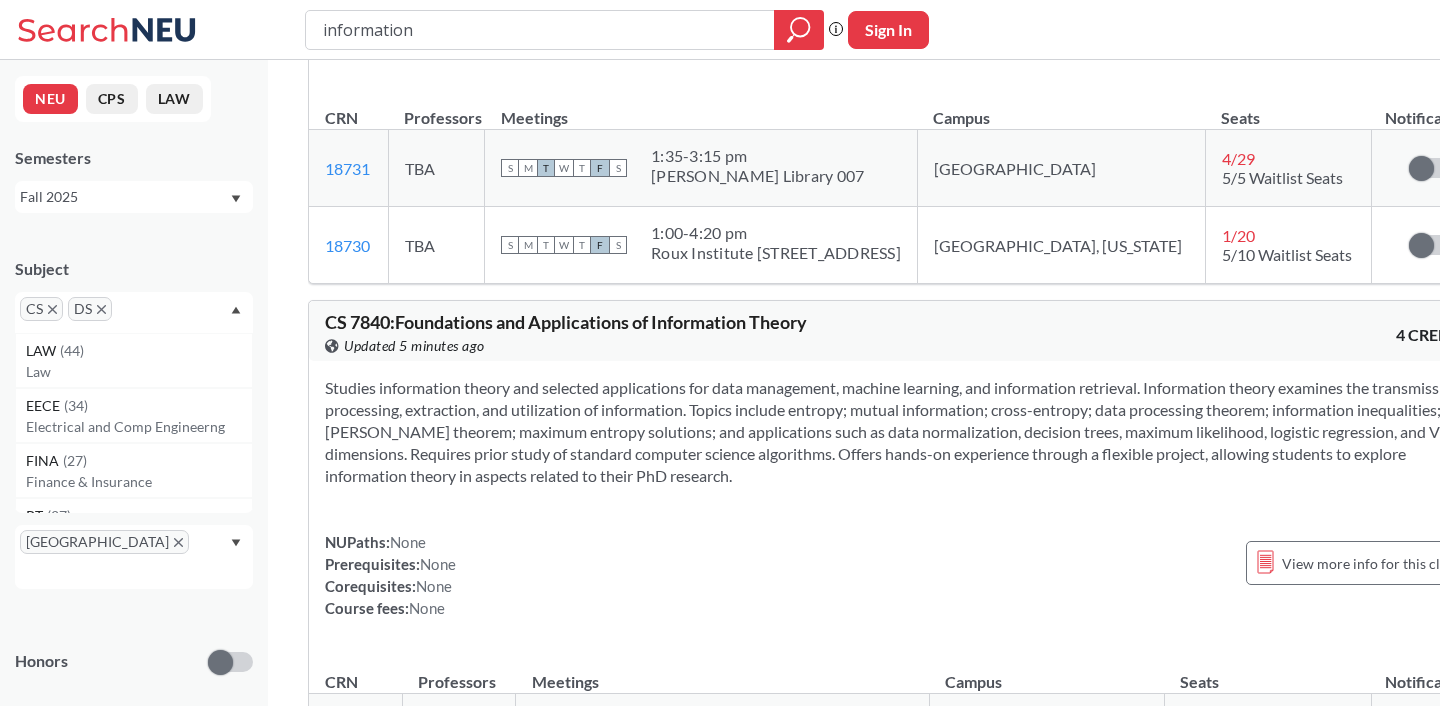 scroll, scrollTop: 0, scrollLeft: 0, axis: both 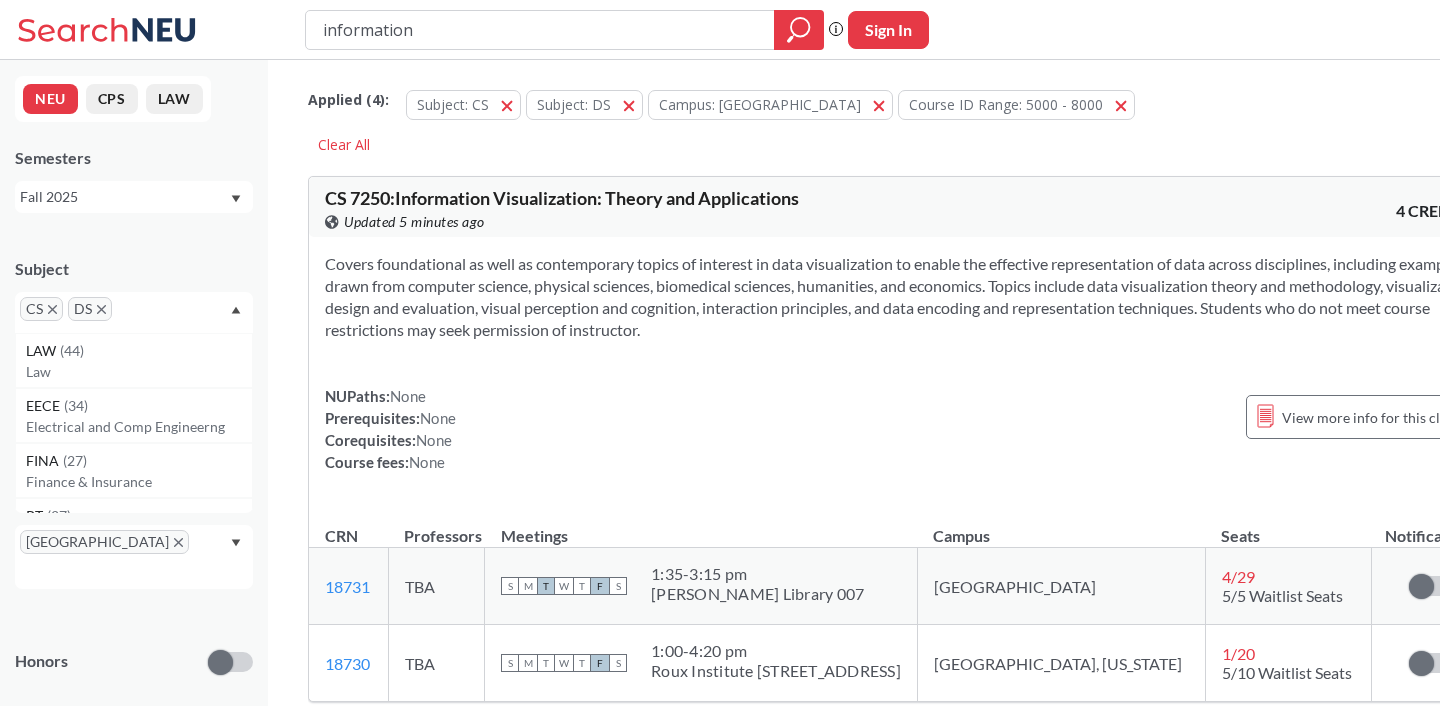 click 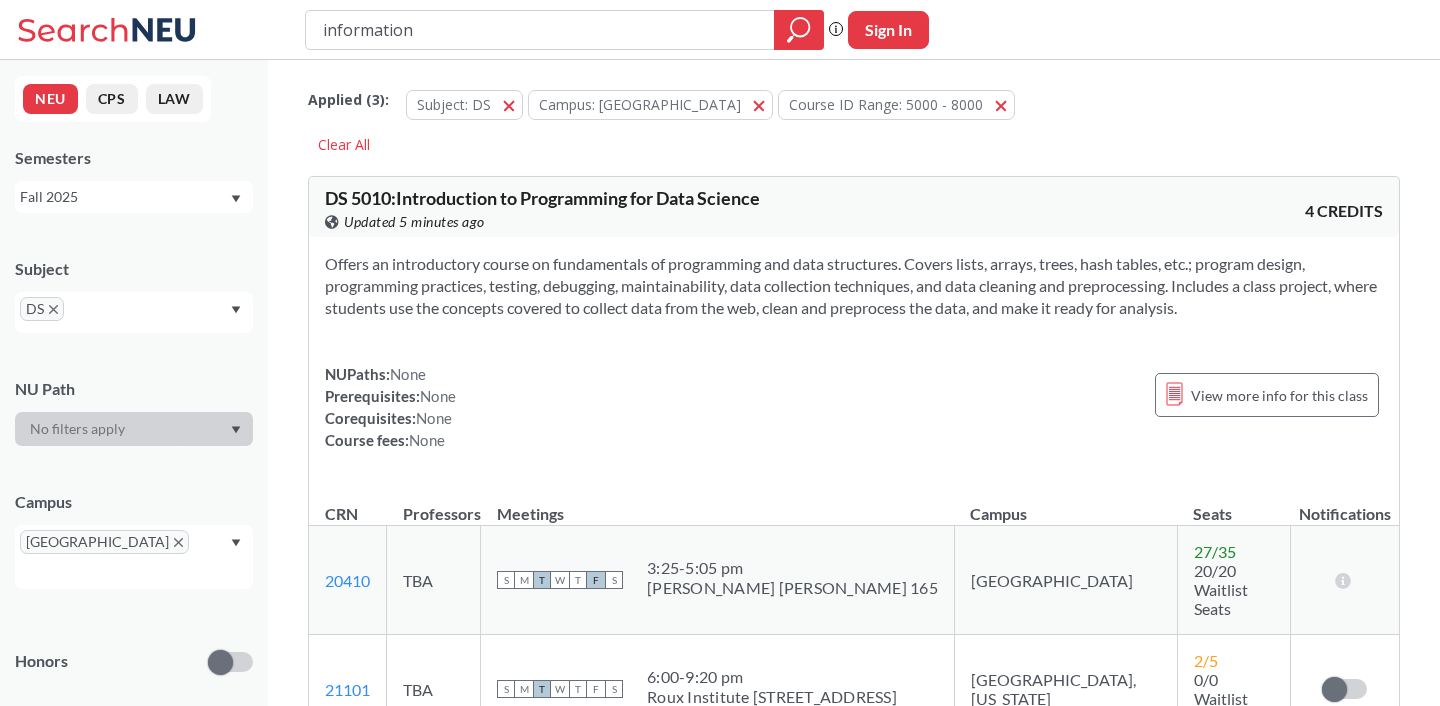 drag, startPoint x: 439, startPoint y: 38, endPoint x: 268, endPoint y: 24, distance: 171.57214 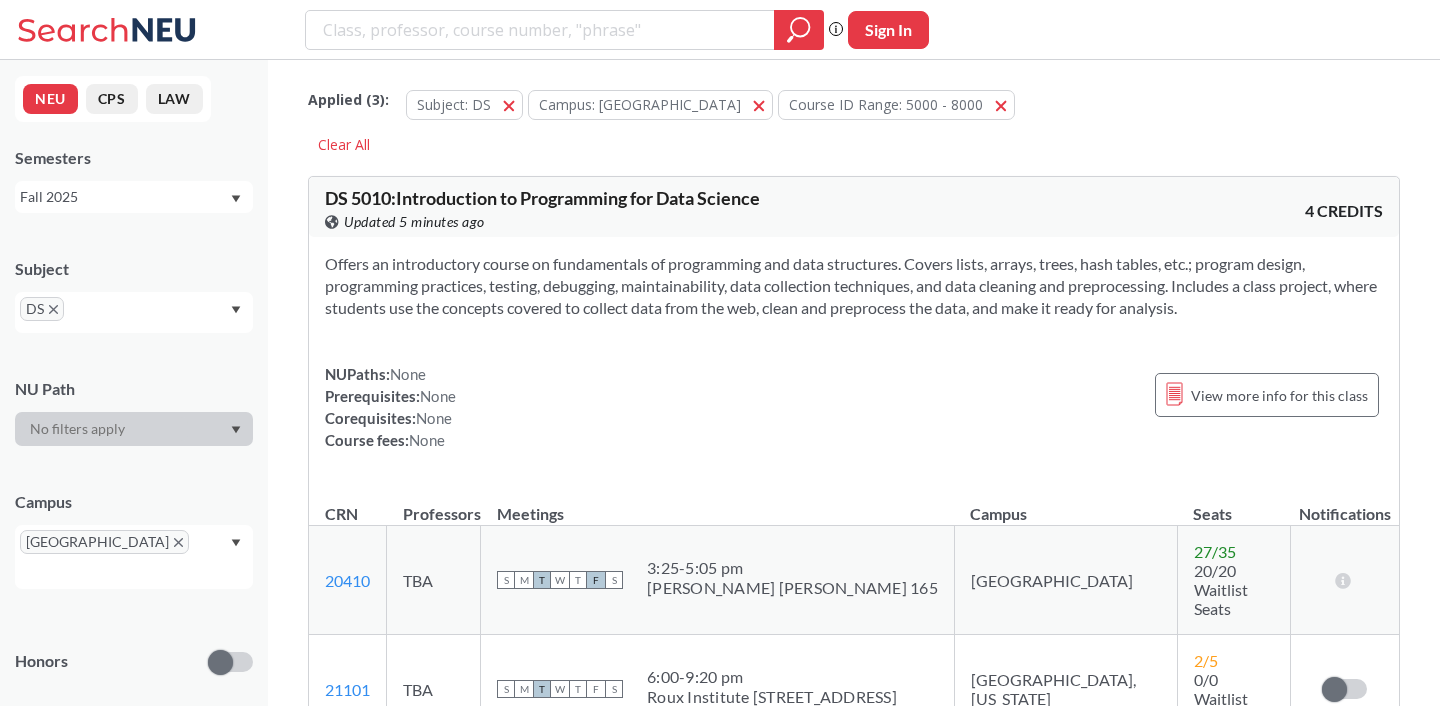 type 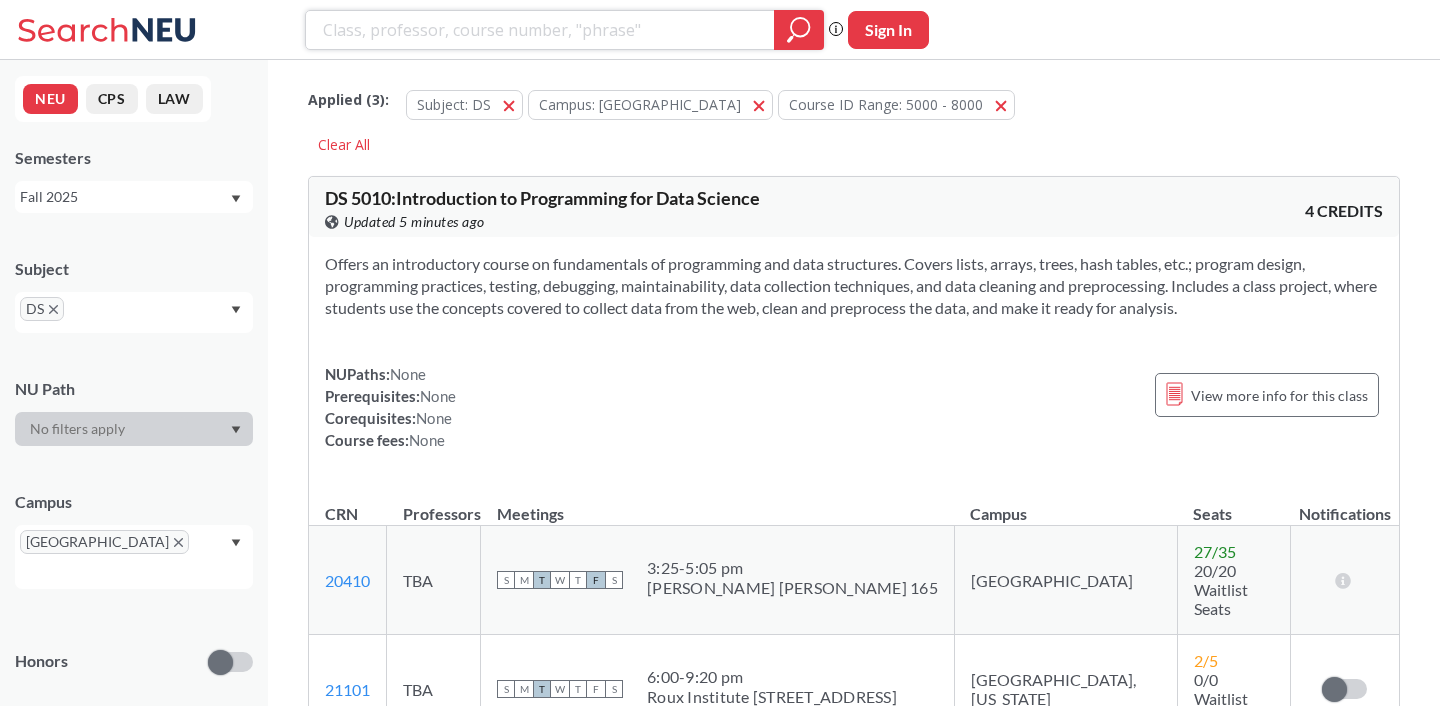 click 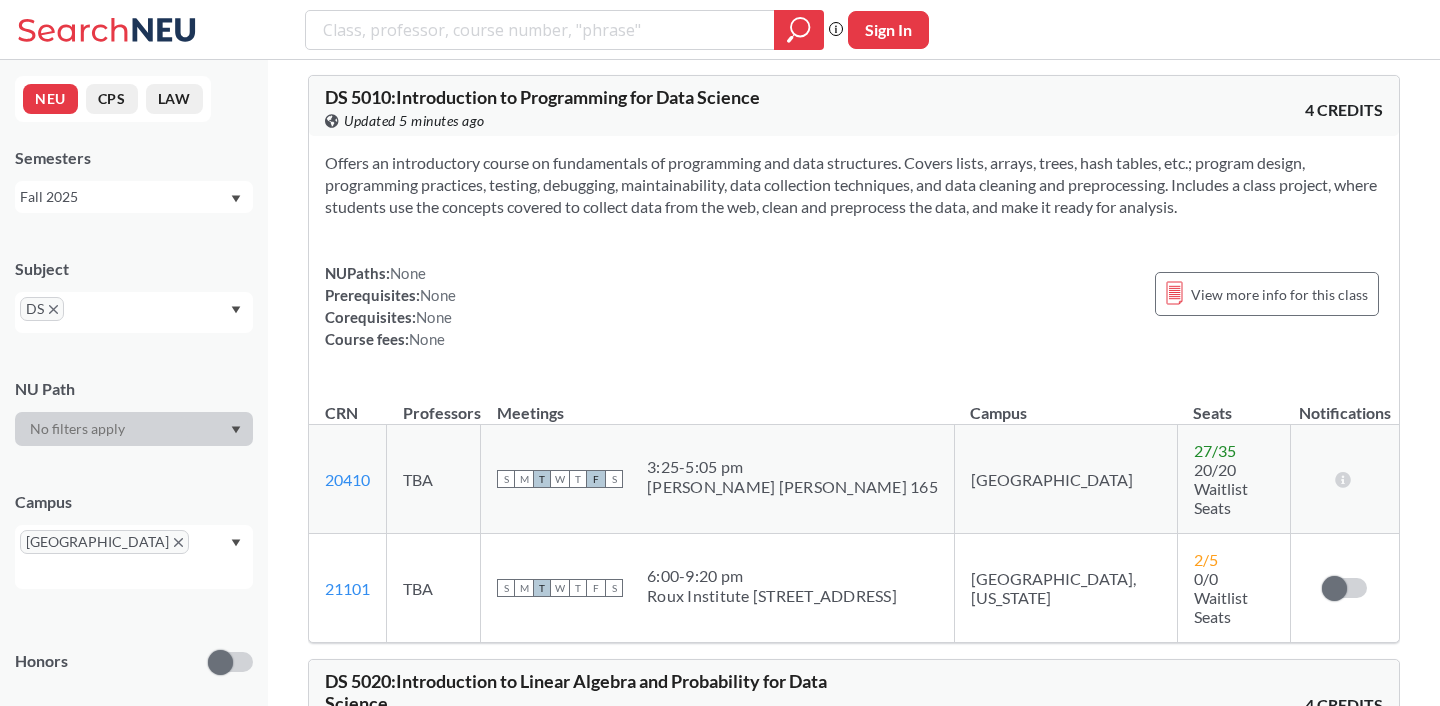 scroll, scrollTop: 100, scrollLeft: 0, axis: vertical 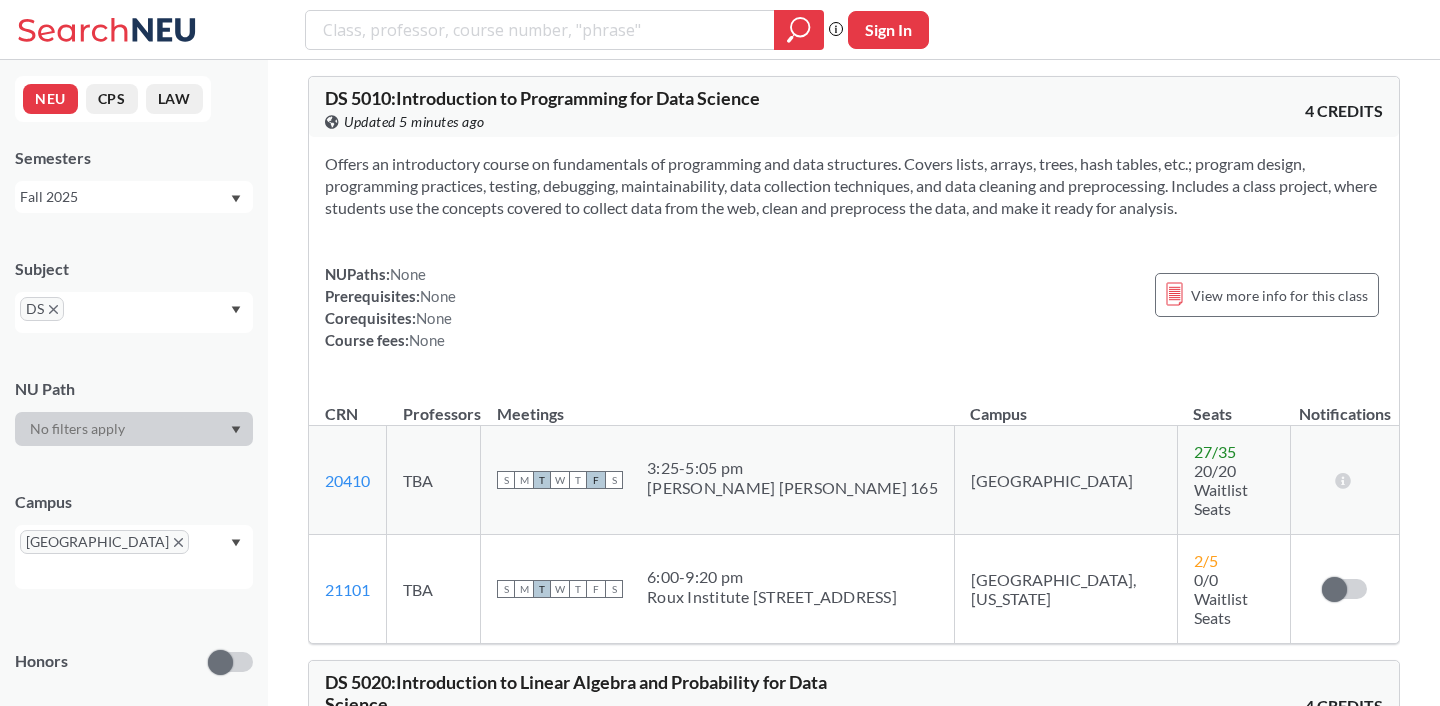 drag, startPoint x: 1253, startPoint y: 211, endPoint x: 319, endPoint y: 155, distance: 935.6773 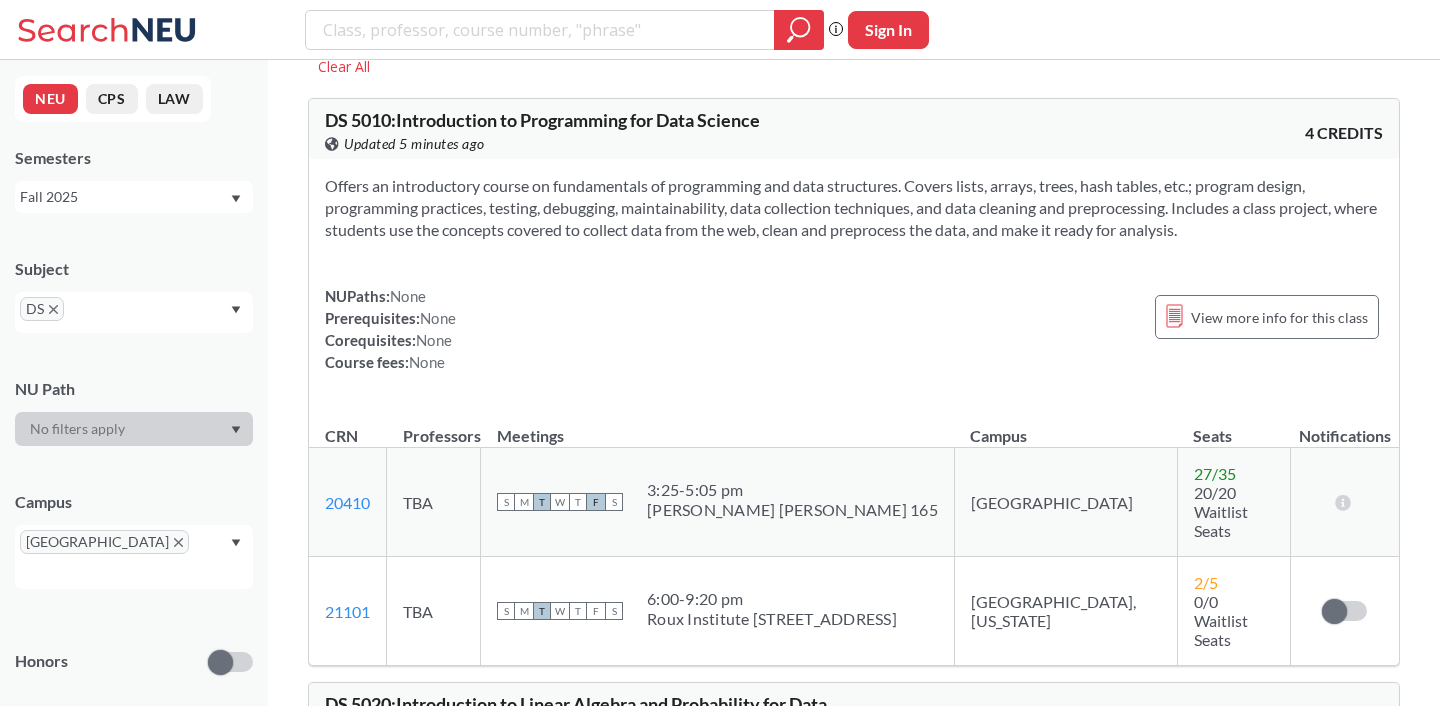 scroll, scrollTop: 86, scrollLeft: 0, axis: vertical 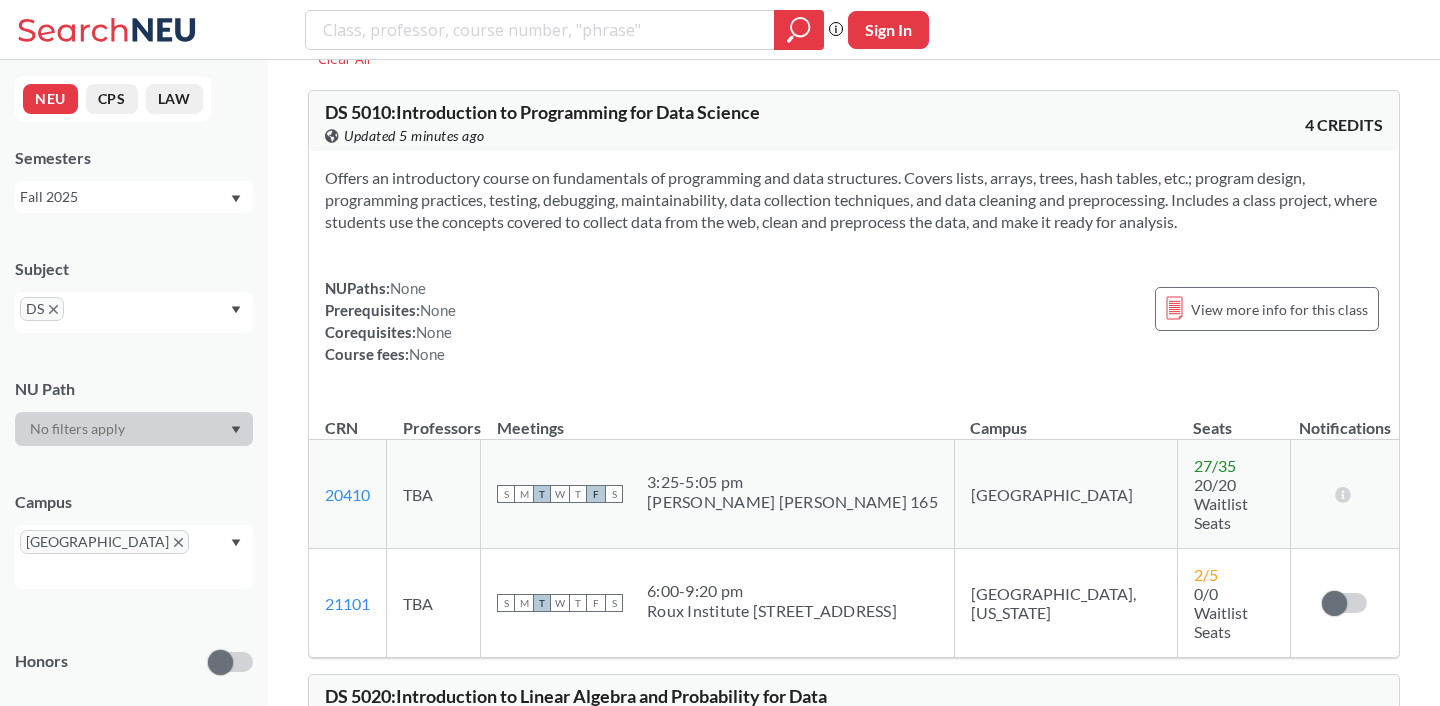 click on "Offers an introductory course on fundamentals of programming and data structures. Covers lists, arrays, trees, hash tables, etc.; program design, programming practices, testing, debugging, maintainability, data collection techniques, and data cleaning and preprocessing. Includes a class project, where students use the concepts covered to collect data from the web, clean and preprocess the data, and make it ready for analysis." at bounding box center [854, 200] 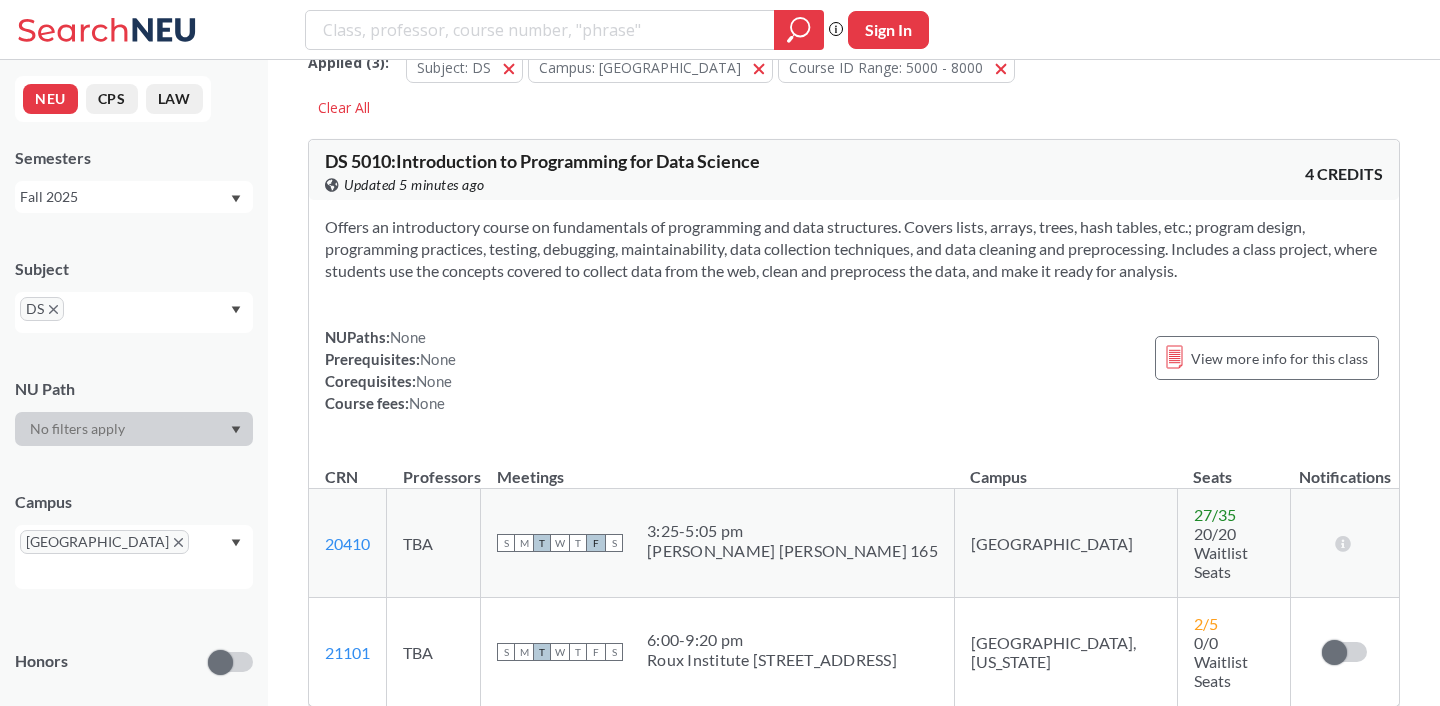 scroll, scrollTop: 0, scrollLeft: 0, axis: both 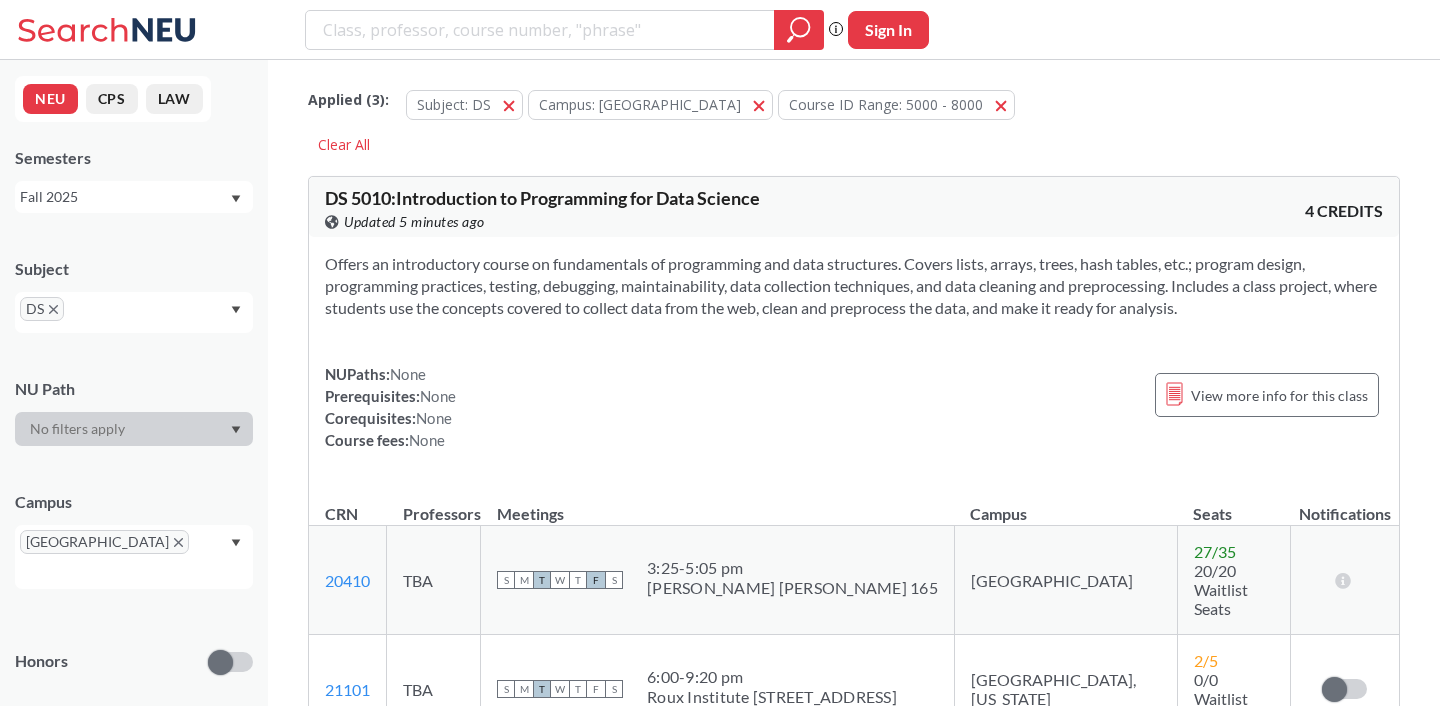 drag, startPoint x: 1253, startPoint y: 314, endPoint x: 313, endPoint y: 257, distance: 941.7266 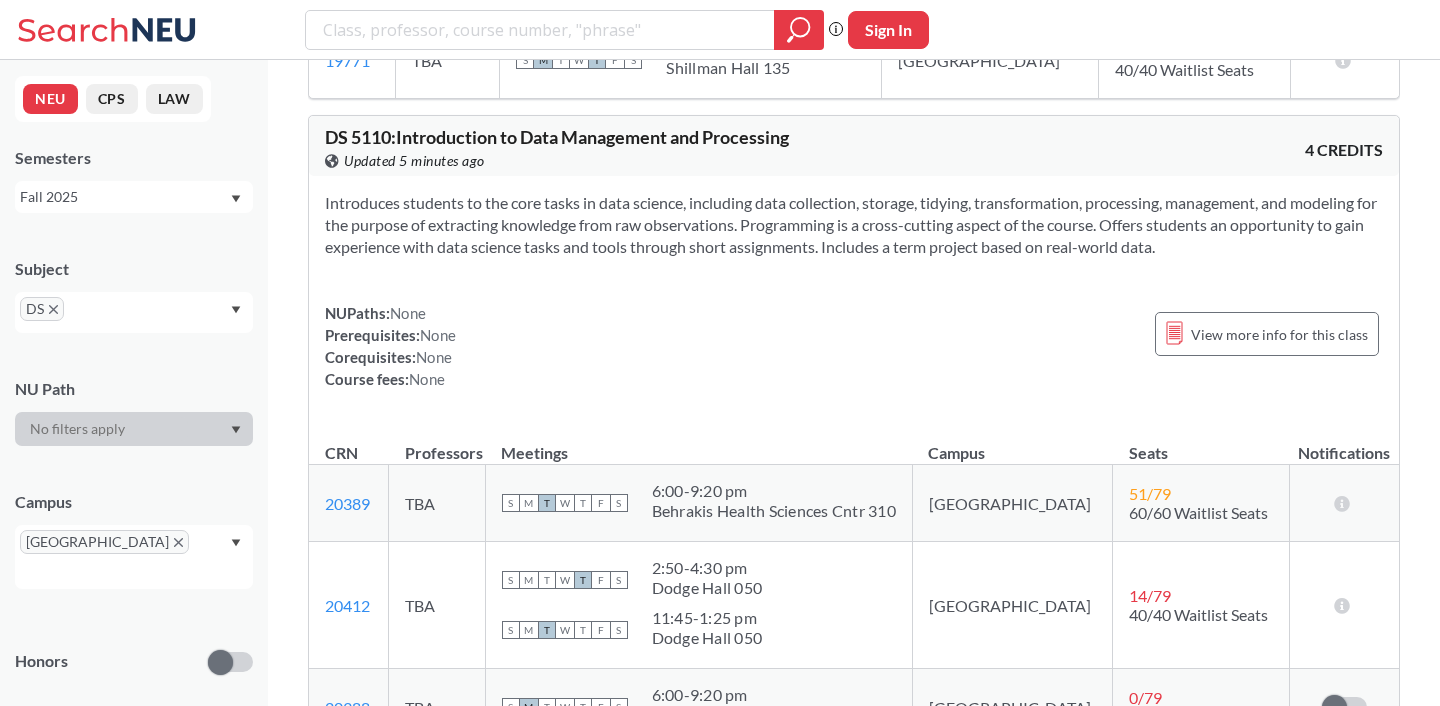 scroll, scrollTop: 1211, scrollLeft: 0, axis: vertical 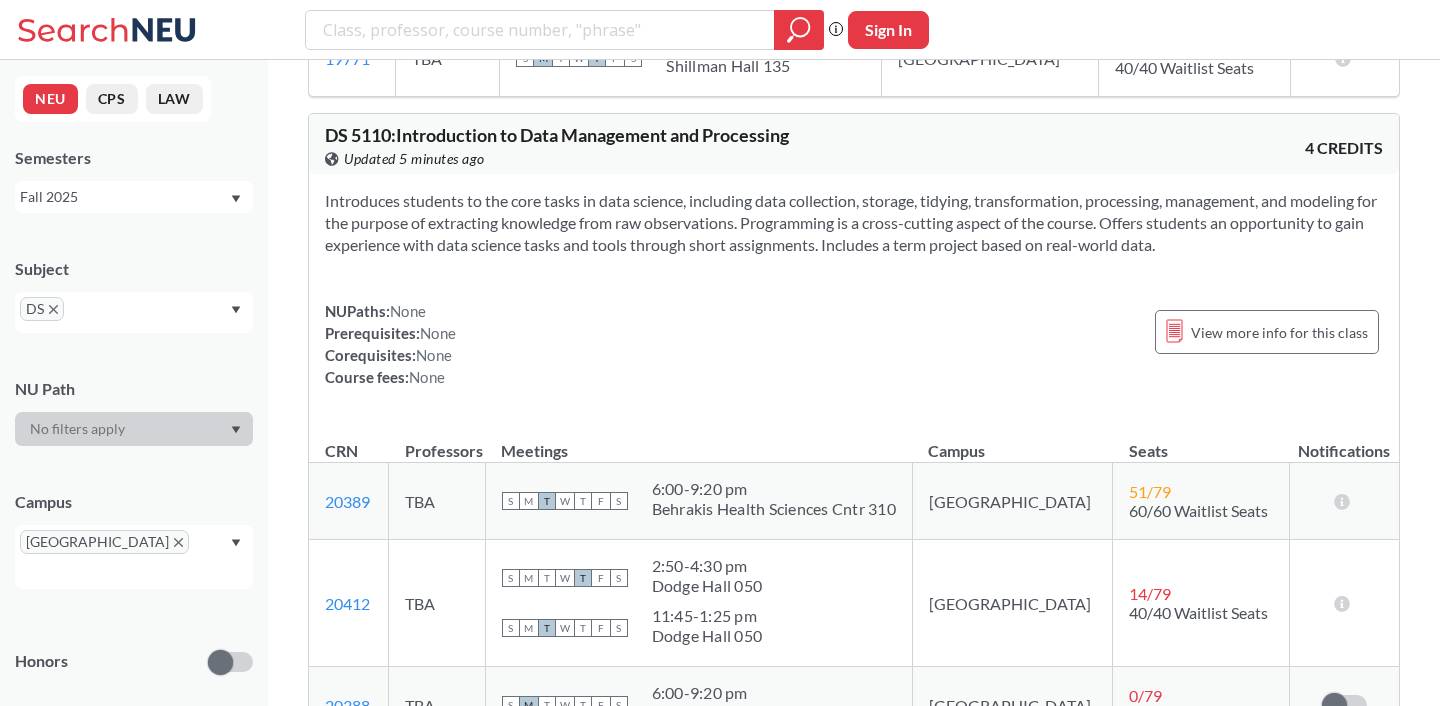 drag, startPoint x: 1215, startPoint y: 186, endPoint x: 284, endPoint y: 60, distance: 939.4876 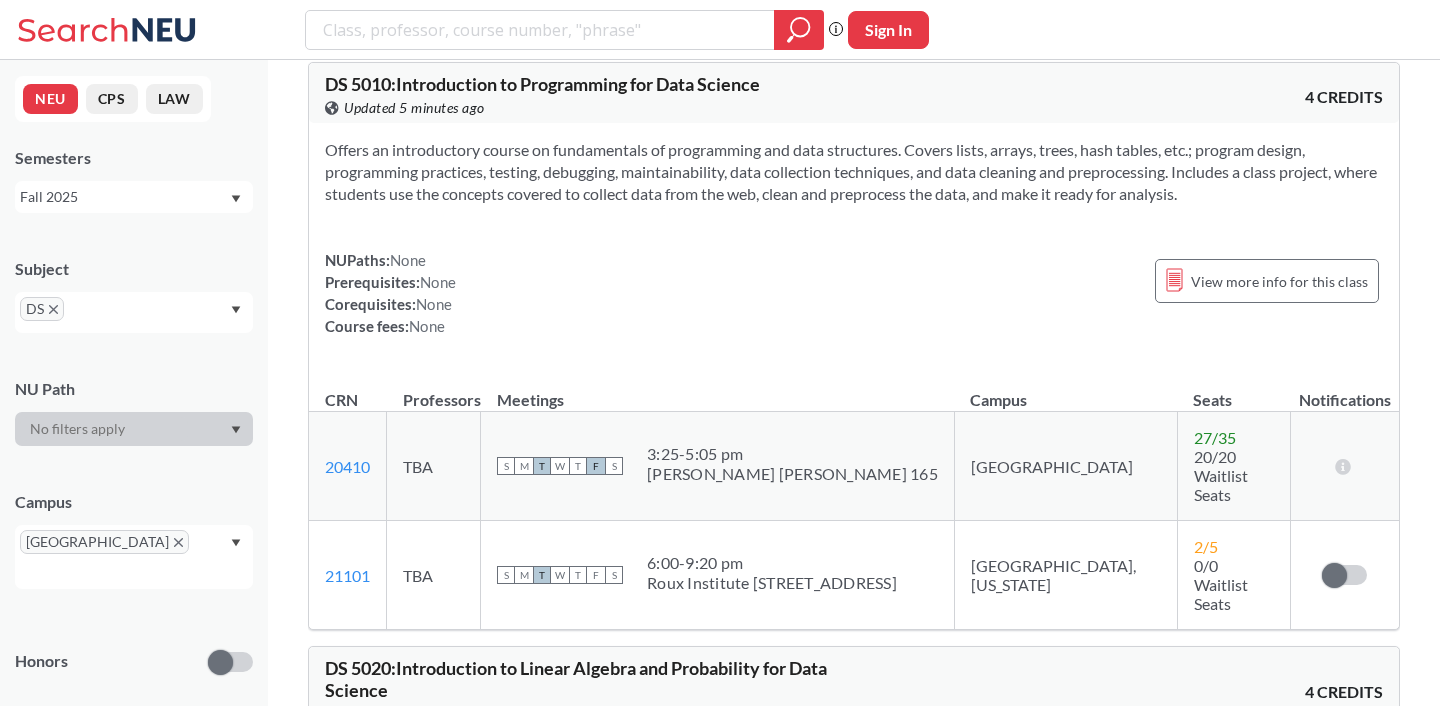 scroll, scrollTop: 117, scrollLeft: 0, axis: vertical 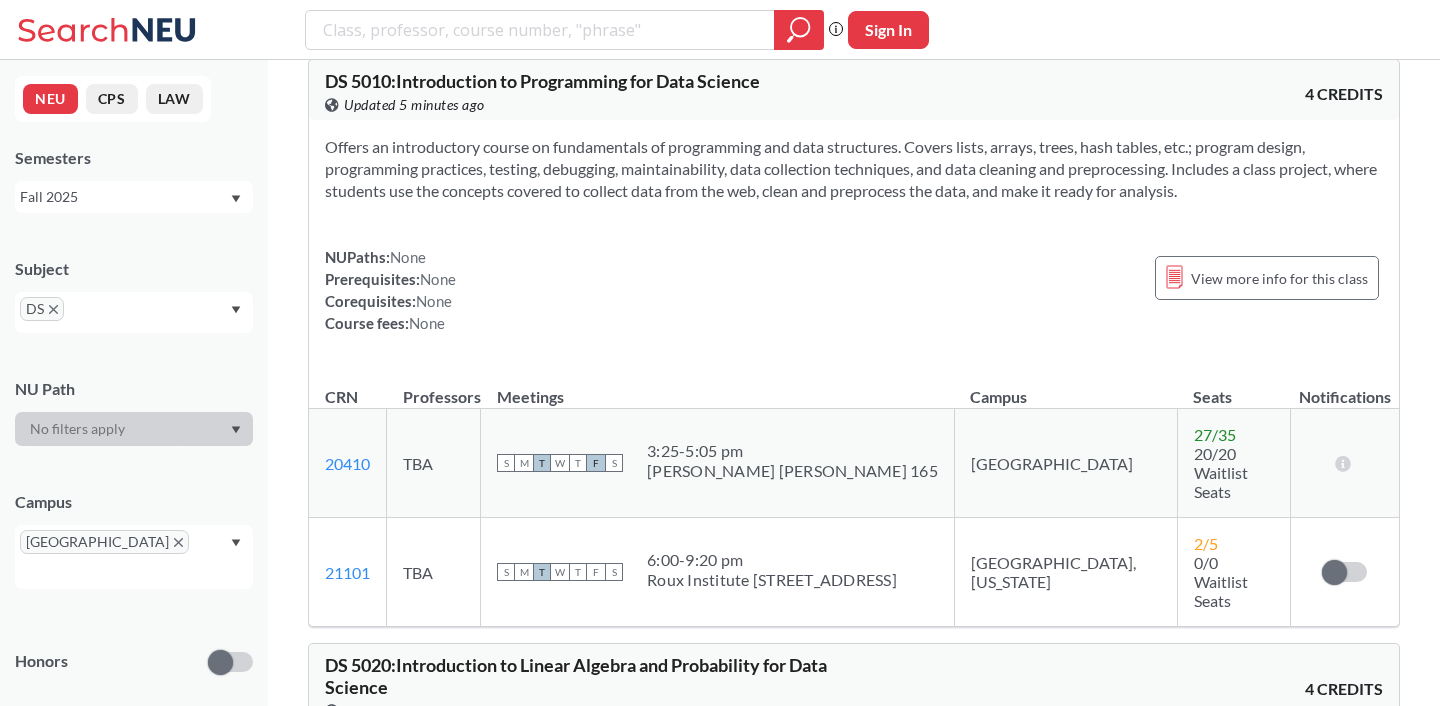 drag, startPoint x: 1251, startPoint y: 196, endPoint x: 315, endPoint y: 69, distance: 944.5766 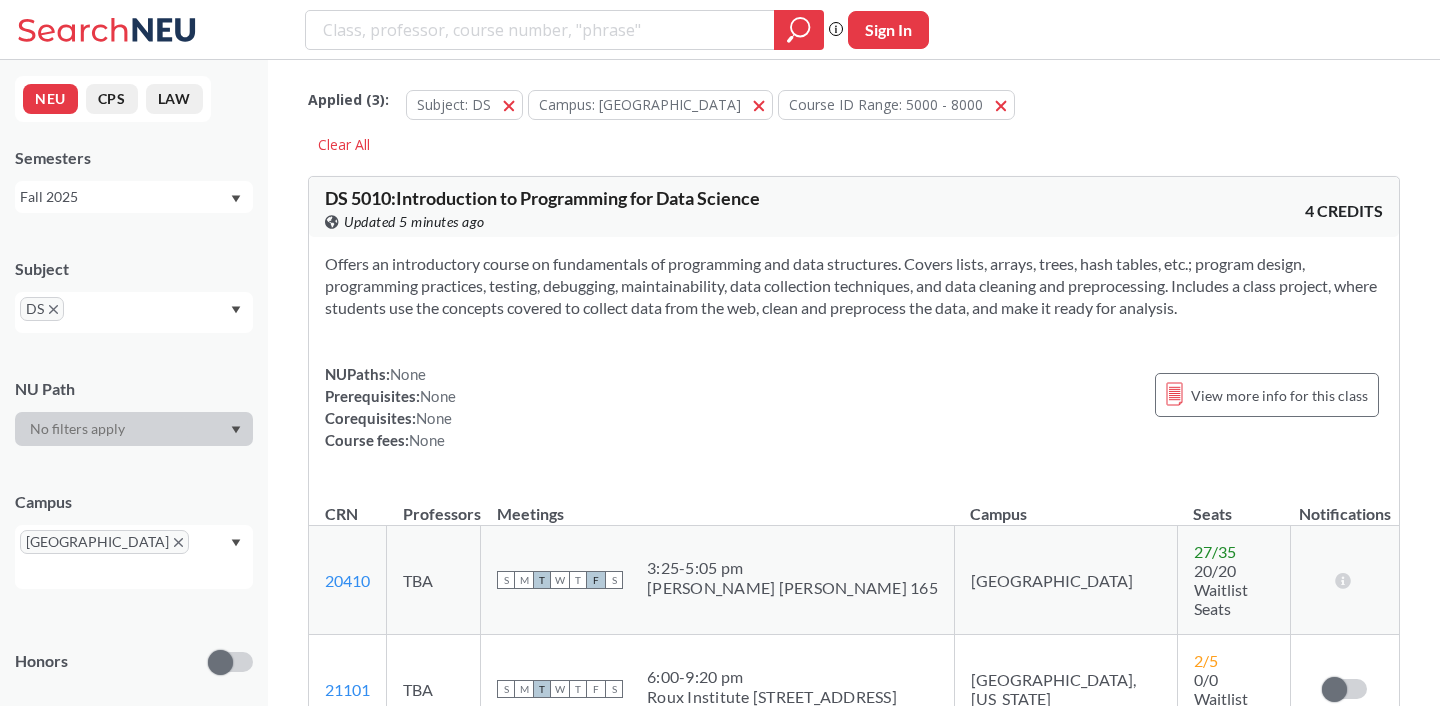 click 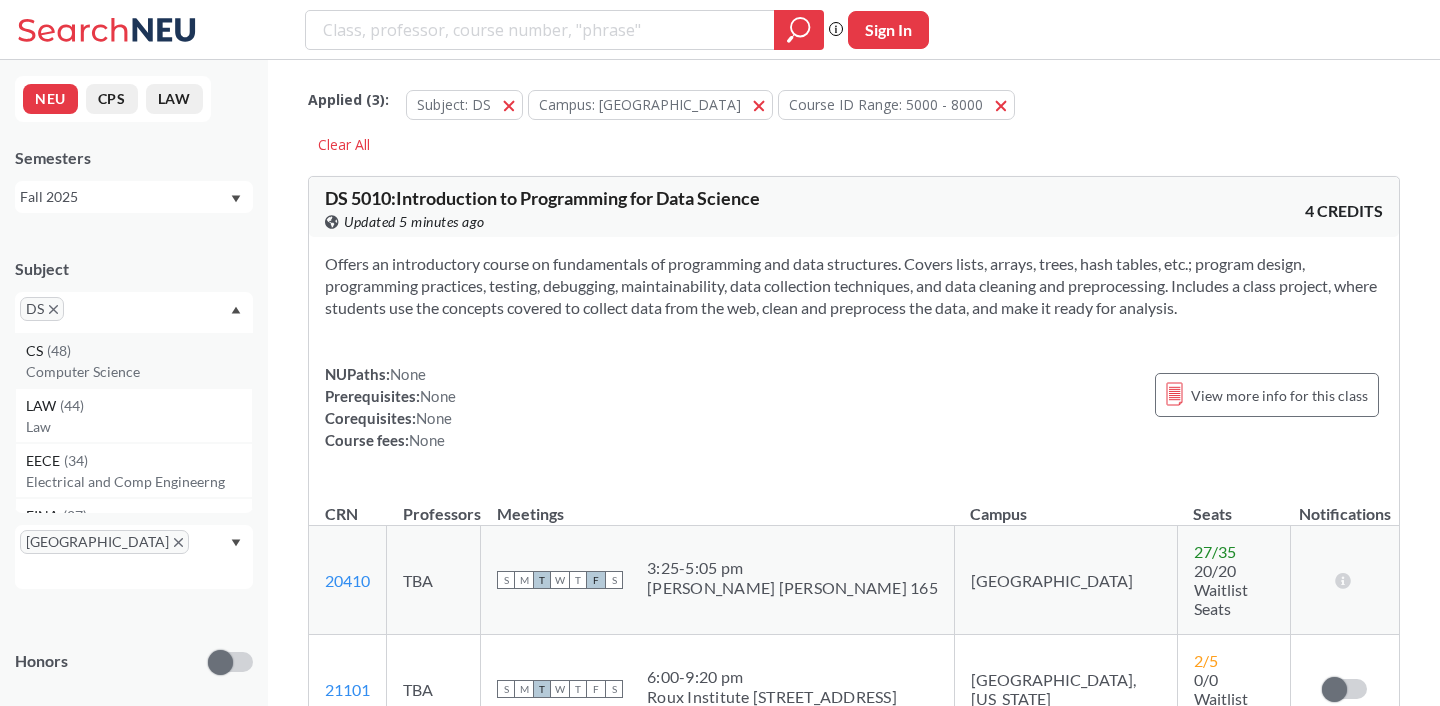 click on "Computer Science" at bounding box center [139, 372] 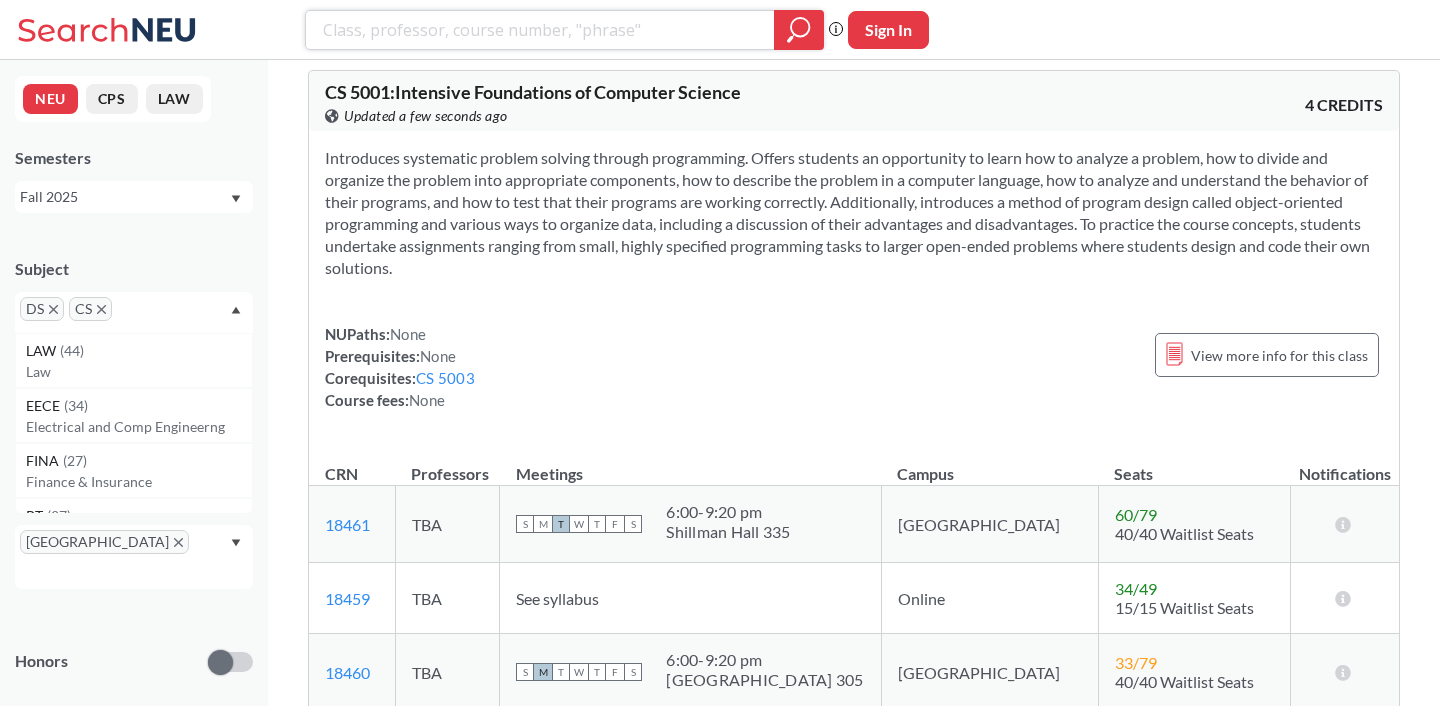 scroll, scrollTop: 108, scrollLeft: 0, axis: vertical 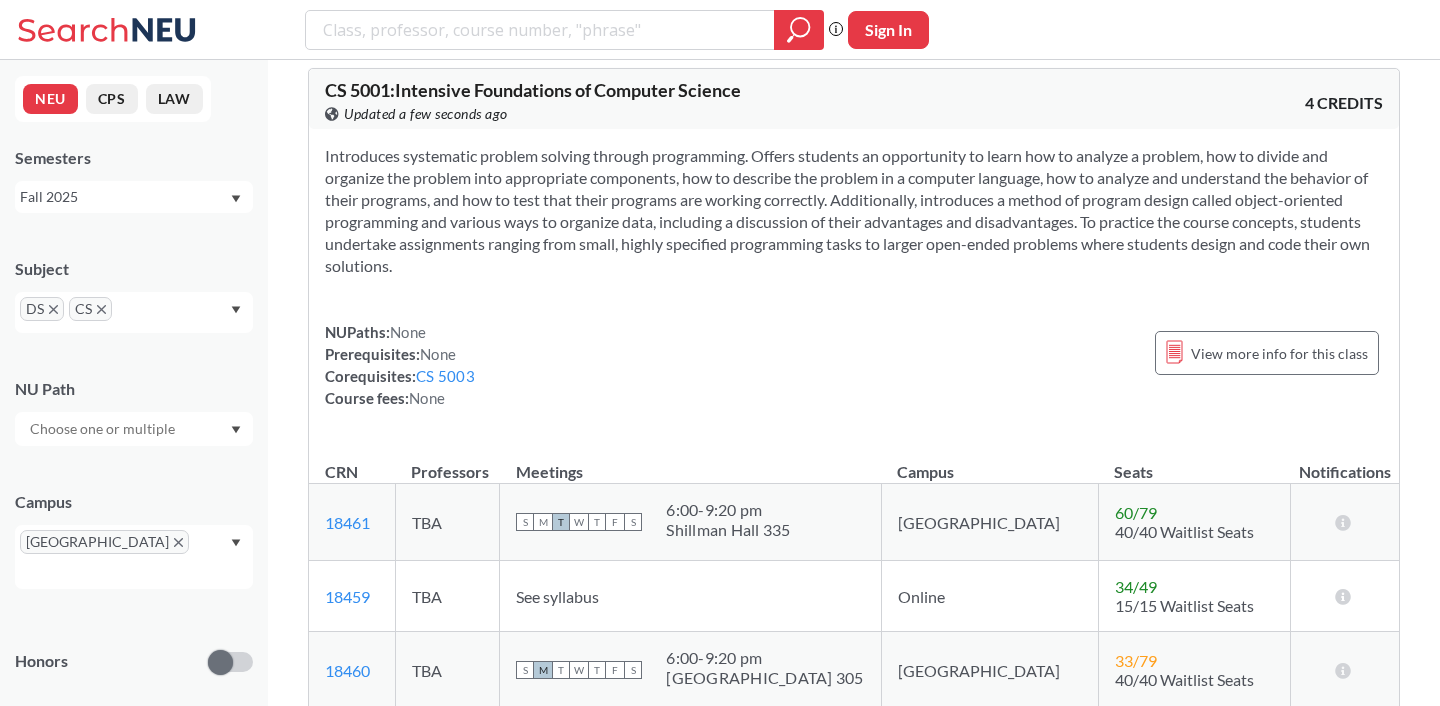 drag, startPoint x: 436, startPoint y: 269, endPoint x: 311, endPoint y: 83, distance: 224.10042 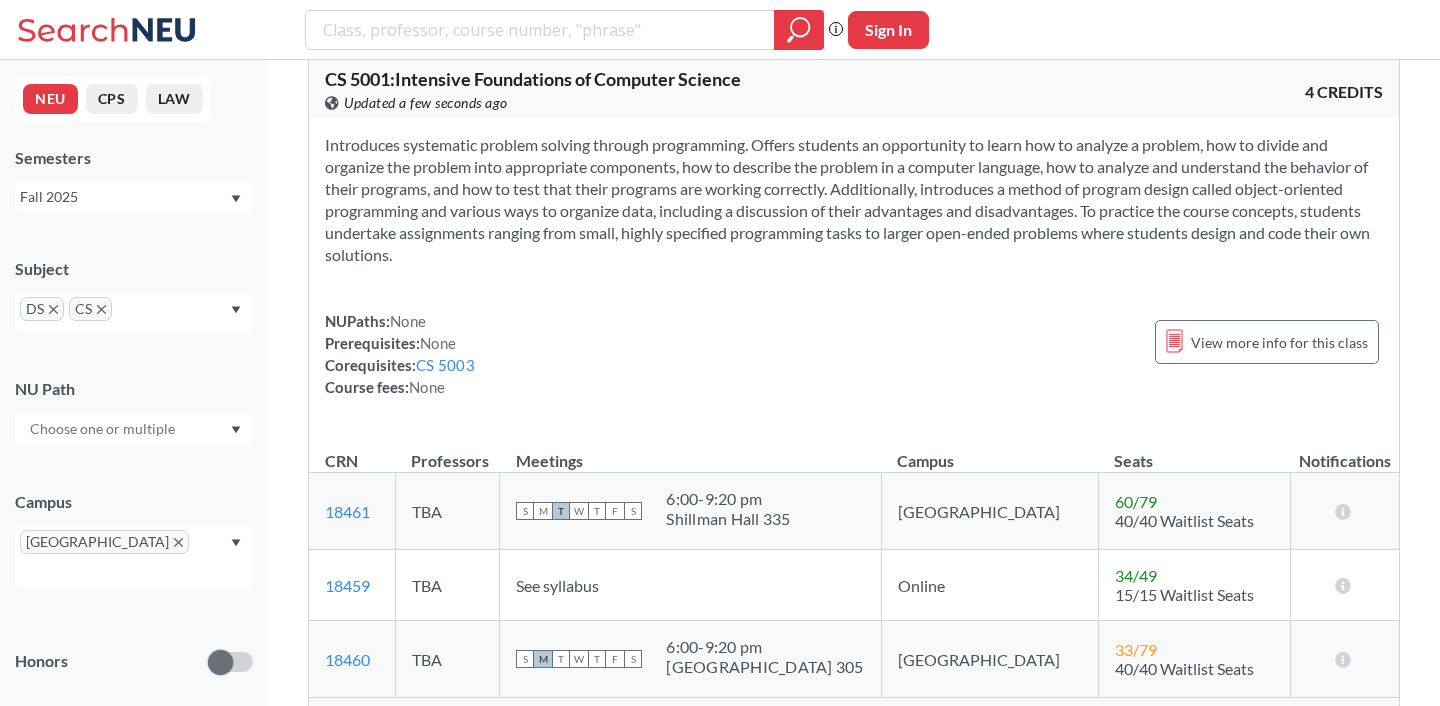 drag, startPoint x: 459, startPoint y: 258, endPoint x: 315, endPoint y: 79, distance: 229.73245 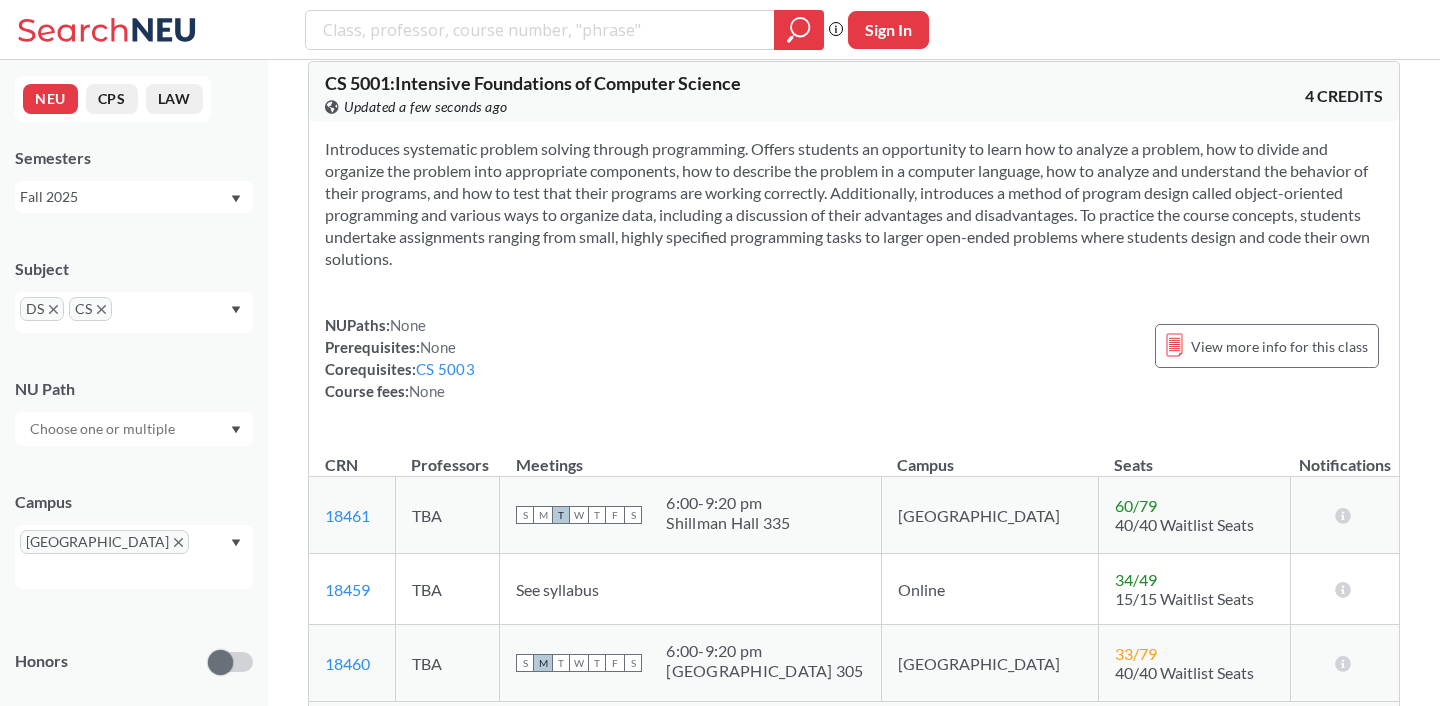 scroll, scrollTop: 111, scrollLeft: 0, axis: vertical 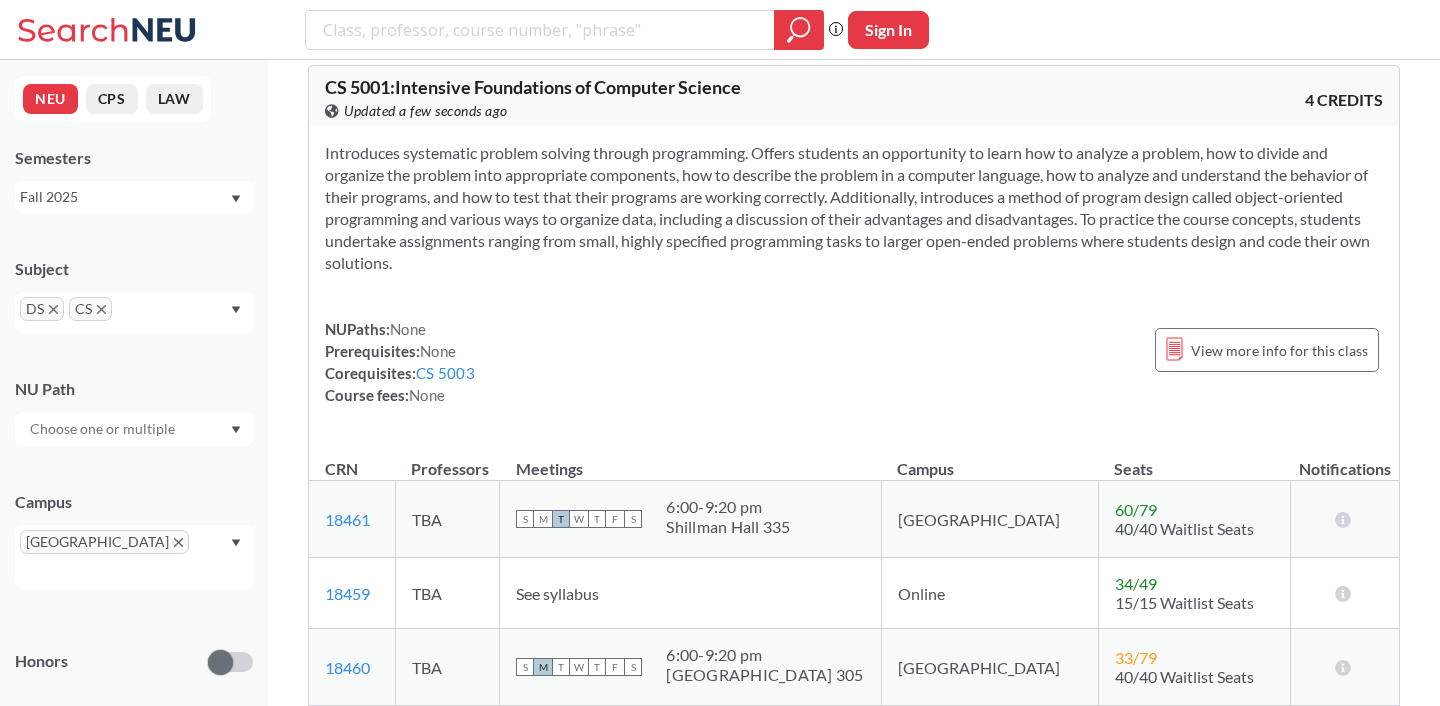 drag, startPoint x: 454, startPoint y: 267, endPoint x: 314, endPoint y: 82, distance: 232.00215 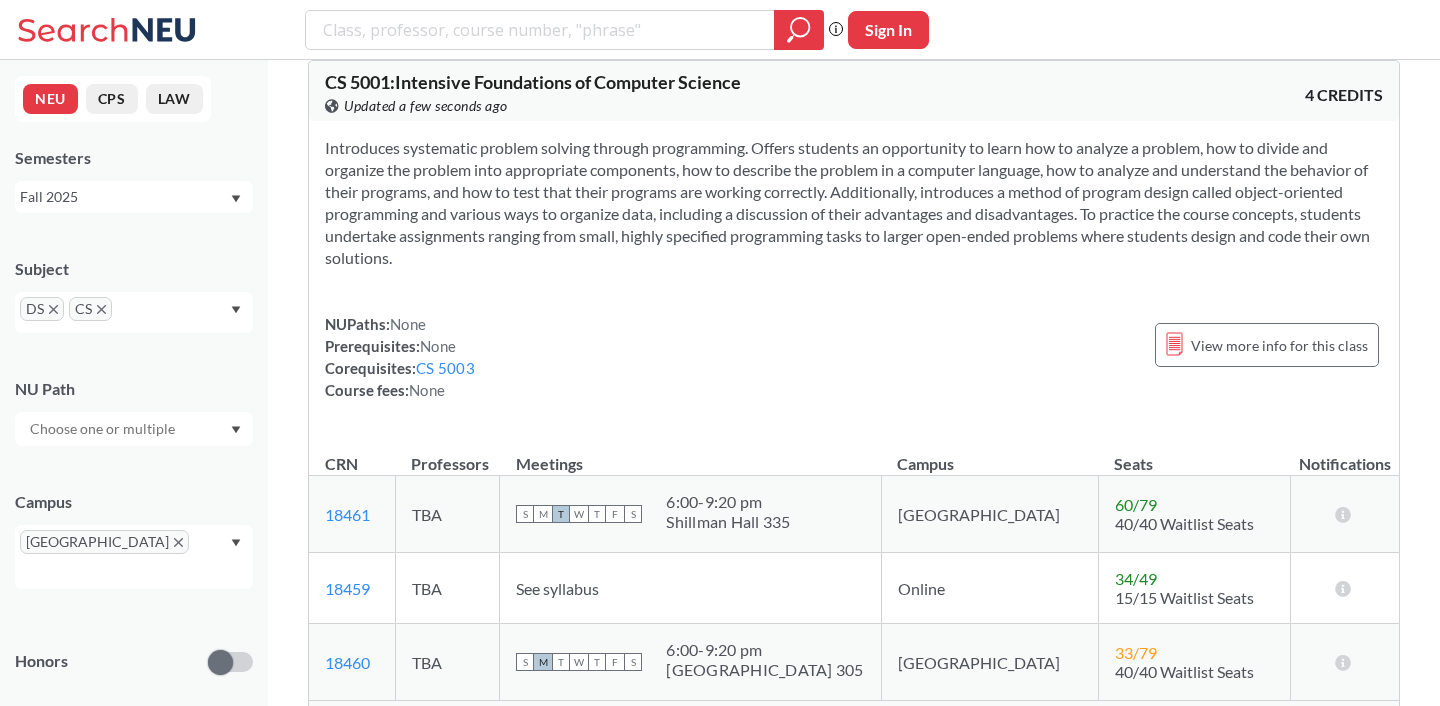 scroll, scrollTop: 118, scrollLeft: 0, axis: vertical 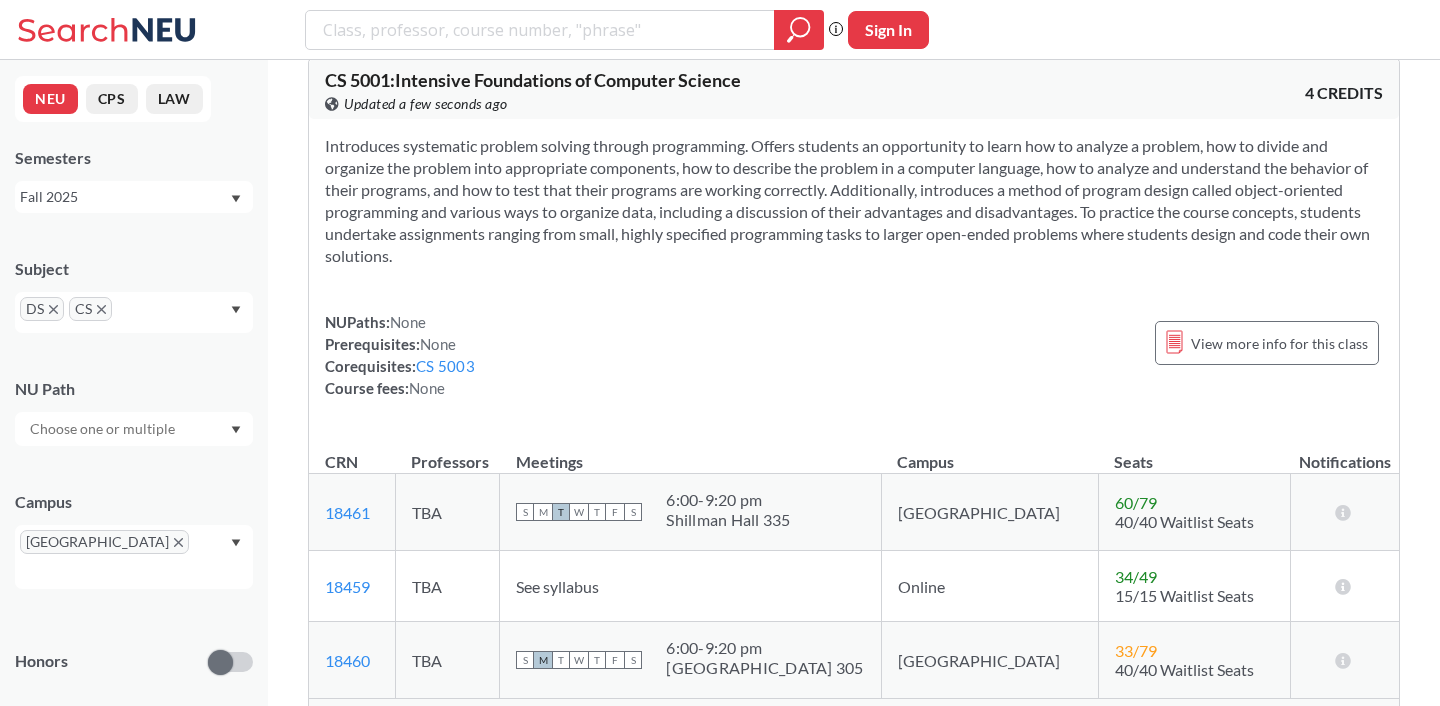 drag, startPoint x: 459, startPoint y: 259, endPoint x: 313, endPoint y: 80, distance: 230.99135 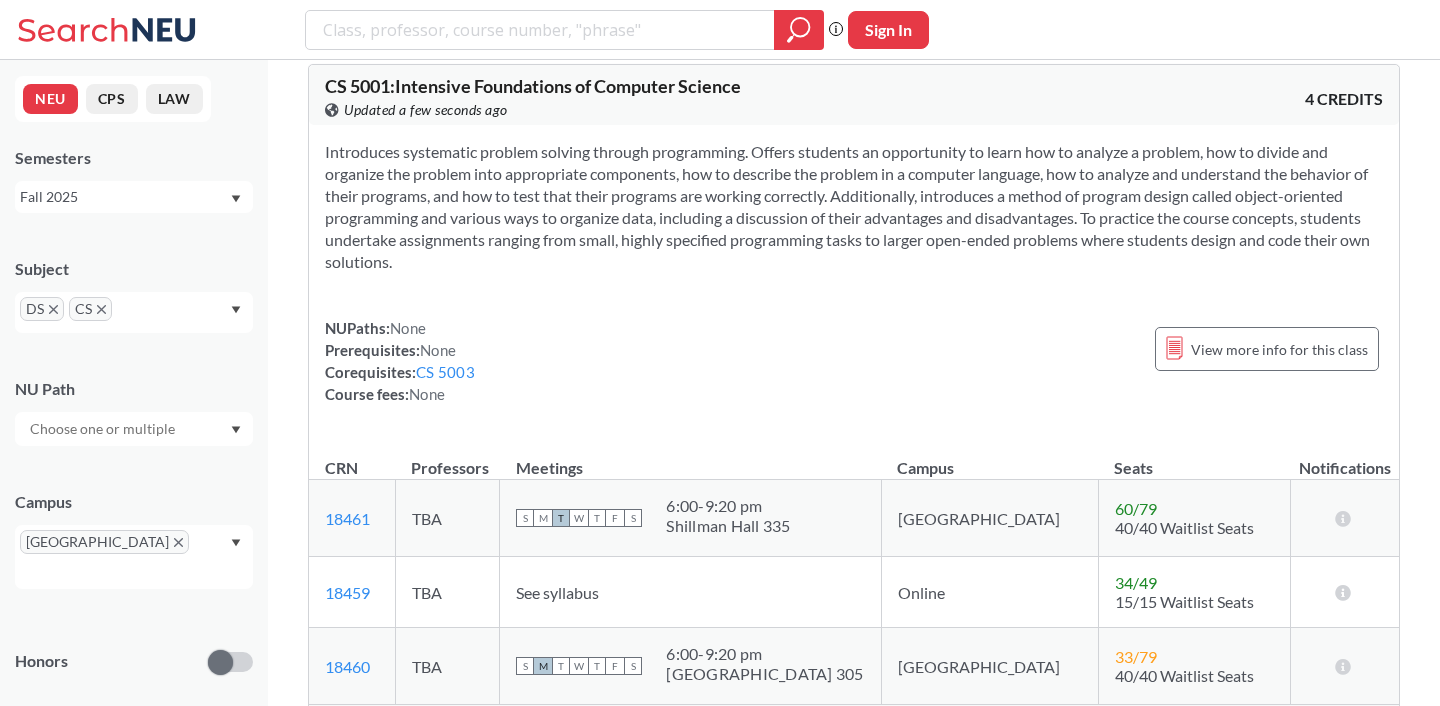 scroll, scrollTop: 117, scrollLeft: 0, axis: vertical 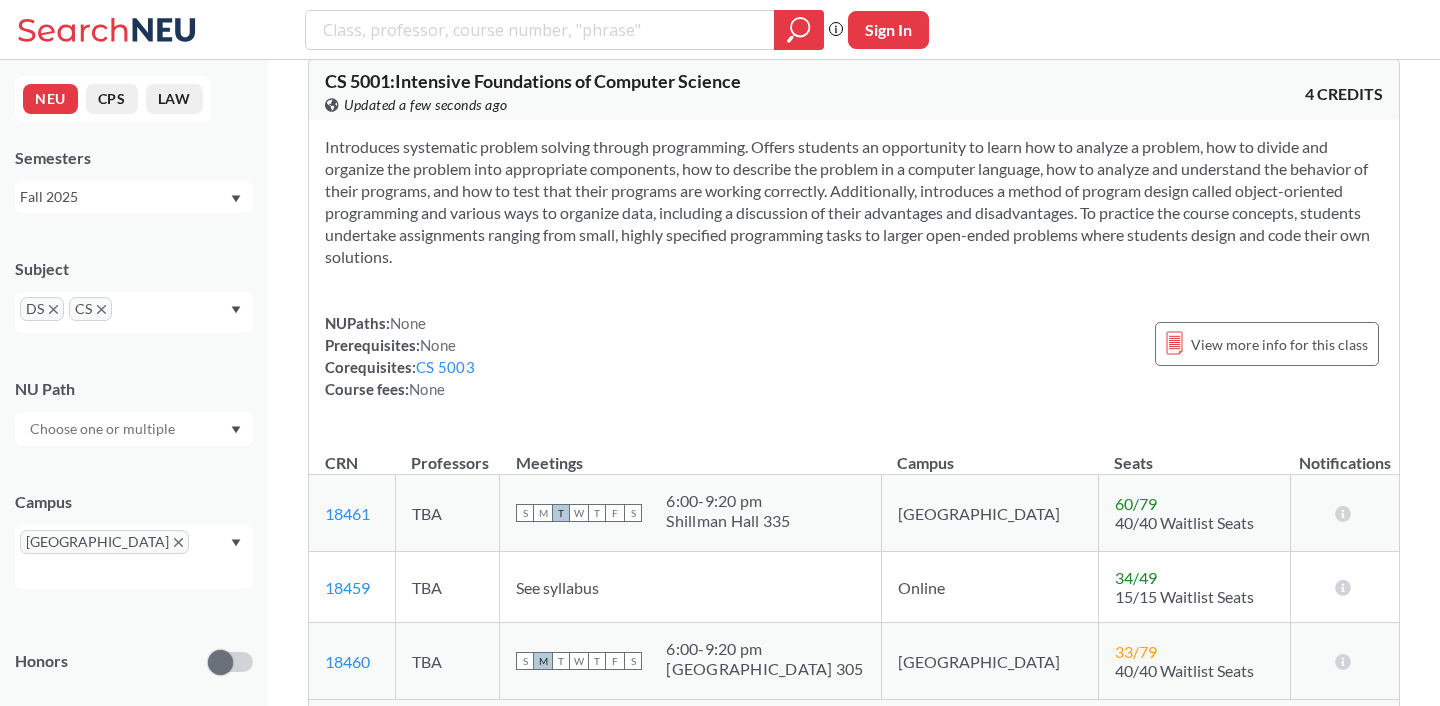 drag, startPoint x: 455, startPoint y: 262, endPoint x: 319, endPoint y: 77, distance: 229.61053 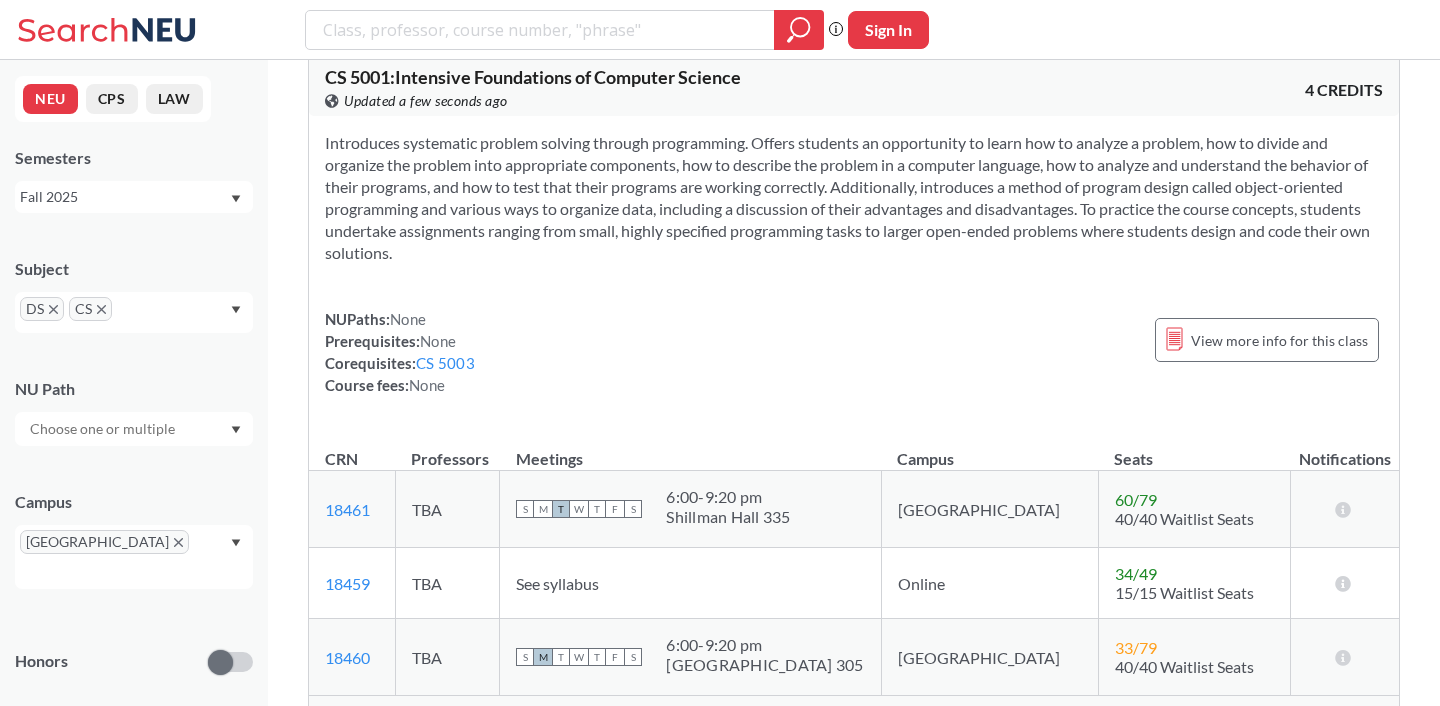 scroll, scrollTop: 122, scrollLeft: 0, axis: vertical 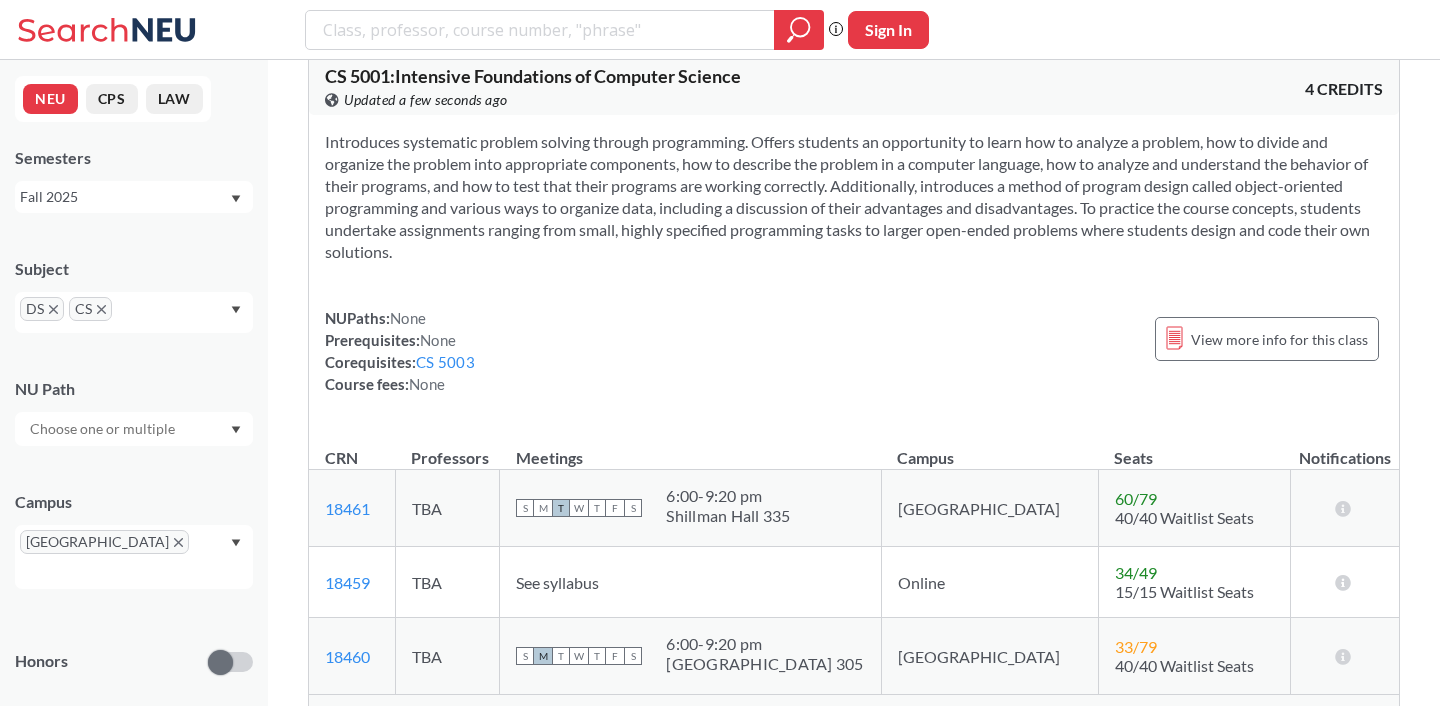 drag, startPoint x: 472, startPoint y: 257, endPoint x: 320, endPoint y: 81, distance: 232.55107 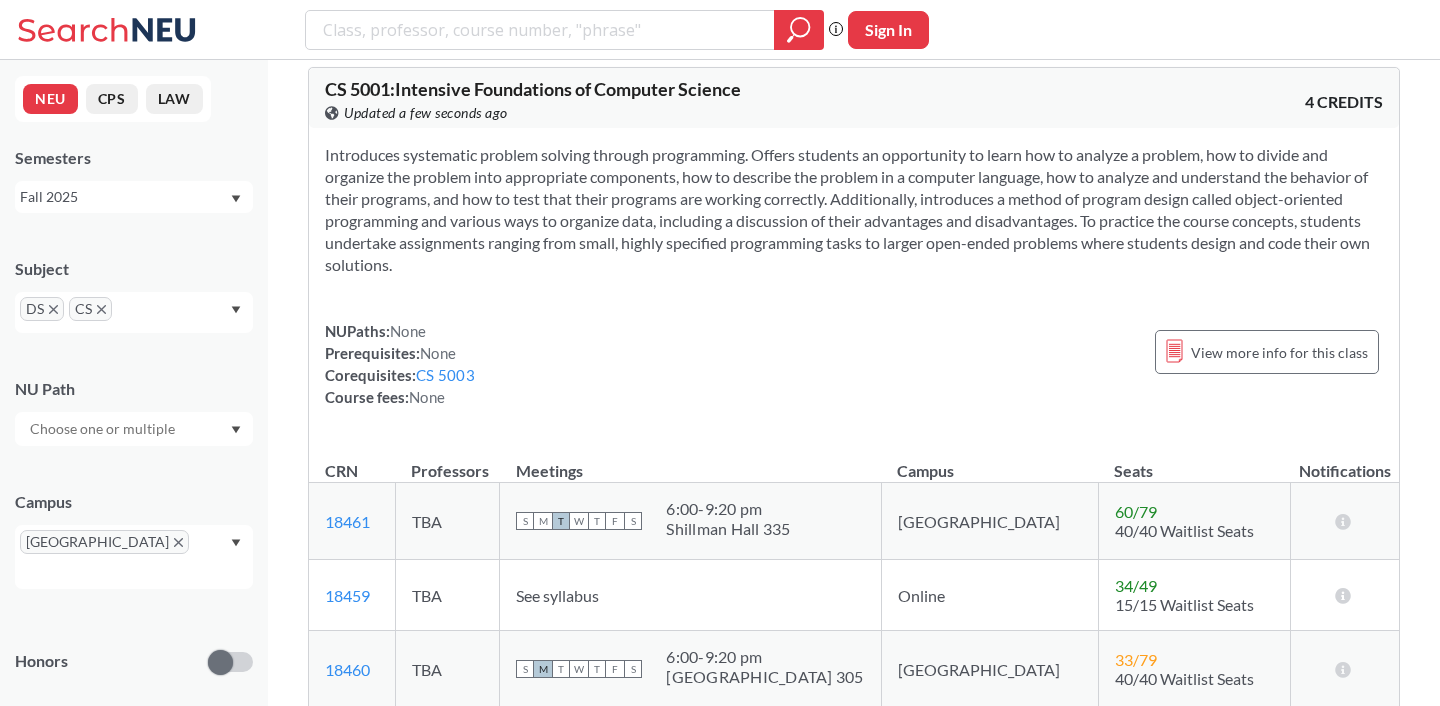 click on "Introduces systematic problem solving through programming. Offers students an opportunity to learn how to analyze a problem, how to divide and organize the problem into appropriate components, how to describe the problem in a computer language, how to analyze and understand the behavior of their programs, and how to test that their programs are working correctly. Additionally, introduces a method of program design called object-oriented programming and various ways to organize data, including a discussion of their advantages and disadvantages. To practice the course concepts, students undertake assignments ranging from small, highly specified programming tasks to larger open-ended problems where students design and code their own solutions." at bounding box center [854, 210] 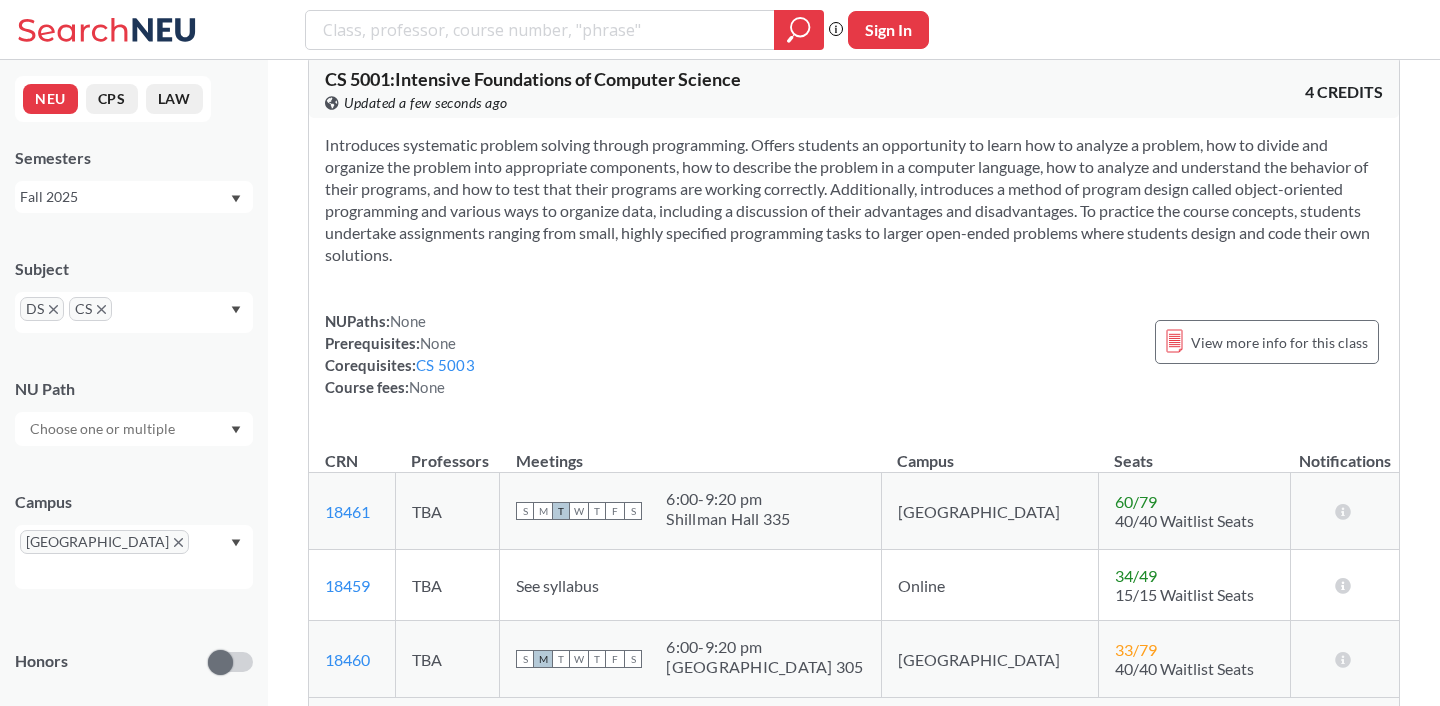 scroll, scrollTop: 121, scrollLeft: 0, axis: vertical 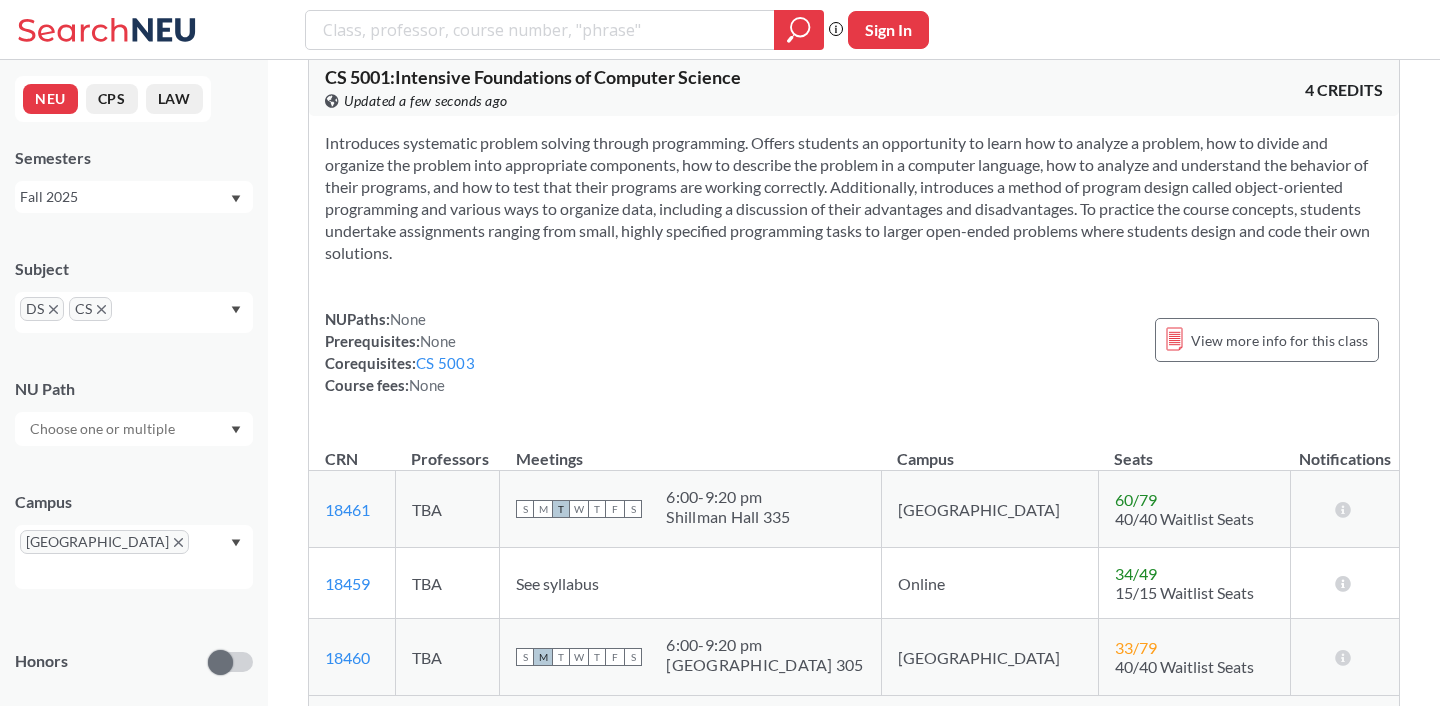 drag, startPoint x: 445, startPoint y: 259, endPoint x: 315, endPoint y: 77, distance: 223.66046 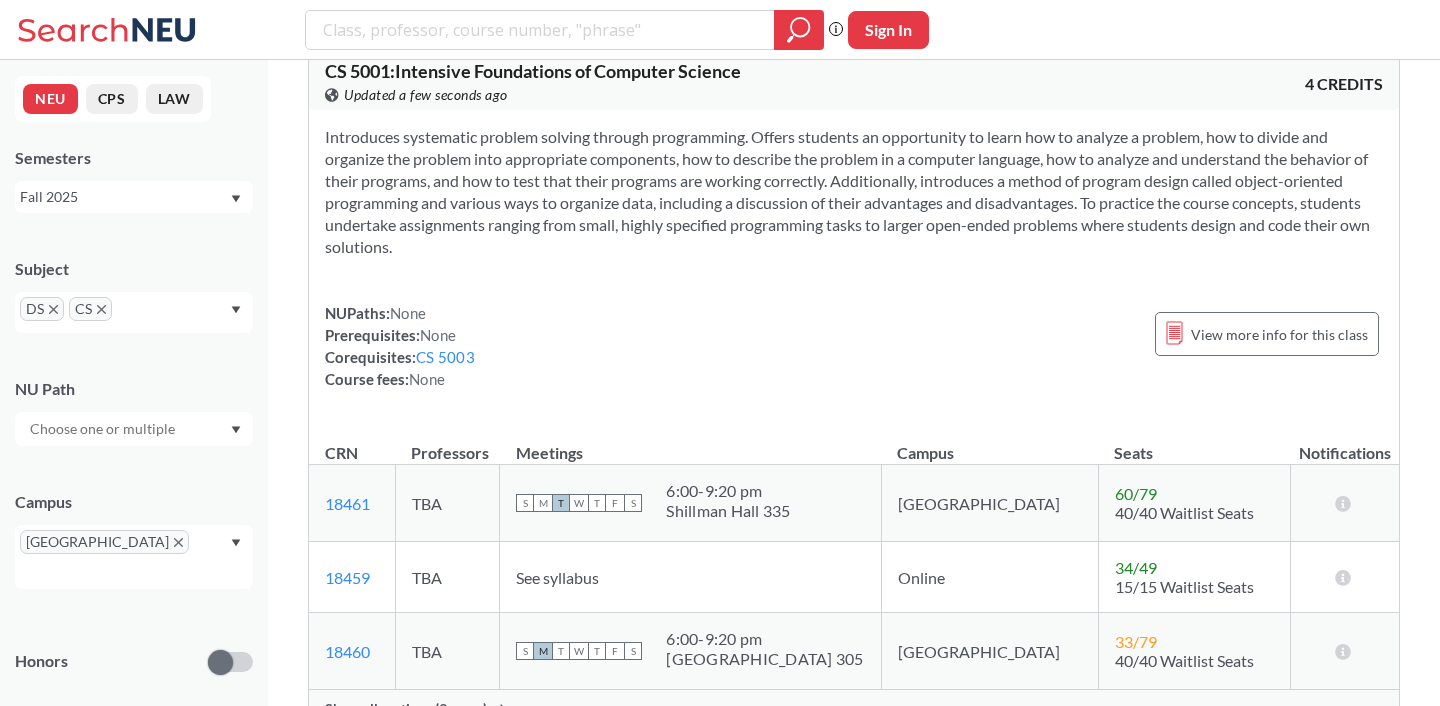 scroll, scrollTop: 122, scrollLeft: 0, axis: vertical 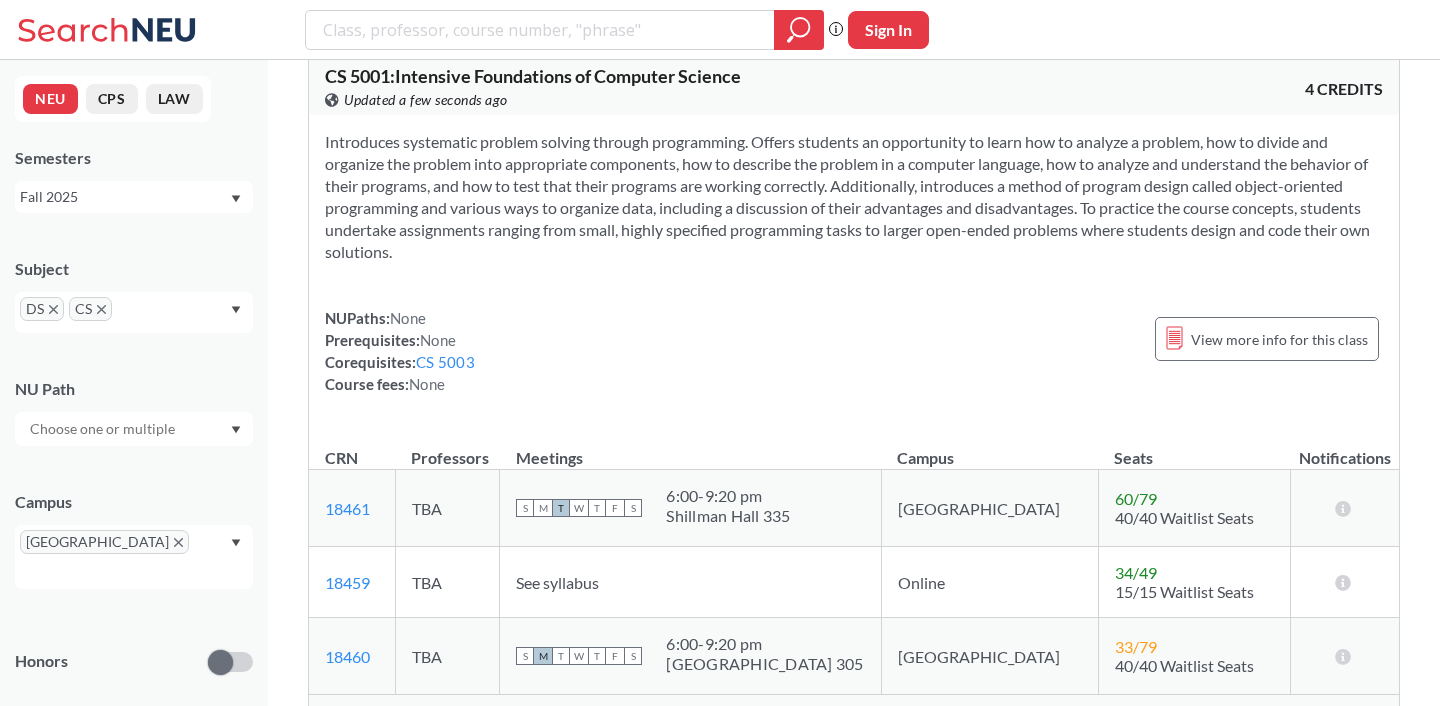 drag, startPoint x: 433, startPoint y: 252, endPoint x: 300, endPoint y: 76, distance: 220.60146 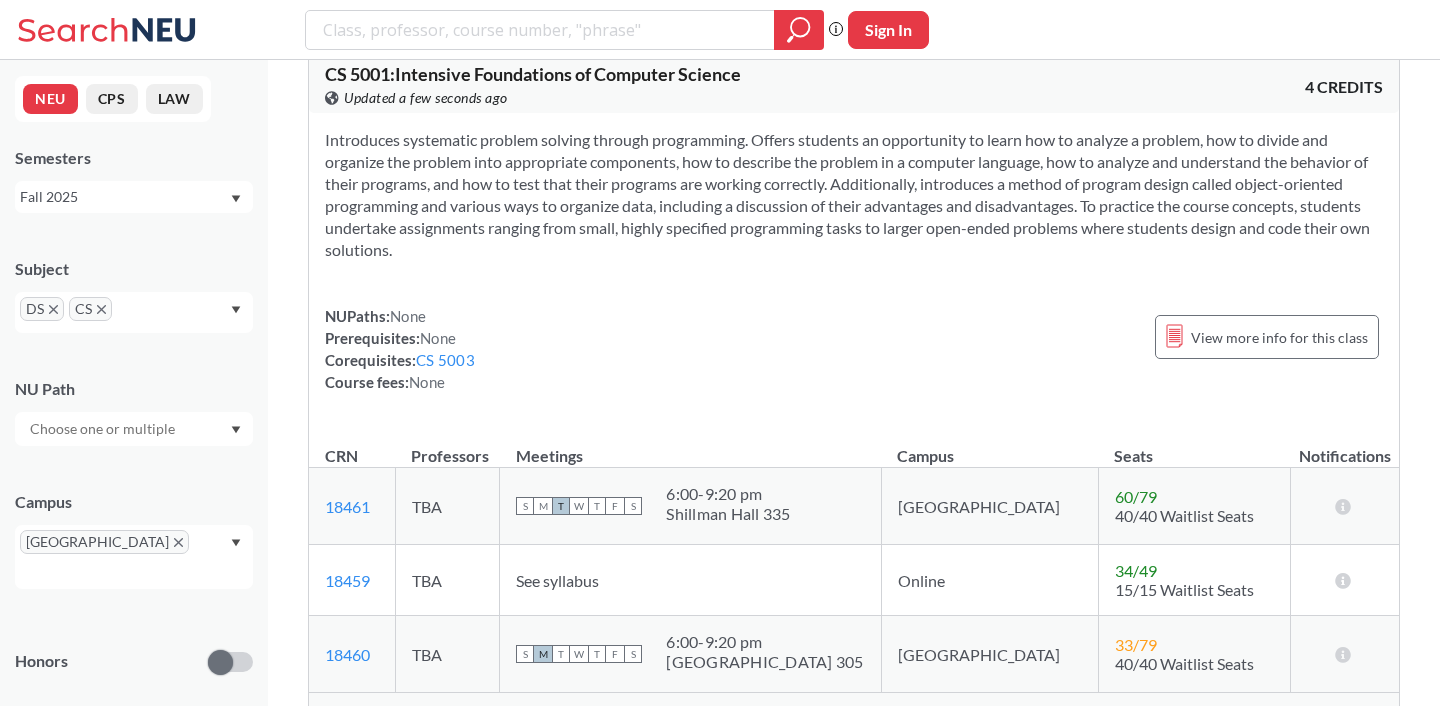 drag, startPoint x: 533, startPoint y: 259, endPoint x: 275, endPoint y: 75, distance: 316.89114 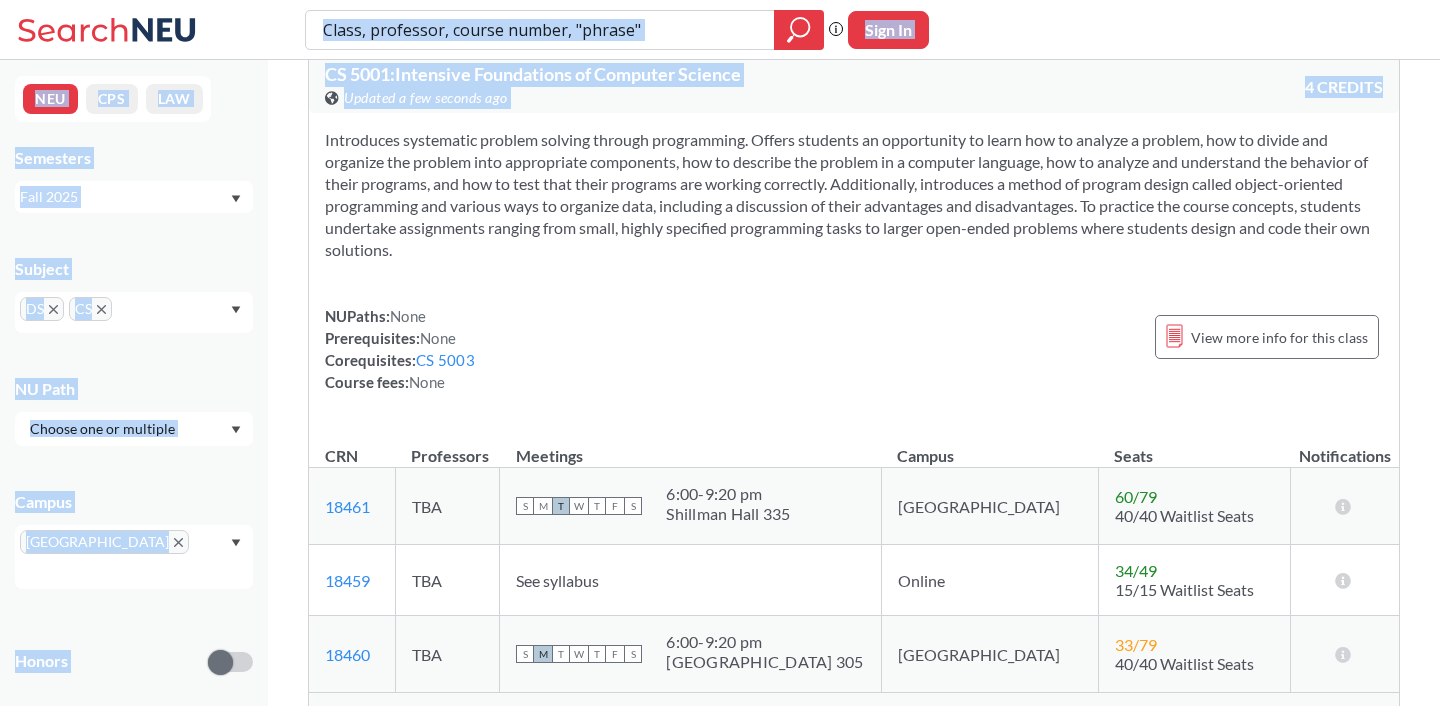 drag, startPoint x: 571, startPoint y: 267, endPoint x: 254, endPoint y: 26, distance: 398.2085 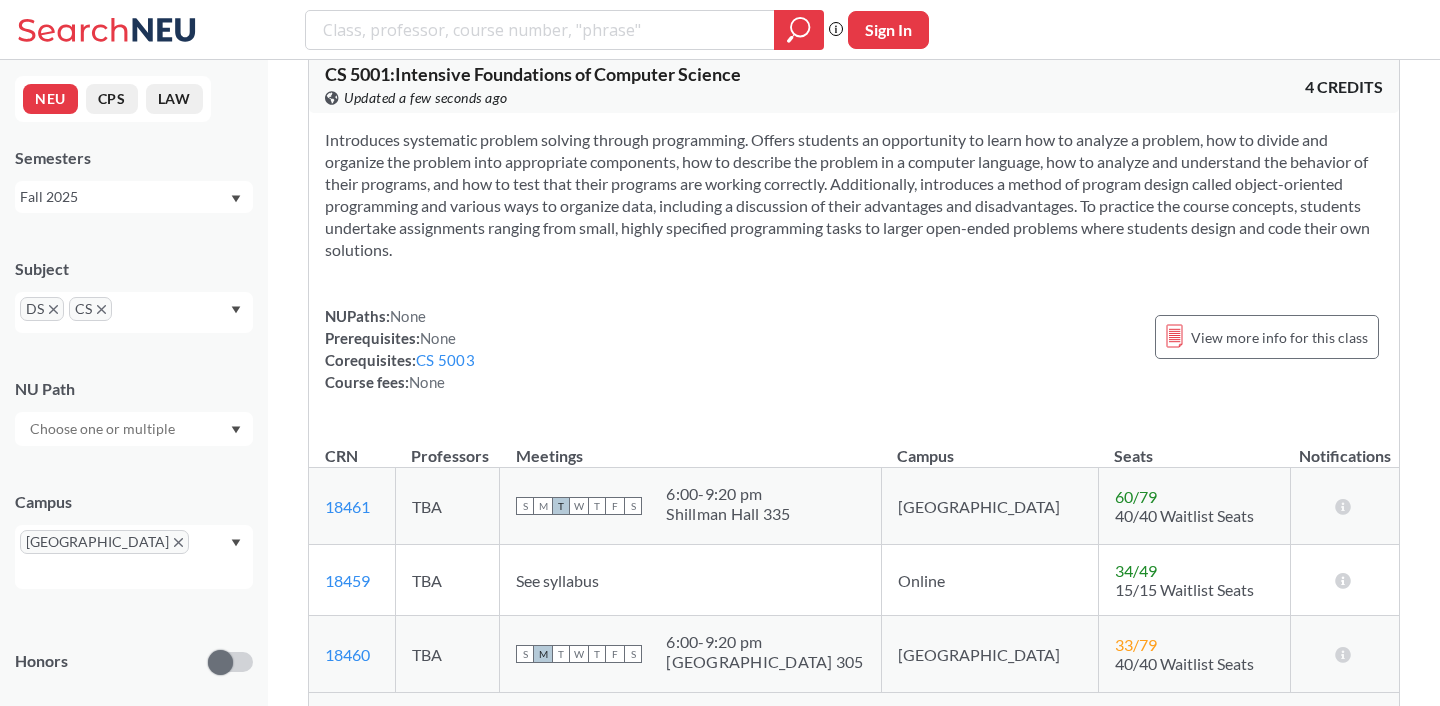 click on "Introduces systematic problem solving through programming. Offers students an opportunity to learn how to analyze a problem, how to divide and organize the problem into appropriate components, how to describe the problem in a computer language, how to analyze and understand the behavior of their programs, and how to test that their programs are working correctly. Additionally, introduces a method of program design called object-oriented programming and various ways to organize data, including a discussion of their advantages and disadvantages. To practice the course concepts, students undertake assignments ranging from small, highly specified programming tasks to larger open-ended problems where students design and code their own solutions." at bounding box center [854, 195] 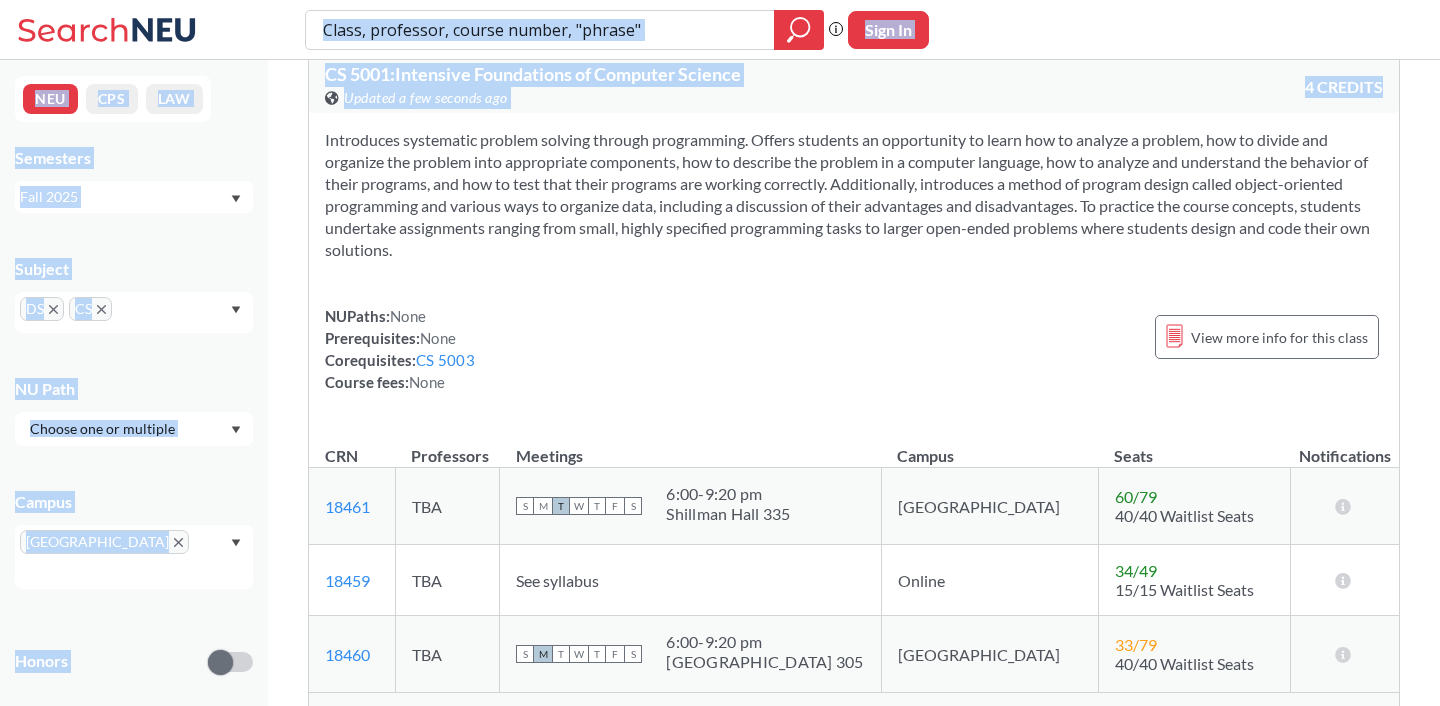 drag, startPoint x: 585, startPoint y: 278, endPoint x: 241, endPoint y: 35, distance: 421.171 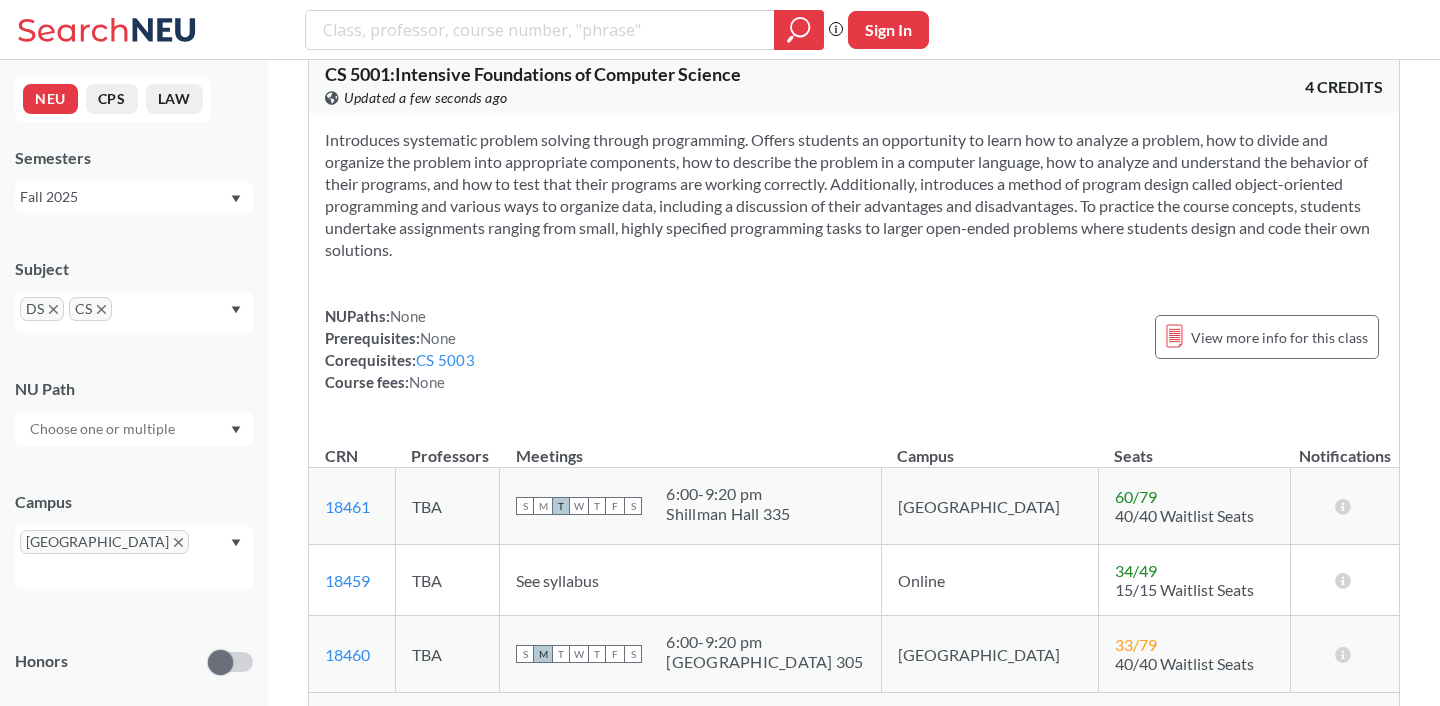click on "Introduces systematic problem solving through programming. Offers students an opportunity to learn how to analyze a problem, how to divide and organize the problem into appropriate components, how to describe the problem in a computer language, how to analyze and understand the behavior of their programs, and how to test that their programs are working correctly. Additionally, introduces a method of program design called object-oriented programming and various ways to organize data, including a discussion of their advantages and disadvantages. To practice the course concepts, students undertake assignments ranging from small, highly specified programming tasks to larger open-ended problems where students design and code their own solutions.
NUPaths:  None Prerequisites:  None Corequisites:  CS 5003 Course fees:  None View more info for this class" at bounding box center [854, 269] 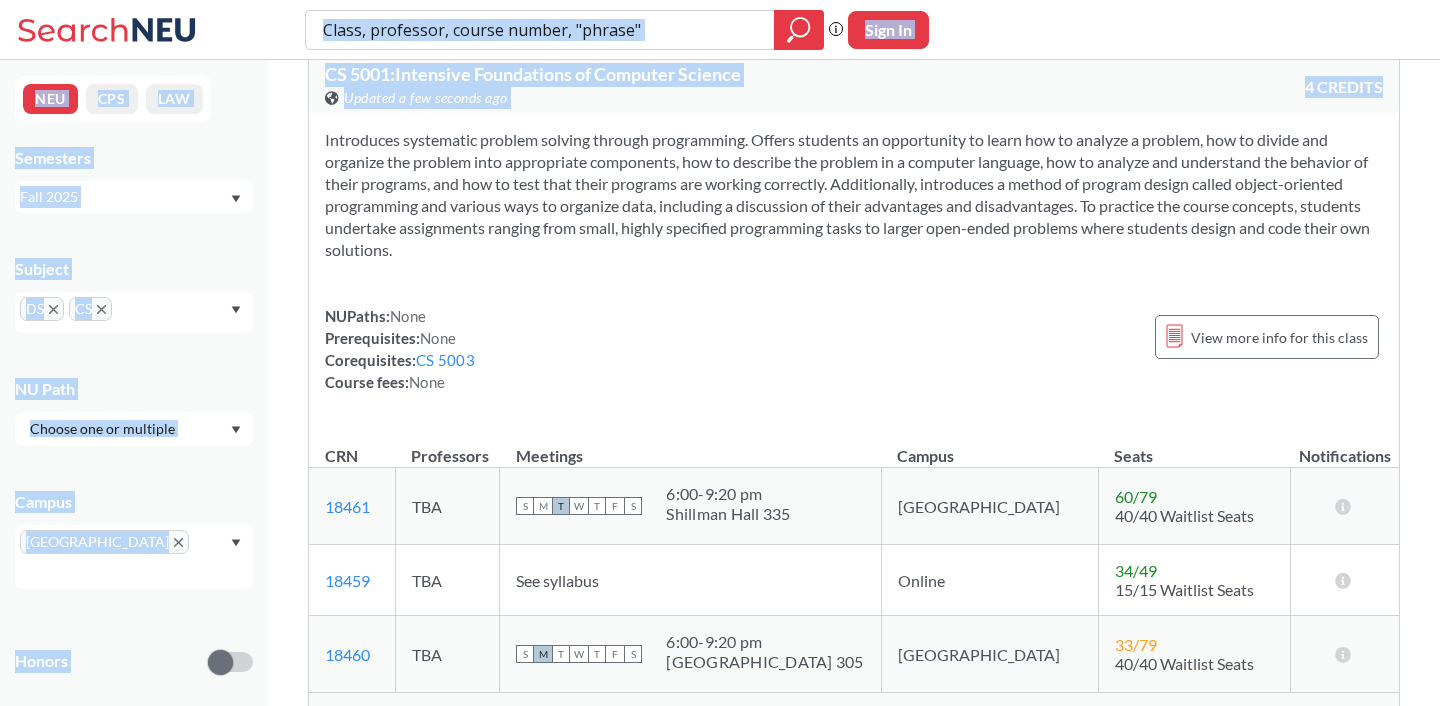 drag, startPoint x: 593, startPoint y: 263, endPoint x: 215, endPoint y: 11, distance: 454.29947 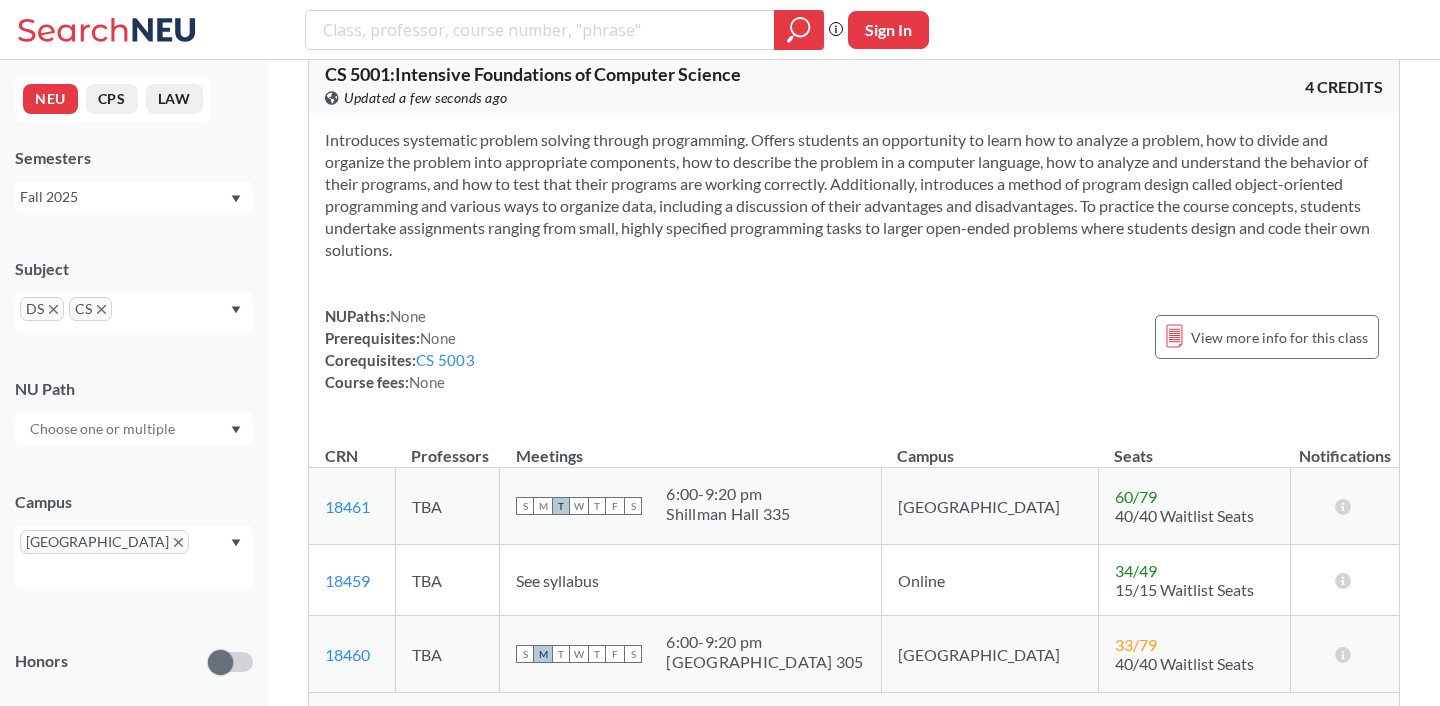 click on "Phrase search guarantees the exact search appears in the results. Ex. If you want the exact phrase "studio design" to appear in the search results, wrap it up in quotes. Sign In" at bounding box center (720, 30) 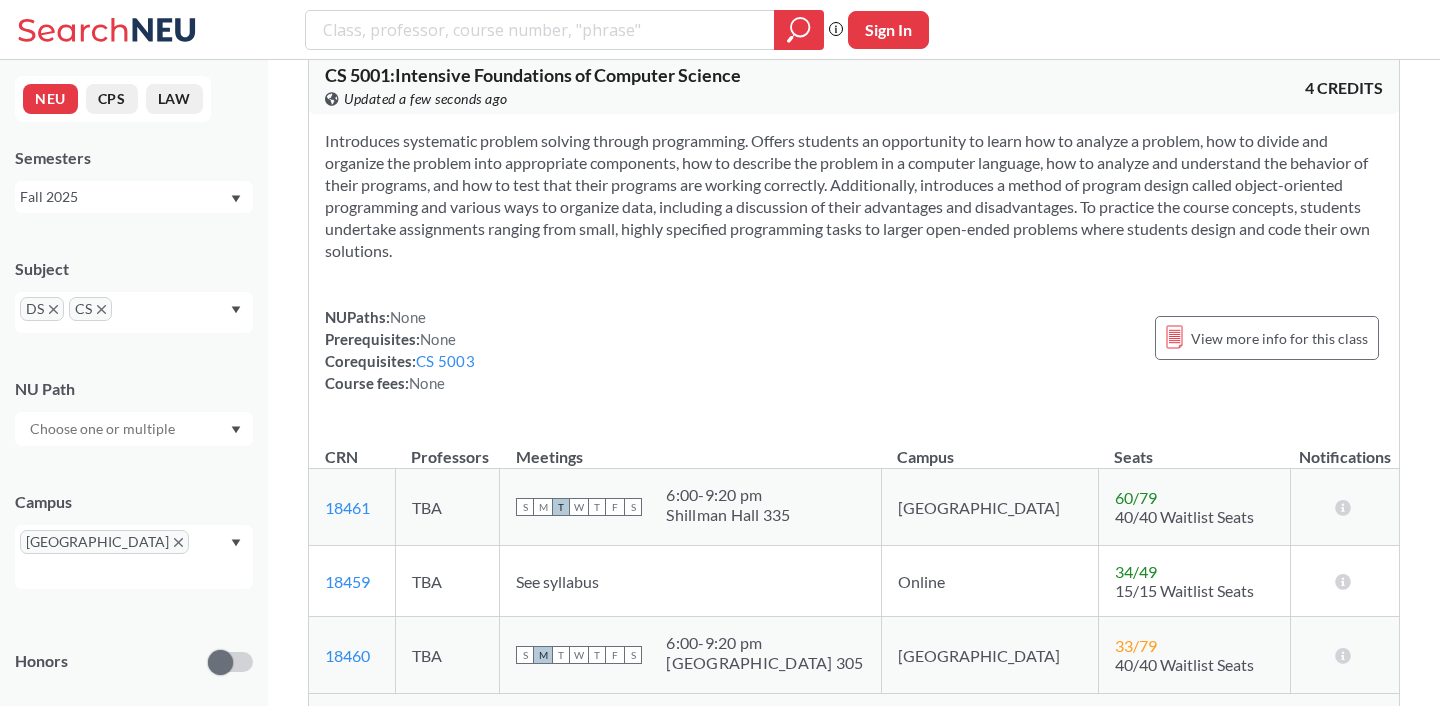 scroll, scrollTop: 124, scrollLeft: 0, axis: vertical 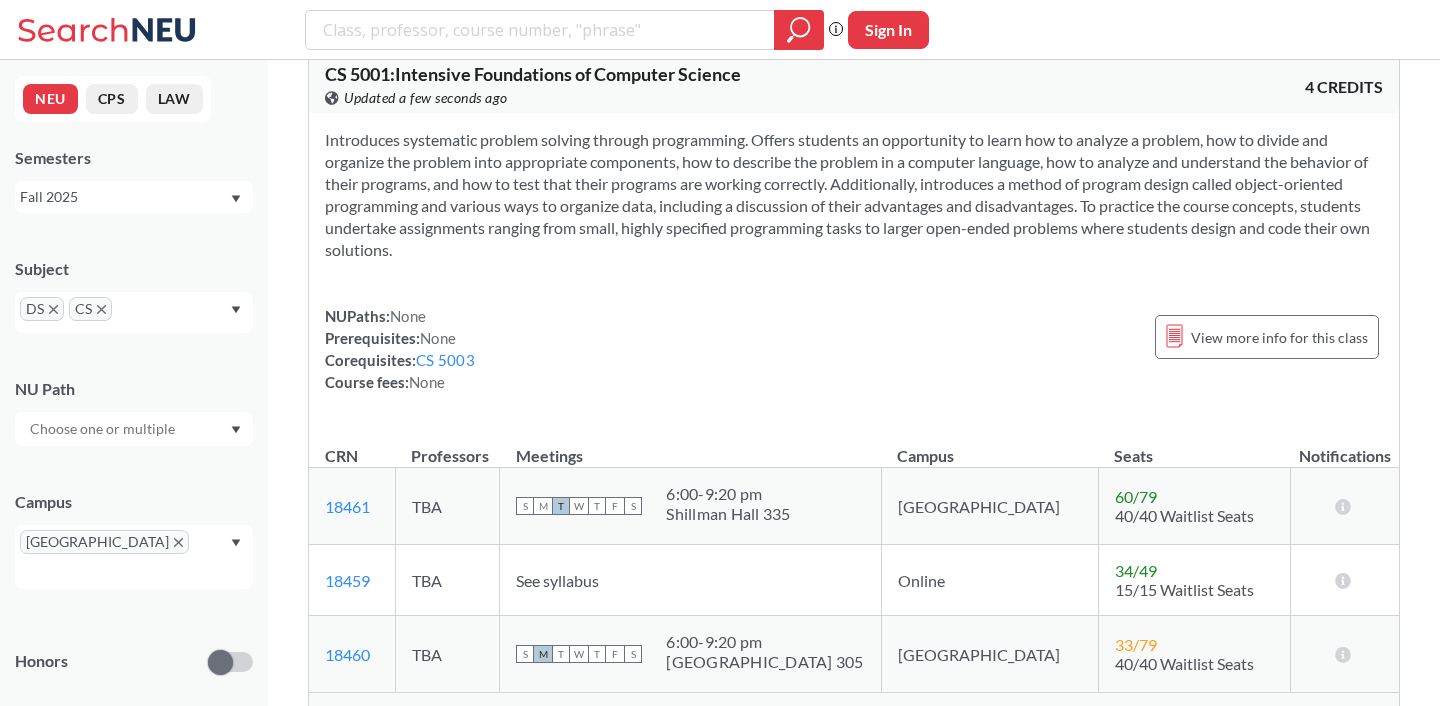 click 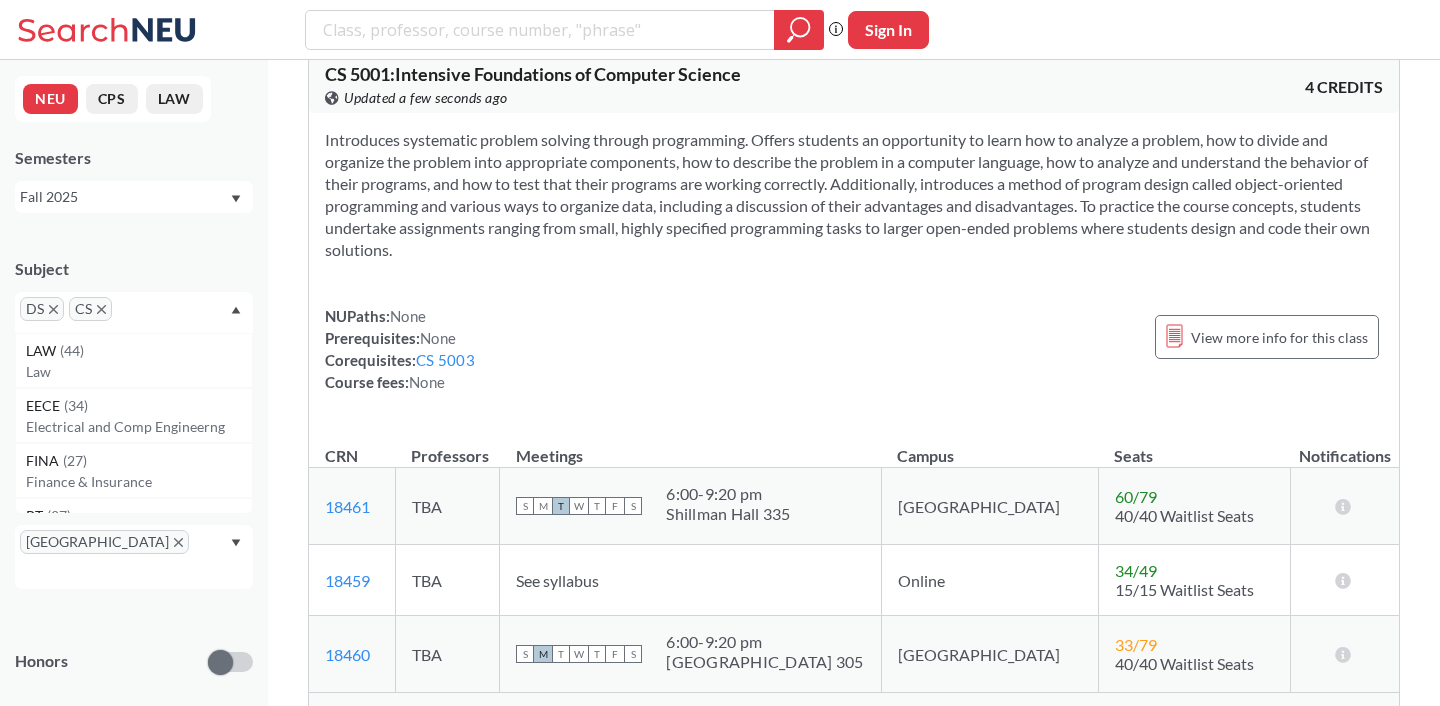 click 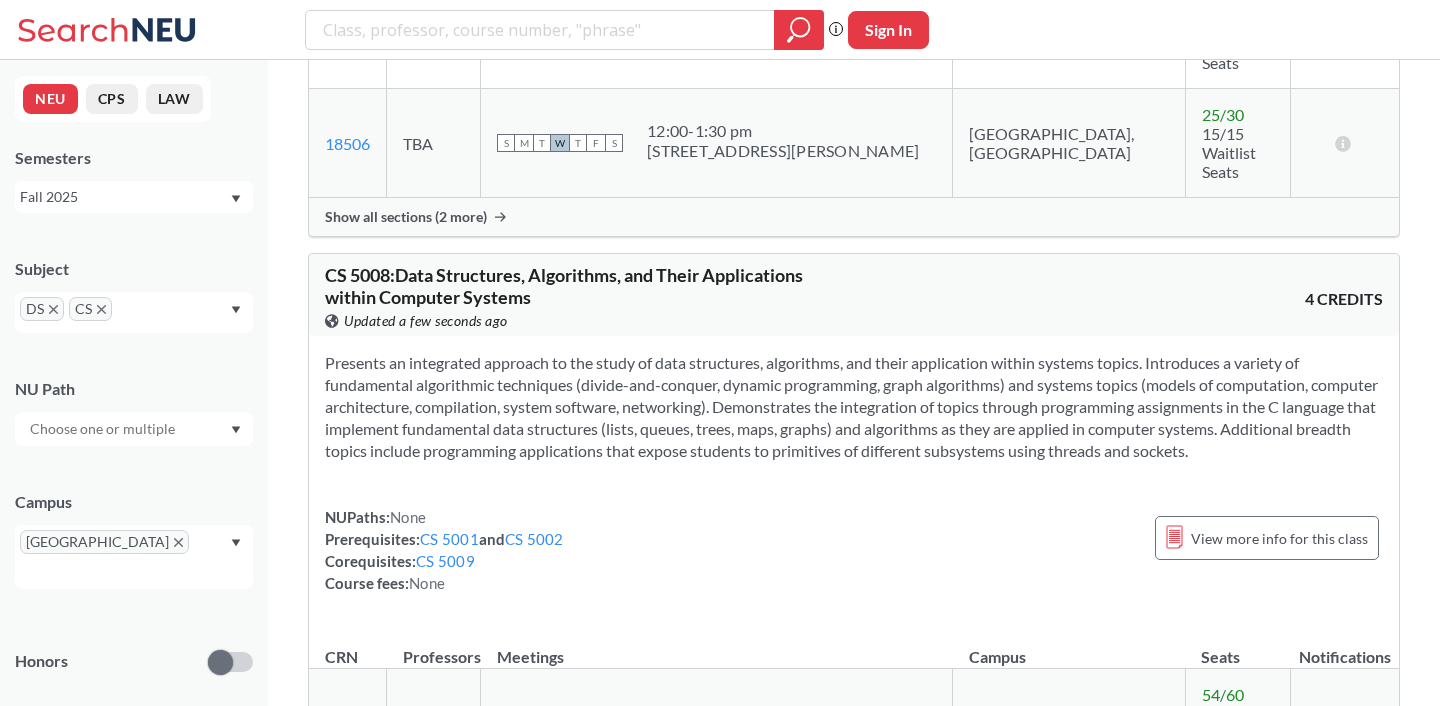 scroll, scrollTop: 3426, scrollLeft: 0, axis: vertical 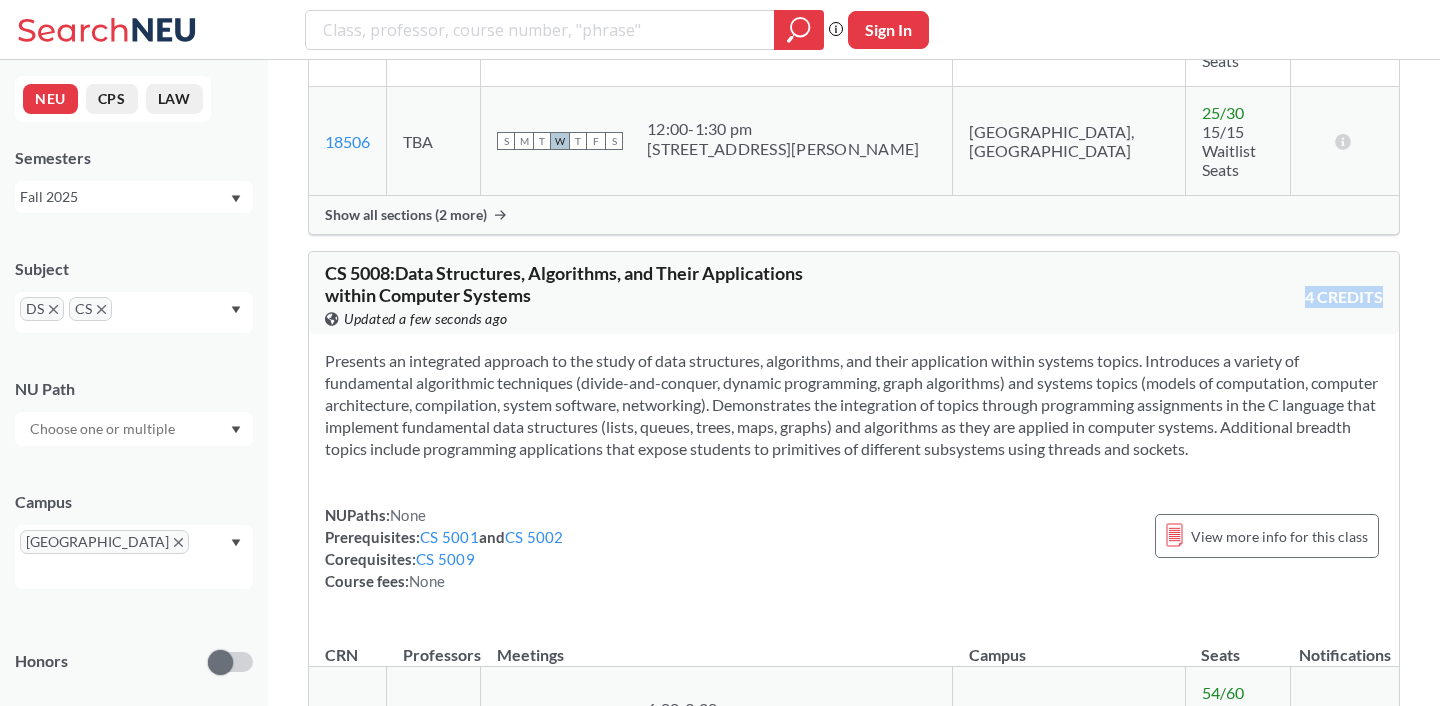 drag, startPoint x: 613, startPoint y: 283, endPoint x: 341, endPoint y: 139, distance: 307.76614 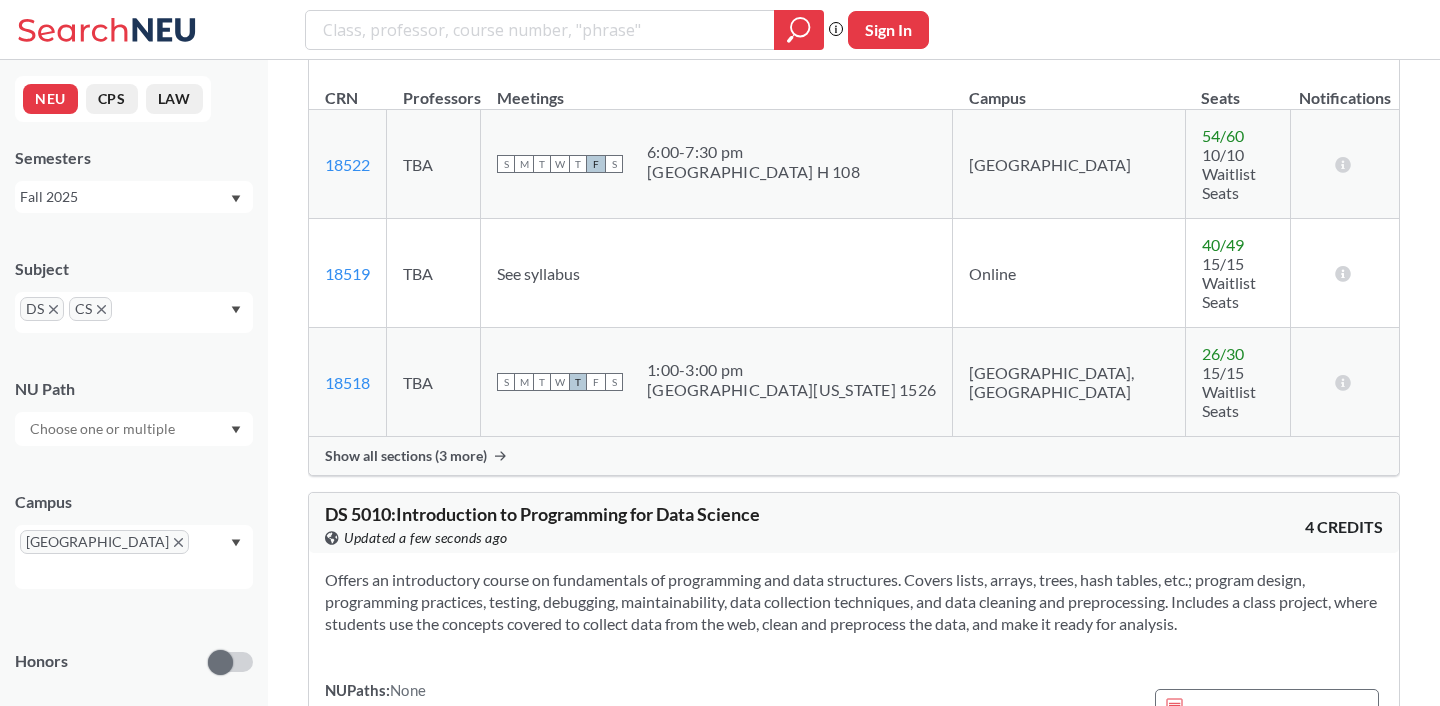 scroll, scrollTop: 4700, scrollLeft: 0, axis: vertical 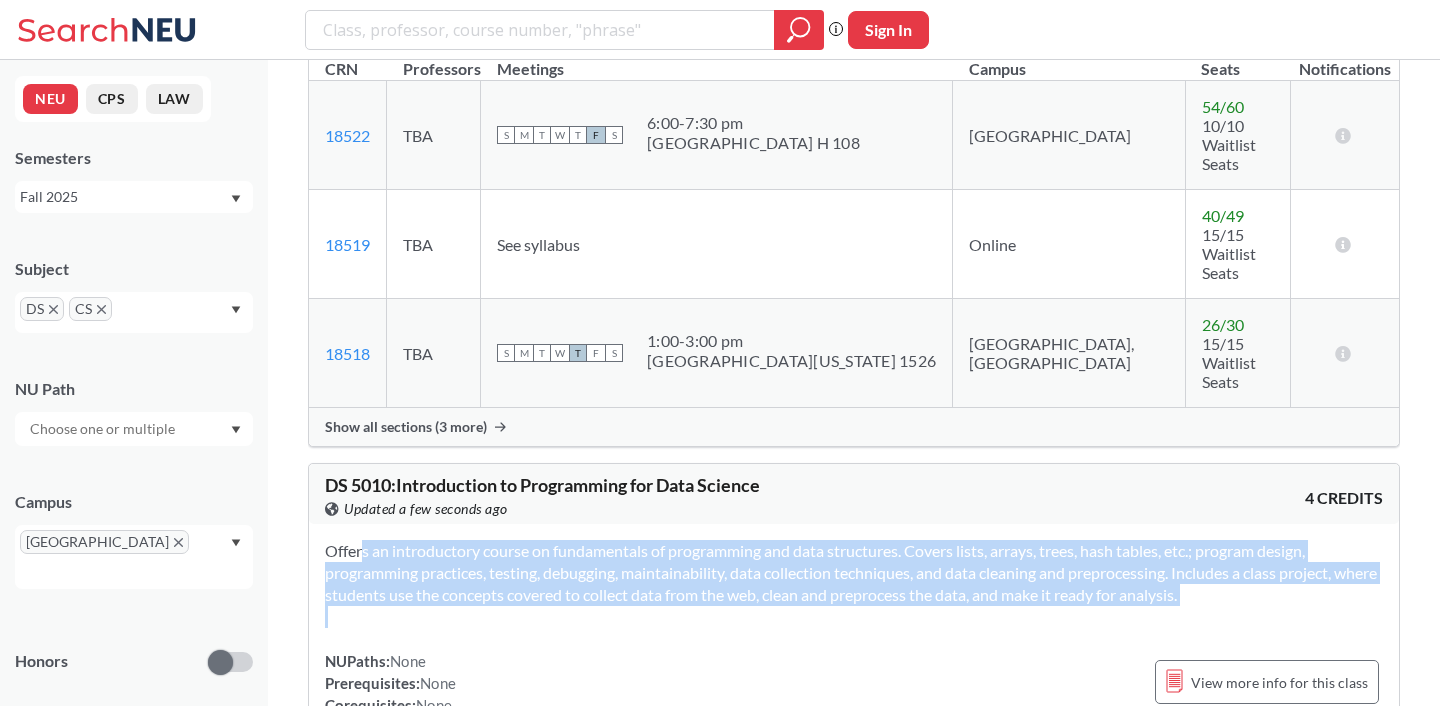 drag, startPoint x: 527, startPoint y: 242, endPoint x: 321, endPoint y: 128, distance: 235.44002 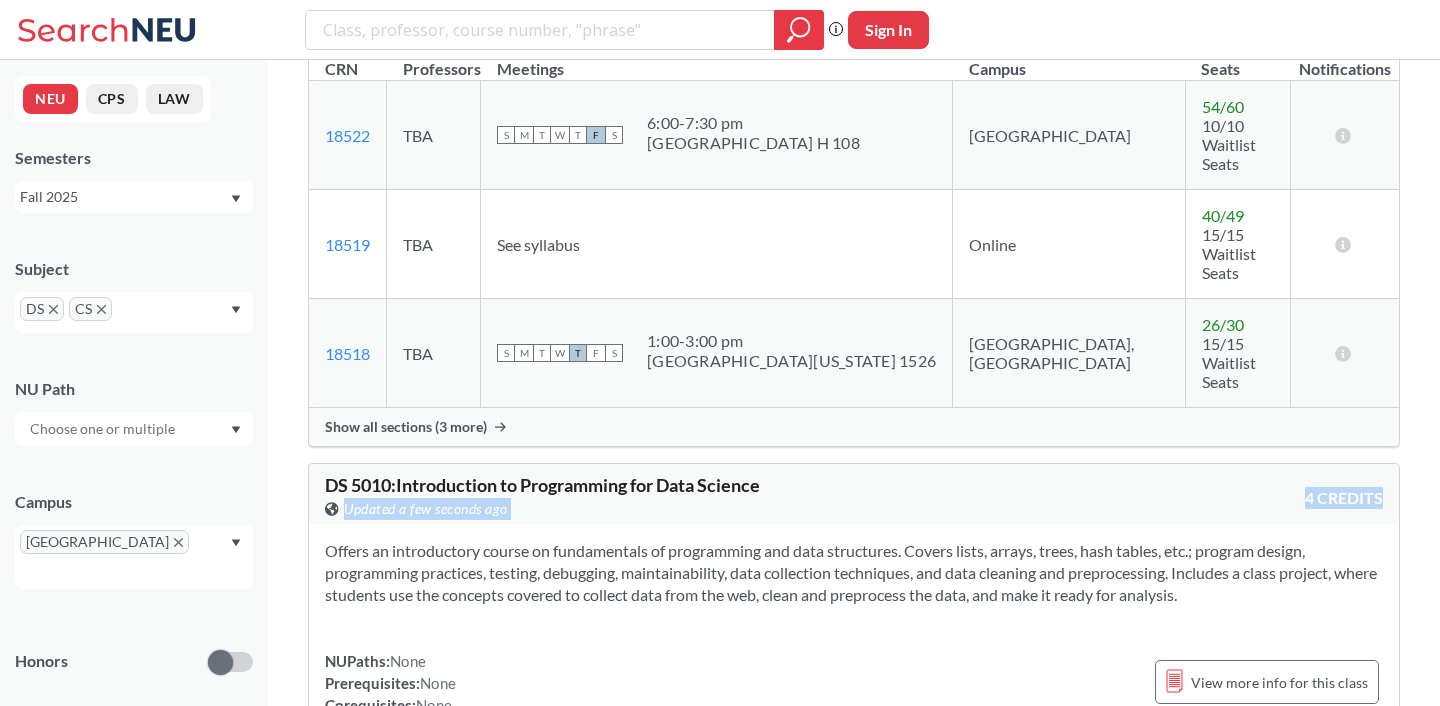 drag, startPoint x: 514, startPoint y: 230, endPoint x: 310, endPoint y: 109, distance: 237.18558 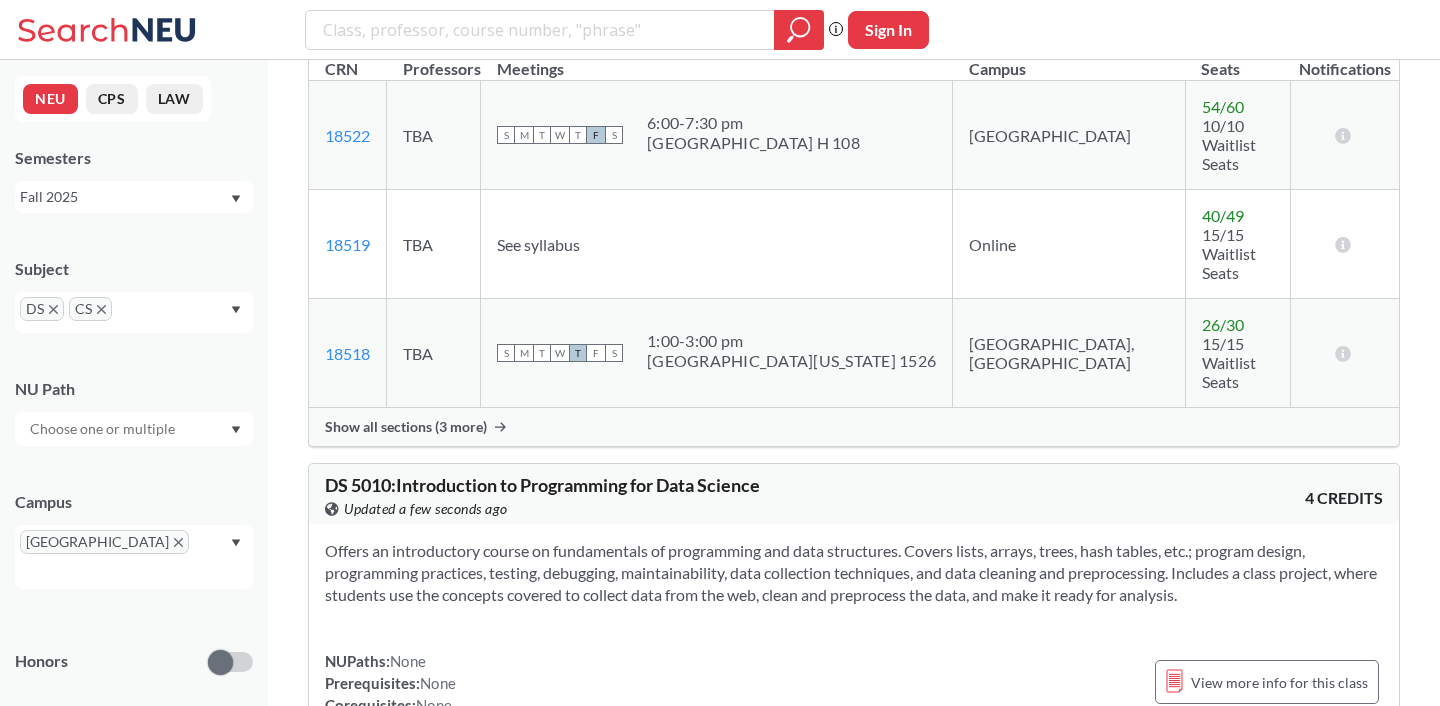 click on "Offers an introductory course on fundamentals of programming and data structures. Covers lists, arrays, trees, hash tables, etc.; program design, programming practices, testing, debugging, maintainability, data collection techniques, and data cleaning and preprocessing. Includes a class project, where students use the concepts covered to collect data from the web, clean and preprocess the data, and make it ready for analysis." at bounding box center (854, 573) 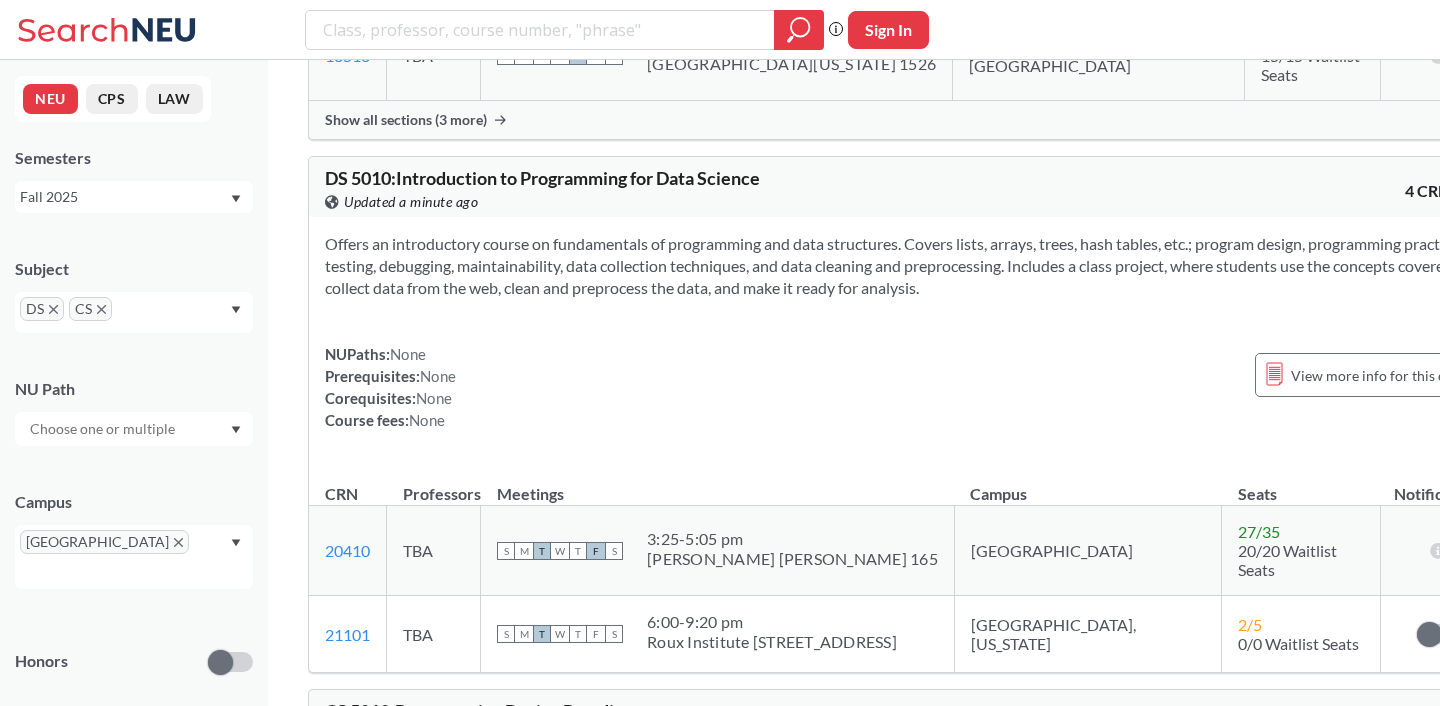 scroll, scrollTop: 4712, scrollLeft: 0, axis: vertical 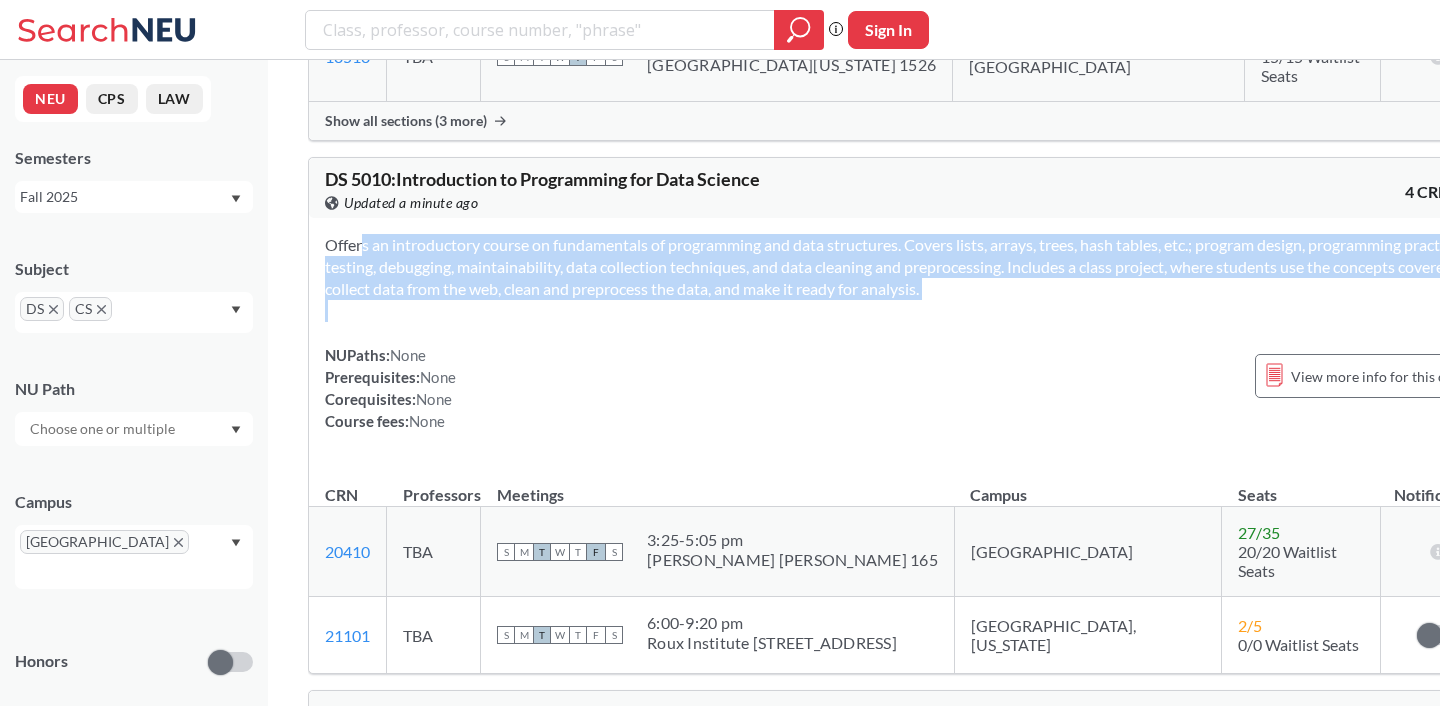 drag, startPoint x: 499, startPoint y: 220, endPoint x: 288, endPoint y: 116, distance: 235.23817 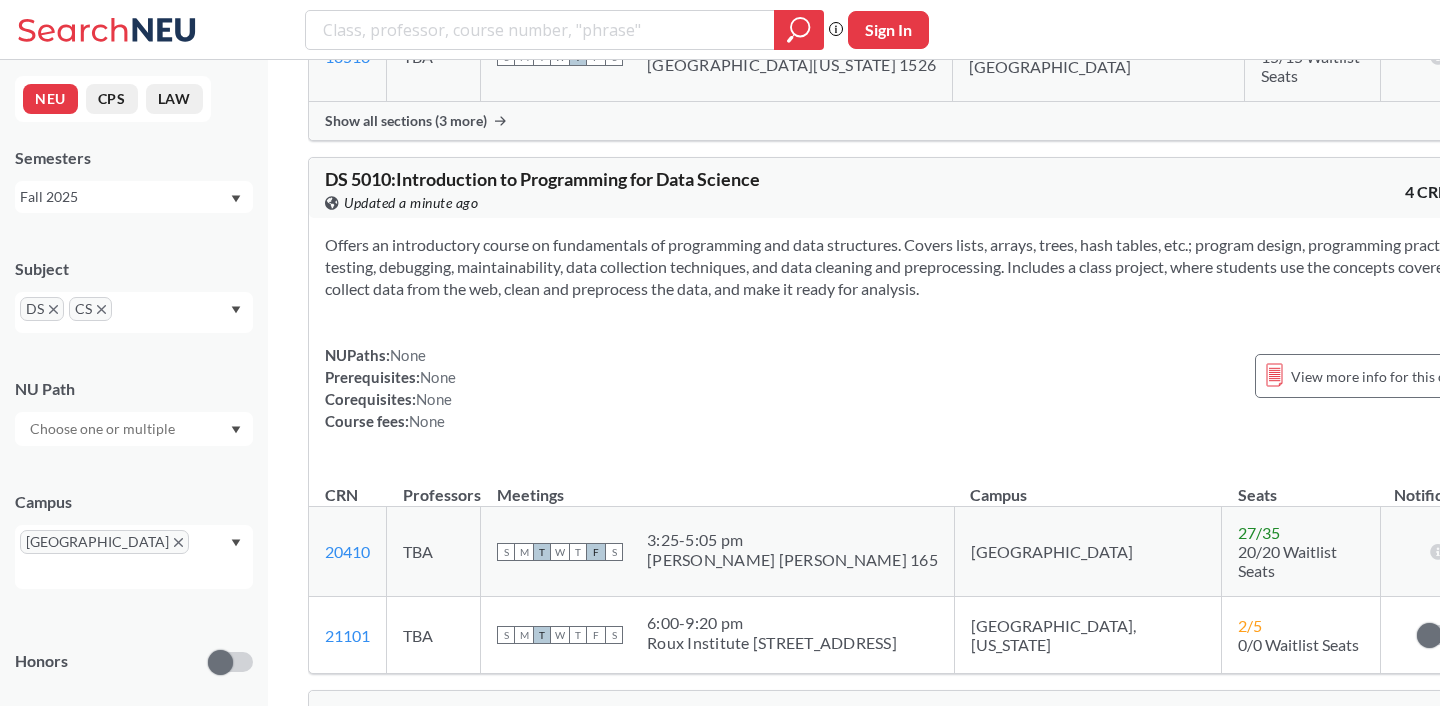 click on "Offers an introductory course on fundamentals of programming and data structures. Covers lists, arrays, trees, hash tables, etc.; program design, programming practices, testing, debugging, maintainability, data collection techniques, and data cleaning and preprocessing. Includes a class project, where students use the concepts covered to collect data from the web, clean and preprocess the data, and make it ready for analysis." at bounding box center [904, 267] 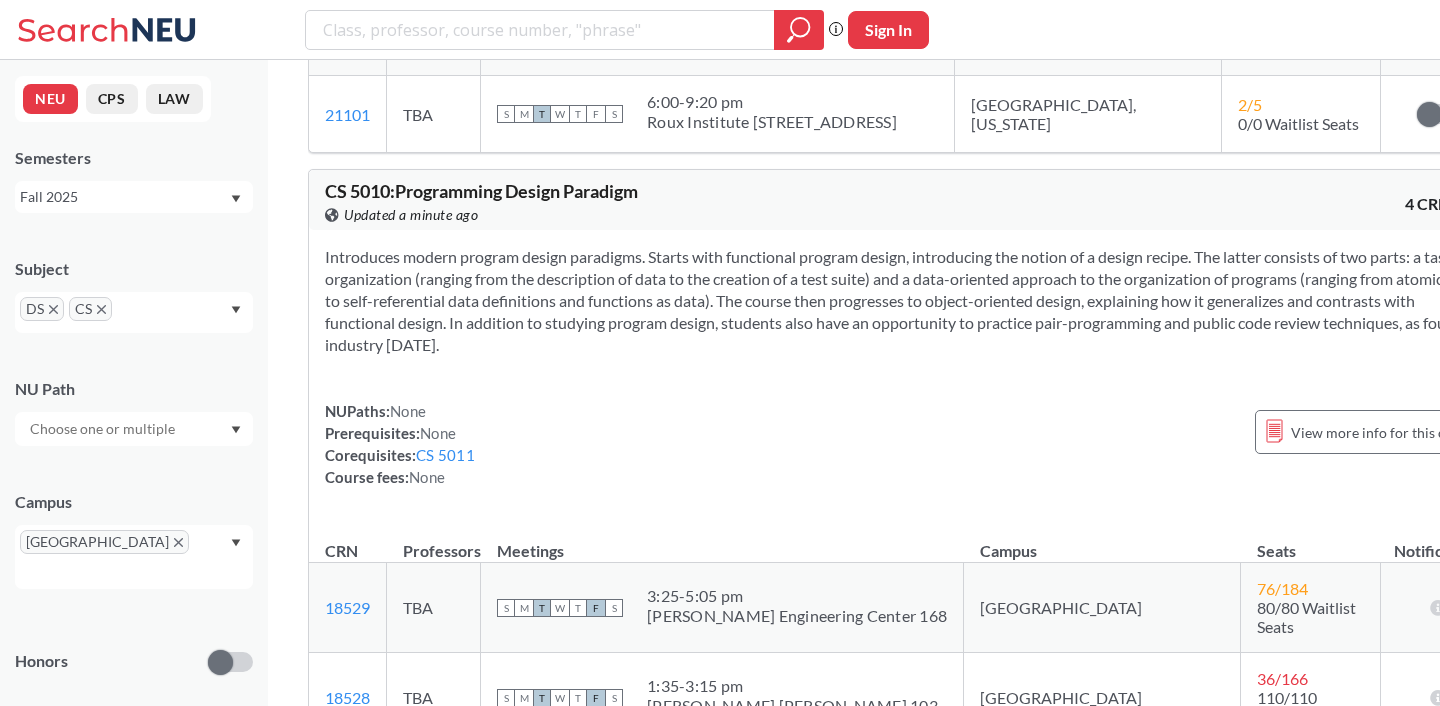 scroll, scrollTop: 5230, scrollLeft: 0, axis: vertical 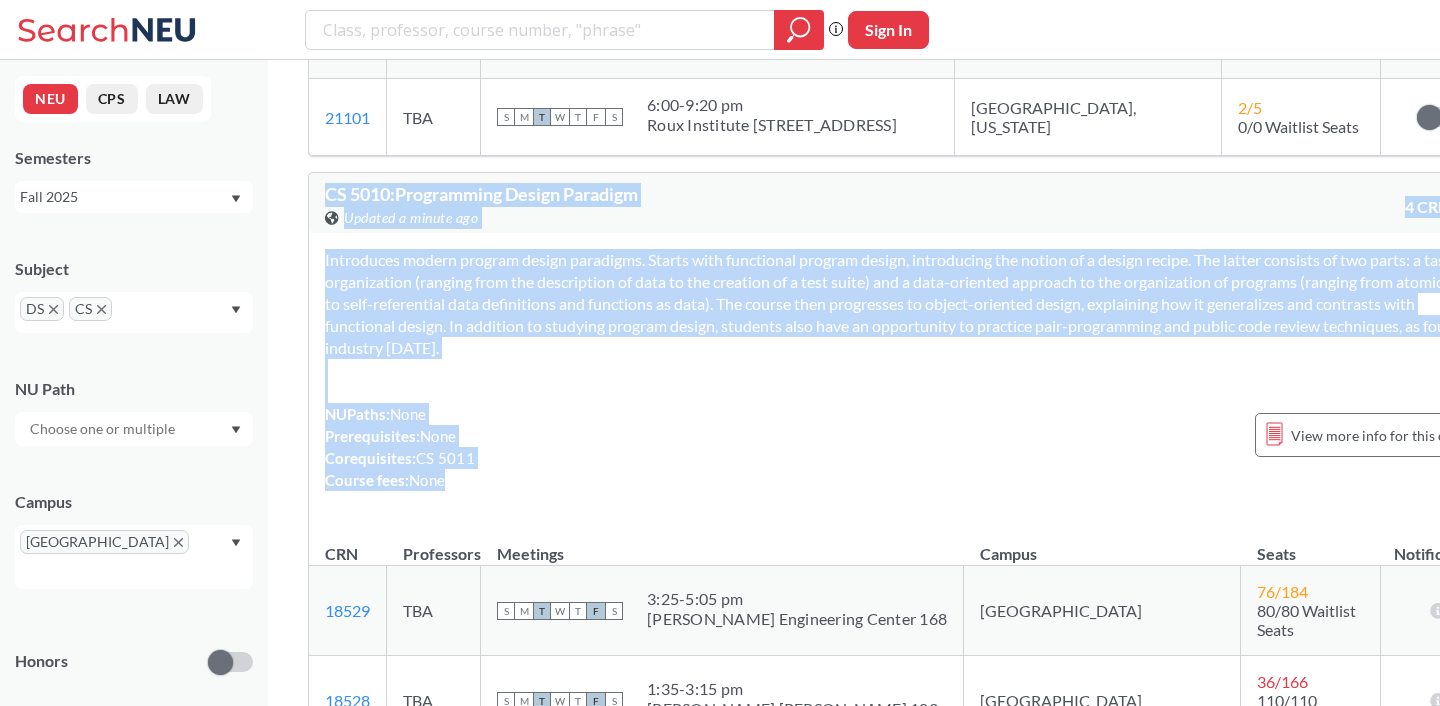 drag, startPoint x: 961, startPoint y: 298, endPoint x: 320, endPoint y: 60, distance: 683.758 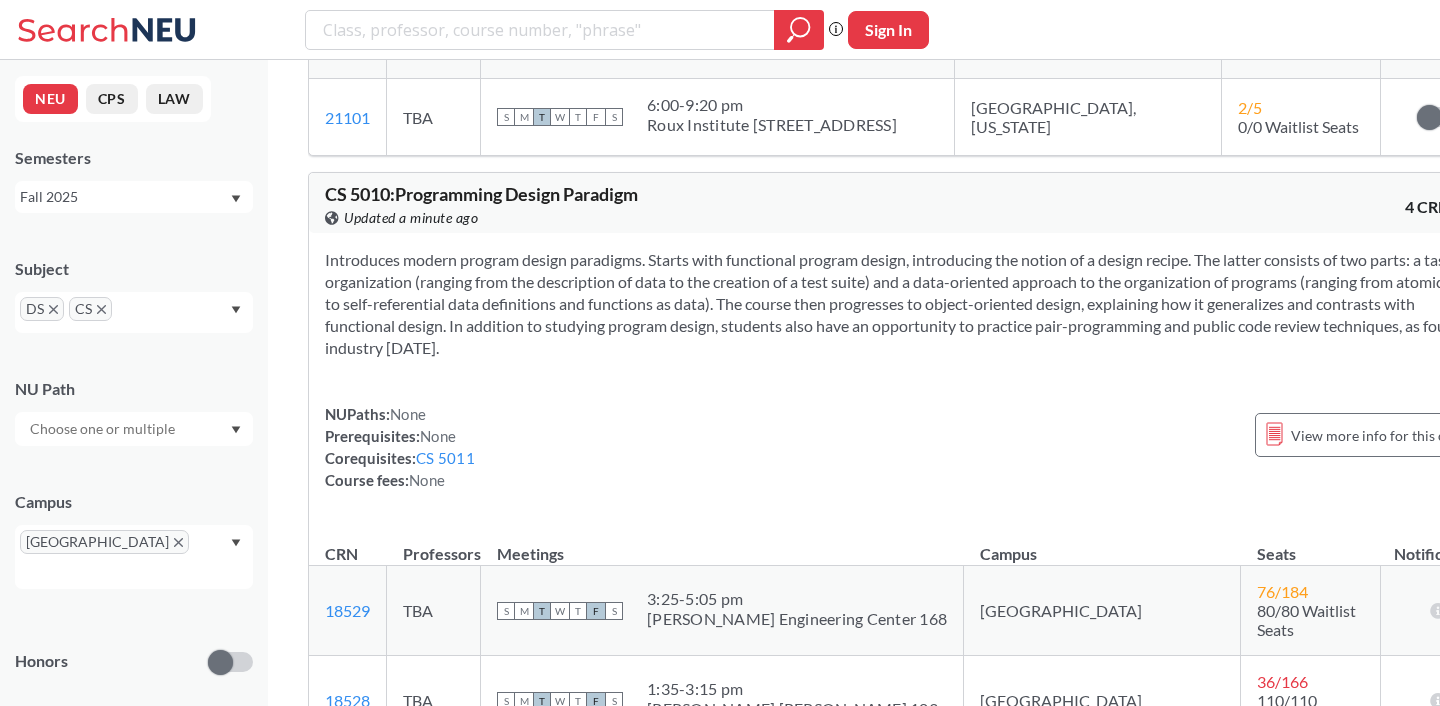 click on "Introduces modern program design paradigms. Starts with functional program design, introducing the notion of a design recipe. The latter consists of two parts: a task organization (ranging from the description of data to the creation of a test suite) and a data-oriented approach to the organization of programs (ranging from atomic data to self-referential data definitions and functions as data). The course then progresses to object-oriented design, explaining how it generalizes and contrasts with functional design. In addition to studying program design, students also have an opportunity to practice pair-programming and public code review techniques, as found in industry [DATE].
NUPaths:  None Prerequisites:  None Corequisites:  CS 5011 Course fees:  None View more info for this class" at bounding box center (904, 378) 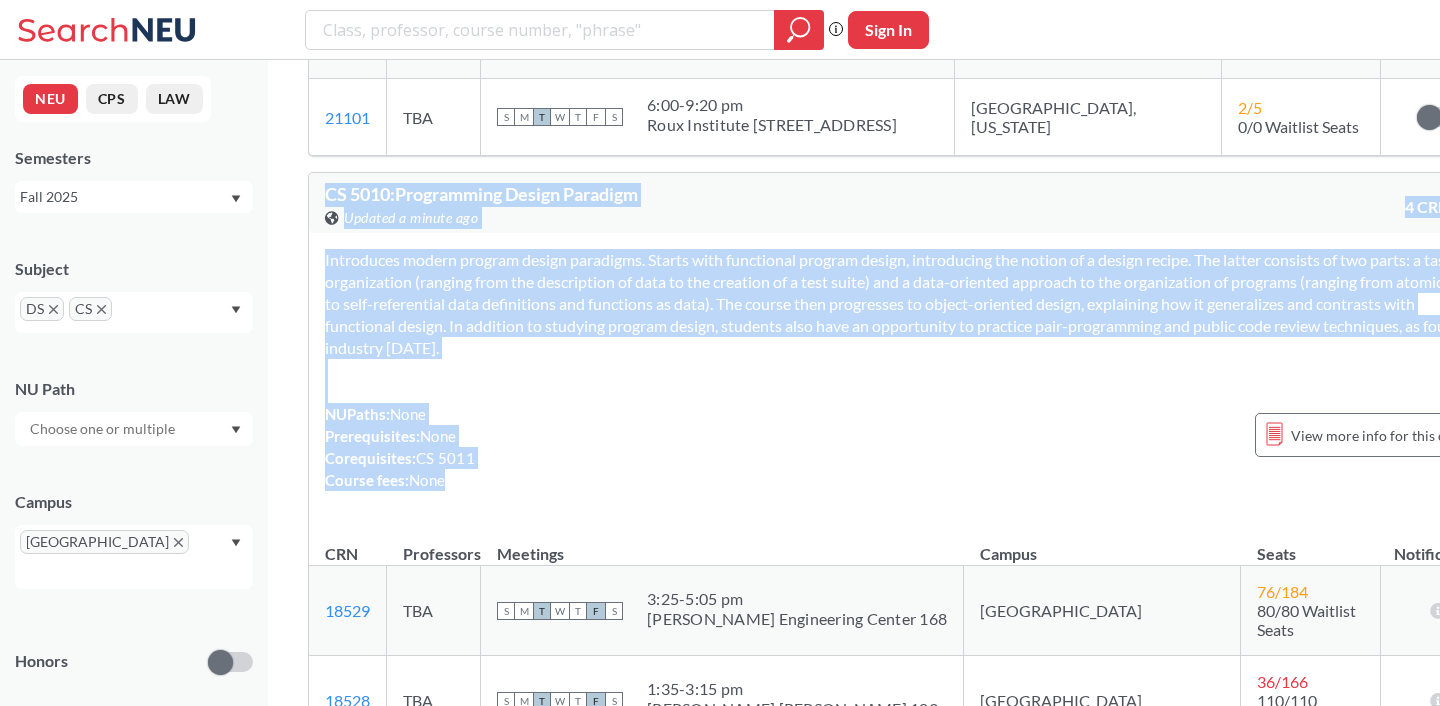 drag, startPoint x: 757, startPoint y: 403, endPoint x: 324, endPoint y: 85, distance: 537.2271 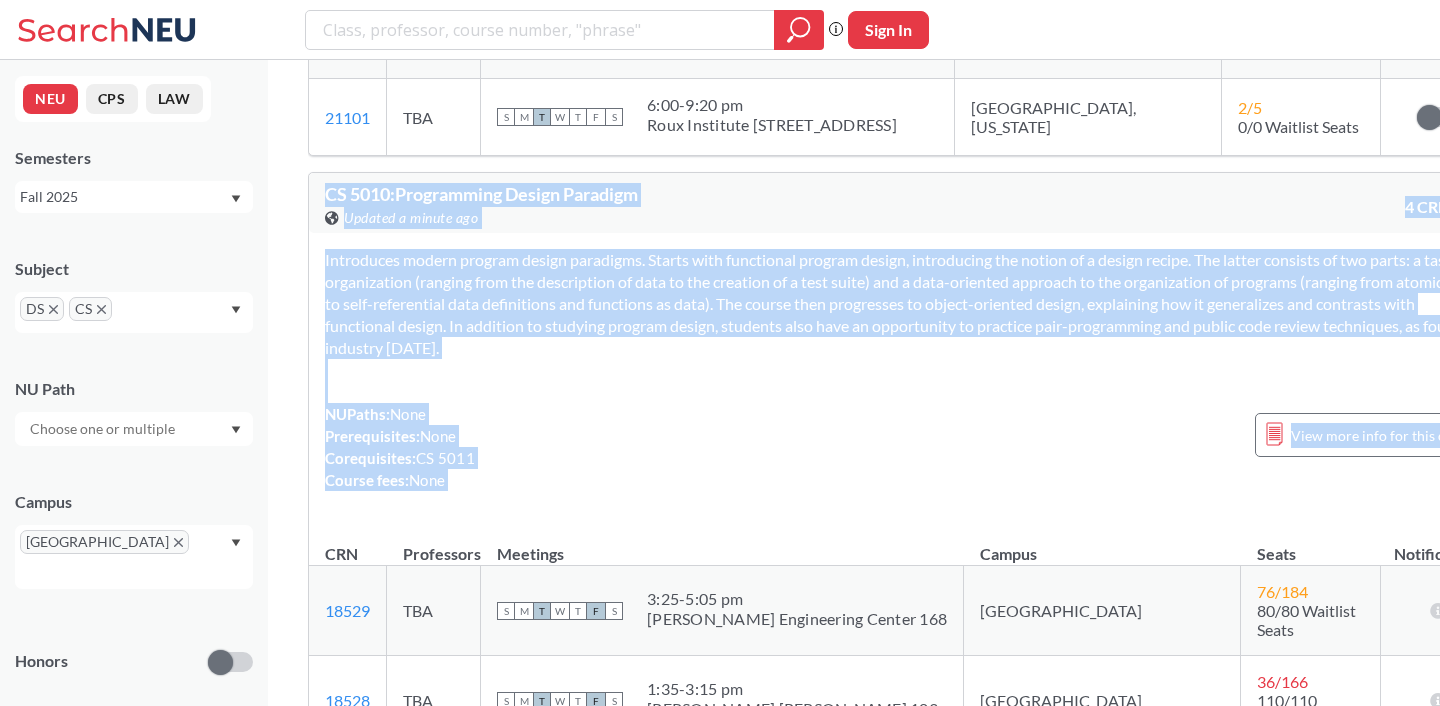 drag, startPoint x: 845, startPoint y: 393, endPoint x: 312, endPoint y: 67, distance: 624.792 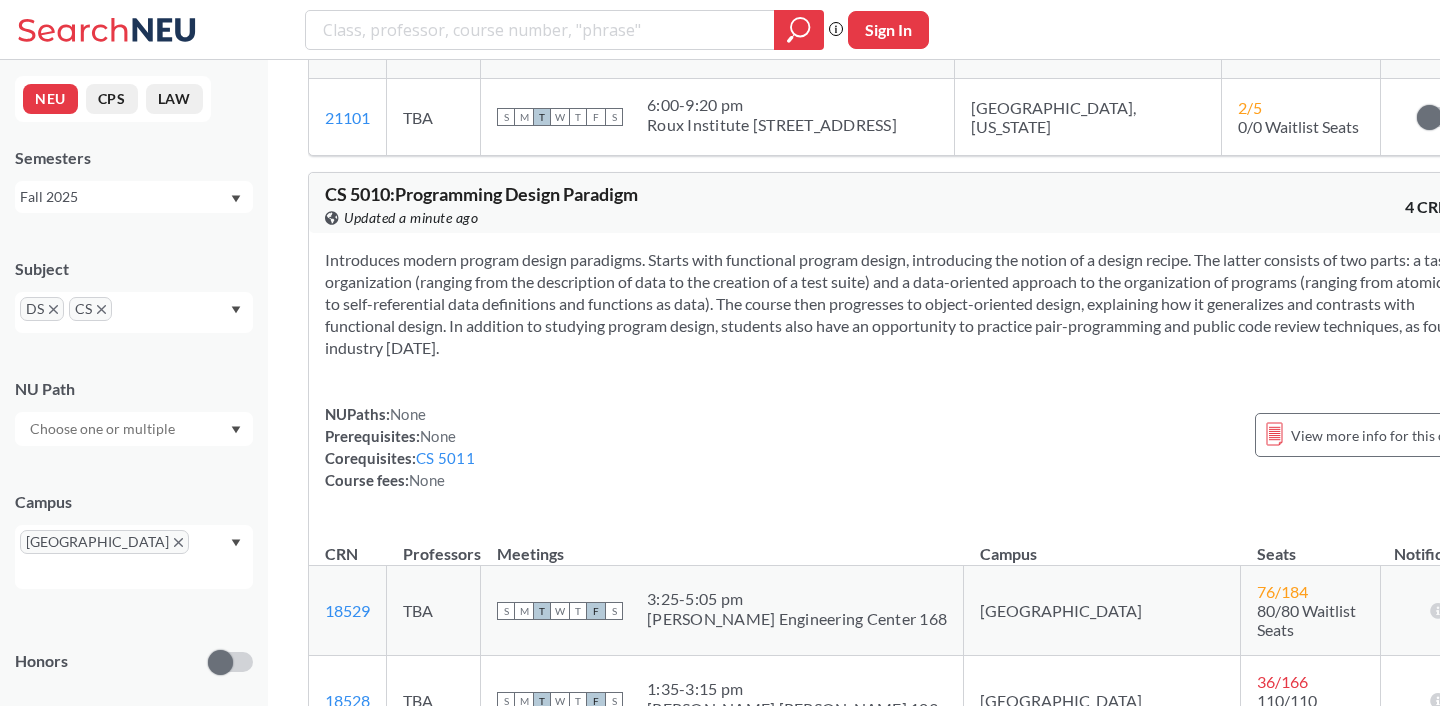 click on "CS   5010 :  Programming Design Paradigm View this course on Banner. Updated a minute ago 4 CREDITS" at bounding box center (904, 203) 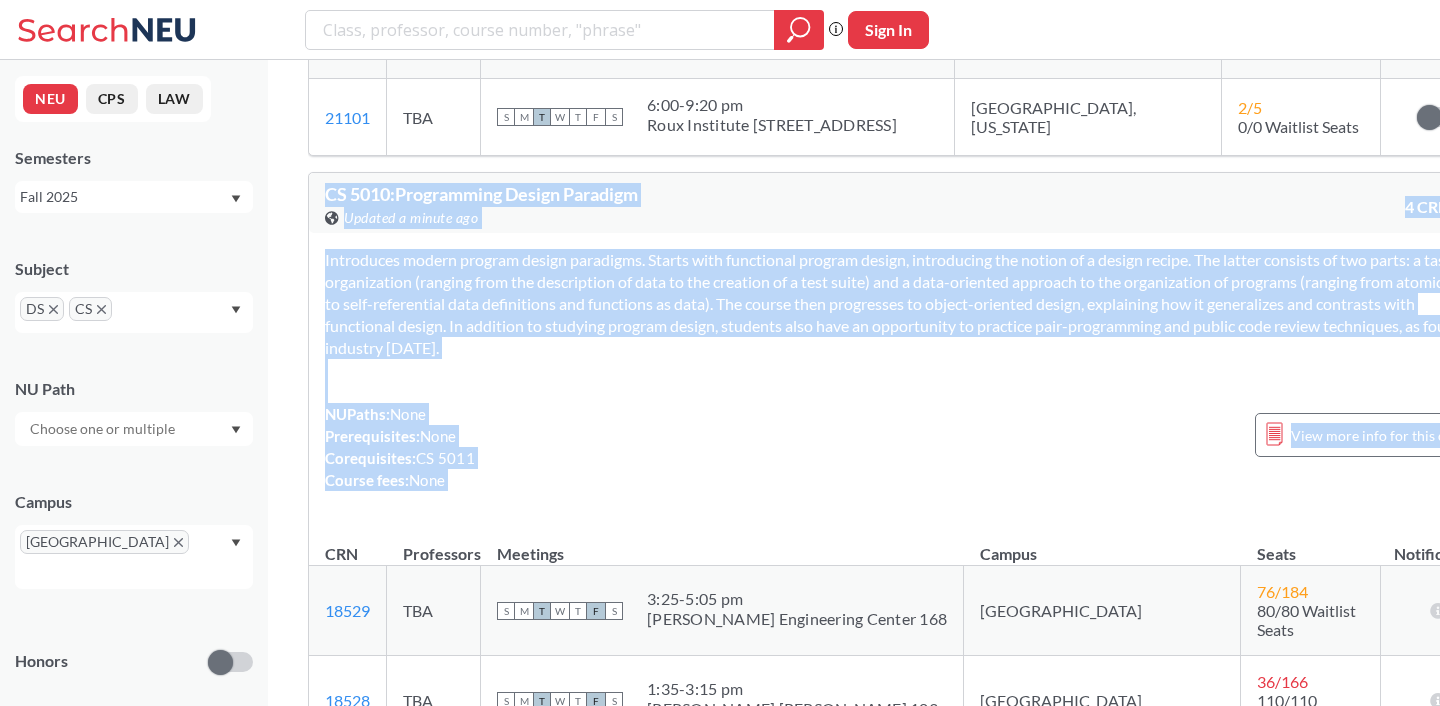 drag, startPoint x: 871, startPoint y: 397, endPoint x: 321, endPoint y: 75, distance: 637.3257 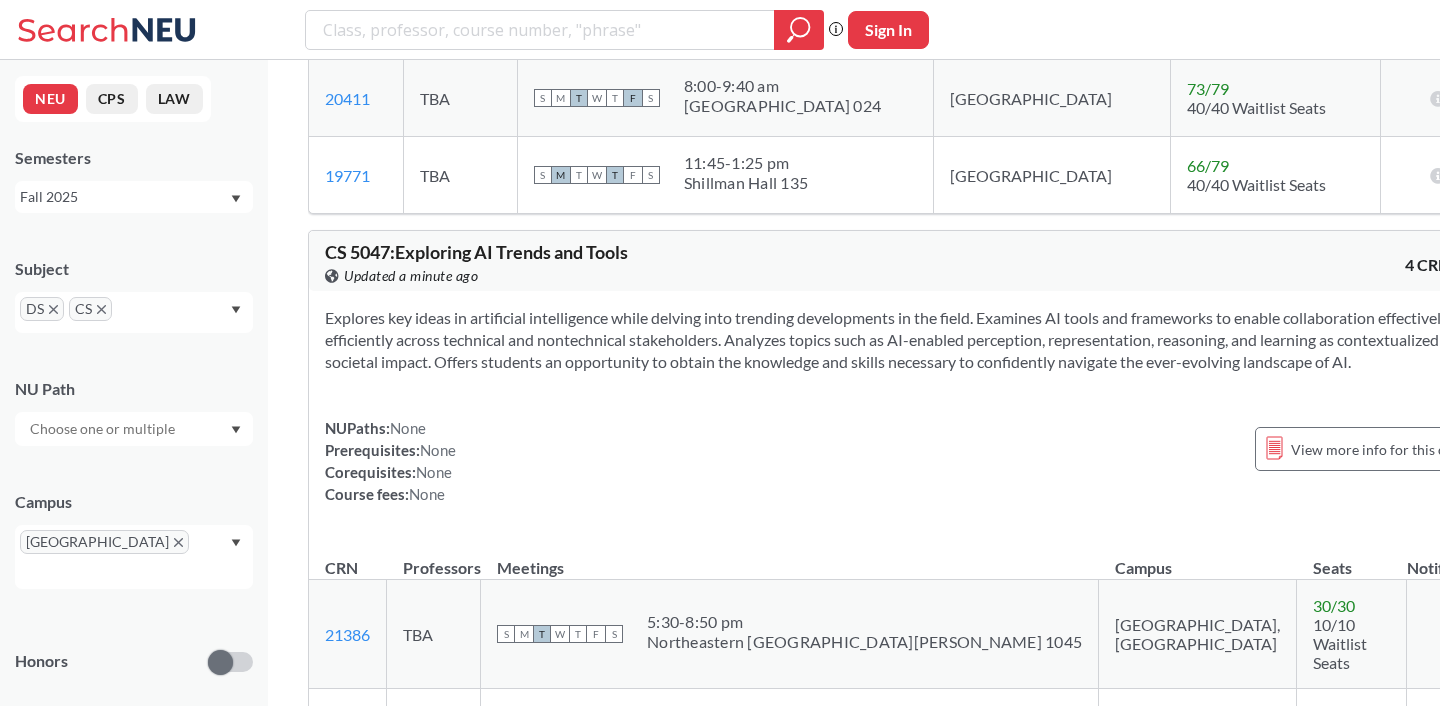 scroll, scrollTop: 7113, scrollLeft: 0, axis: vertical 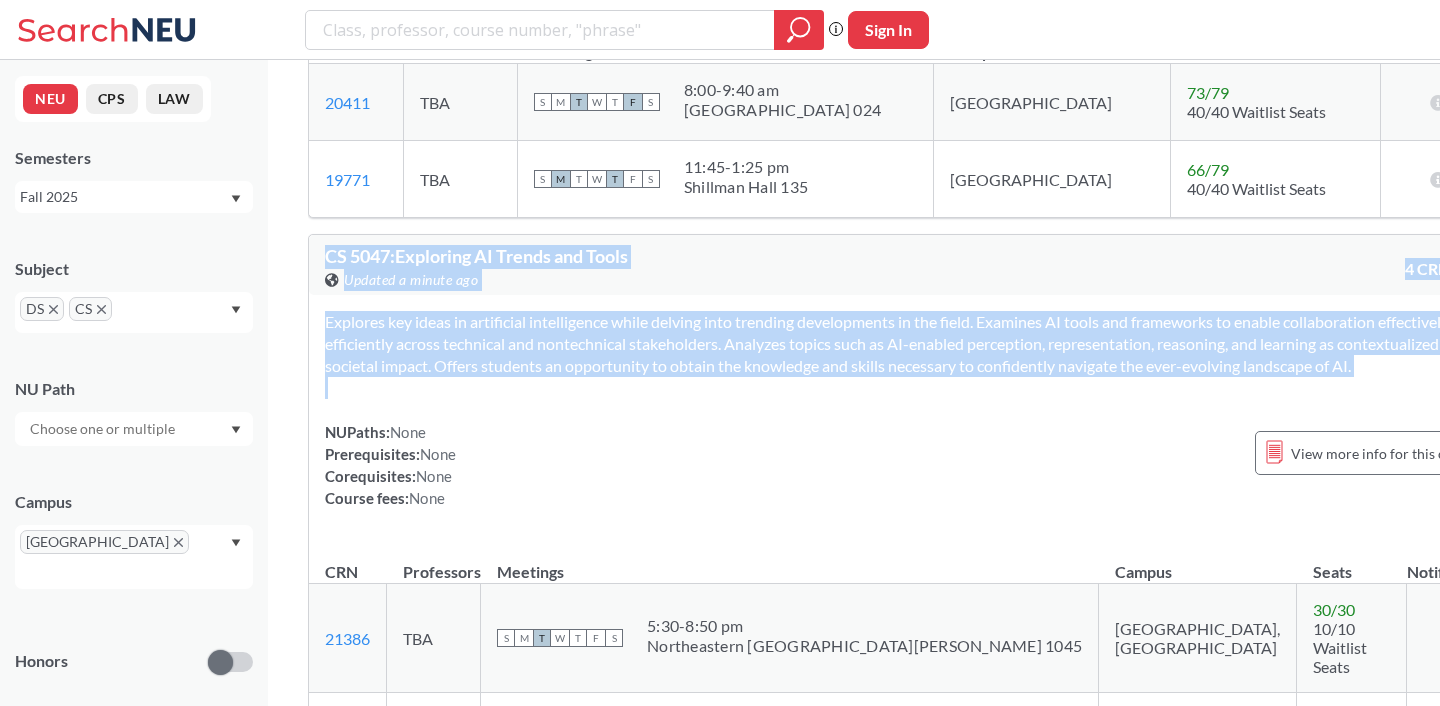 drag, startPoint x: 601, startPoint y: 266, endPoint x: 282, endPoint y: 42, distance: 389.79095 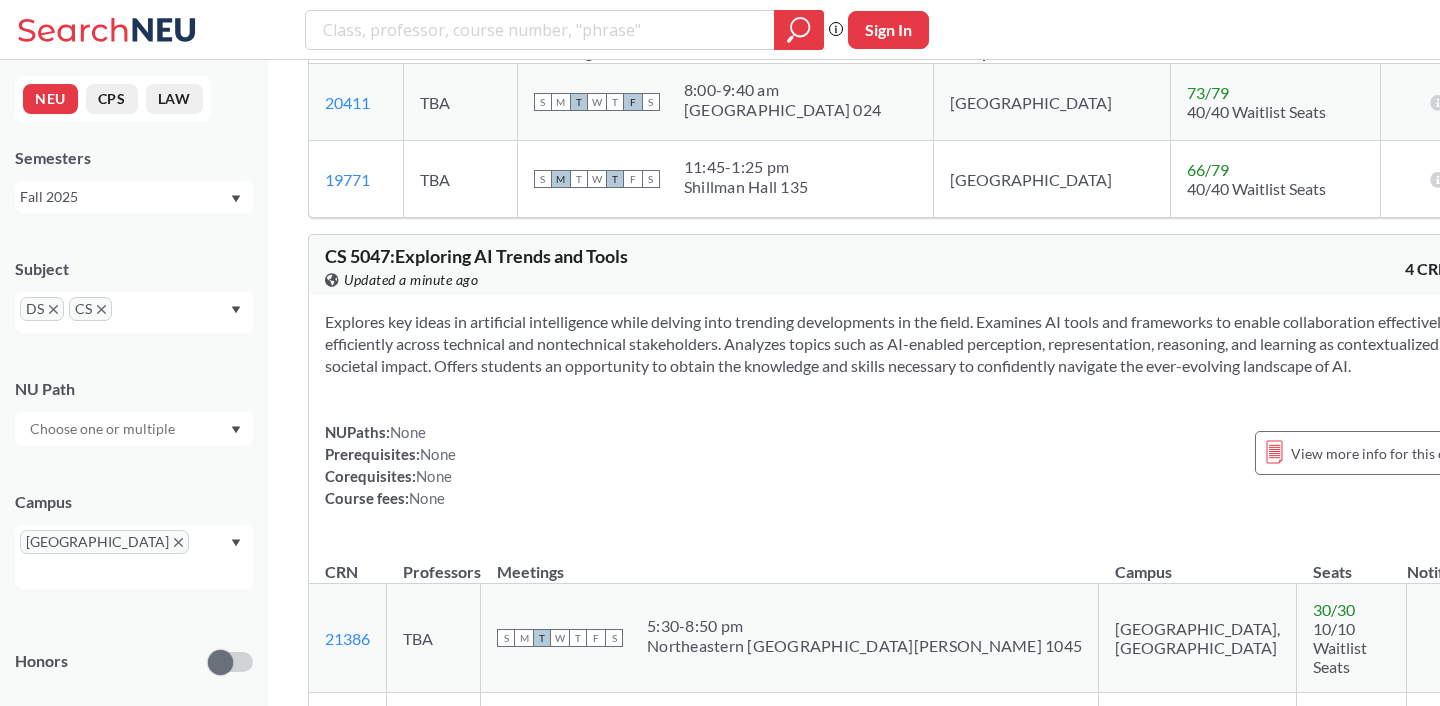 click on "Phrase search guarantees the exact search appears in the results. Ex. If you want the exact phrase "studio design" to appear in the search results, wrap it up in quotes. Sign In" at bounding box center (720, 30) 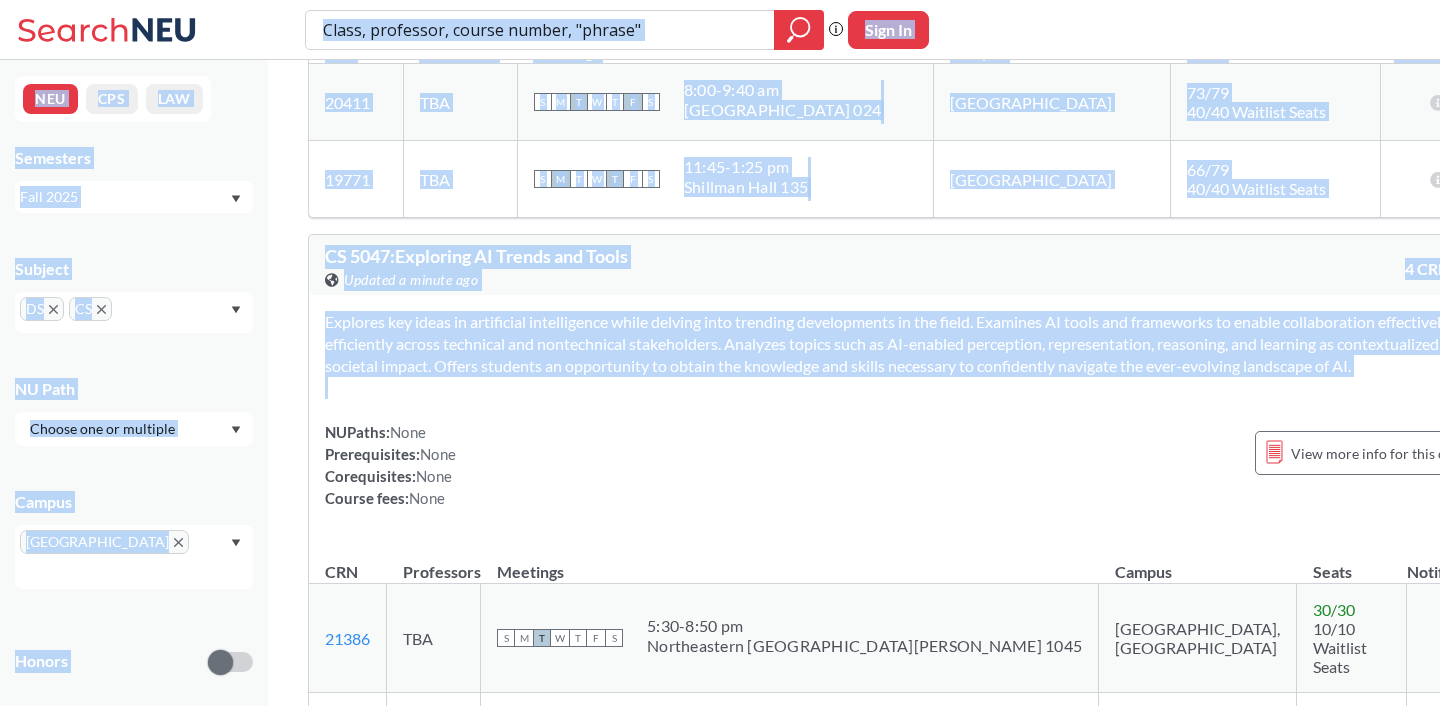 drag, startPoint x: 686, startPoint y: 269, endPoint x: 227, endPoint y: 27, distance: 518.88824 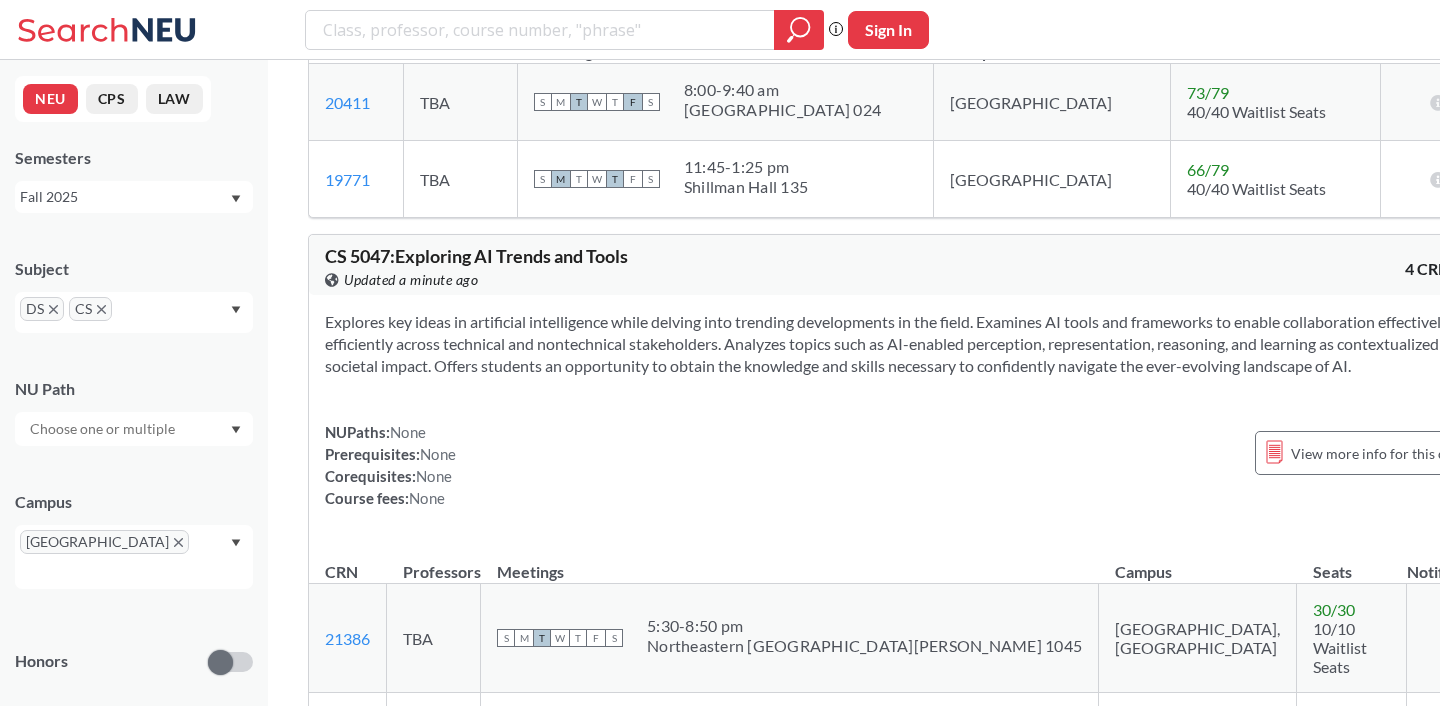 click on "Phrase search guarantees the exact search appears in the results. Ex. If you want the exact phrase "studio design" to appear in the search results, wrap it up in quotes. Sign In" at bounding box center (720, 30) 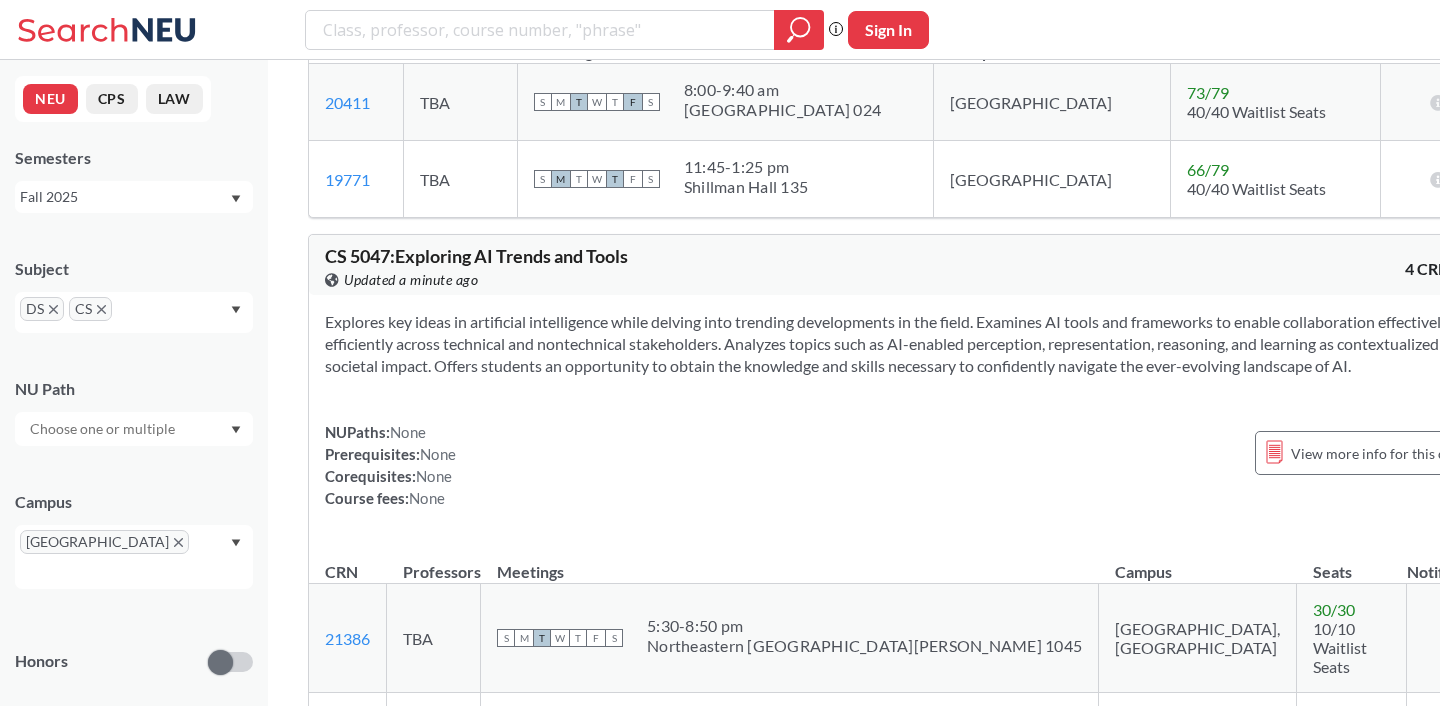drag, startPoint x: 660, startPoint y: 278, endPoint x: 207, endPoint y: 16, distance: 523.30963 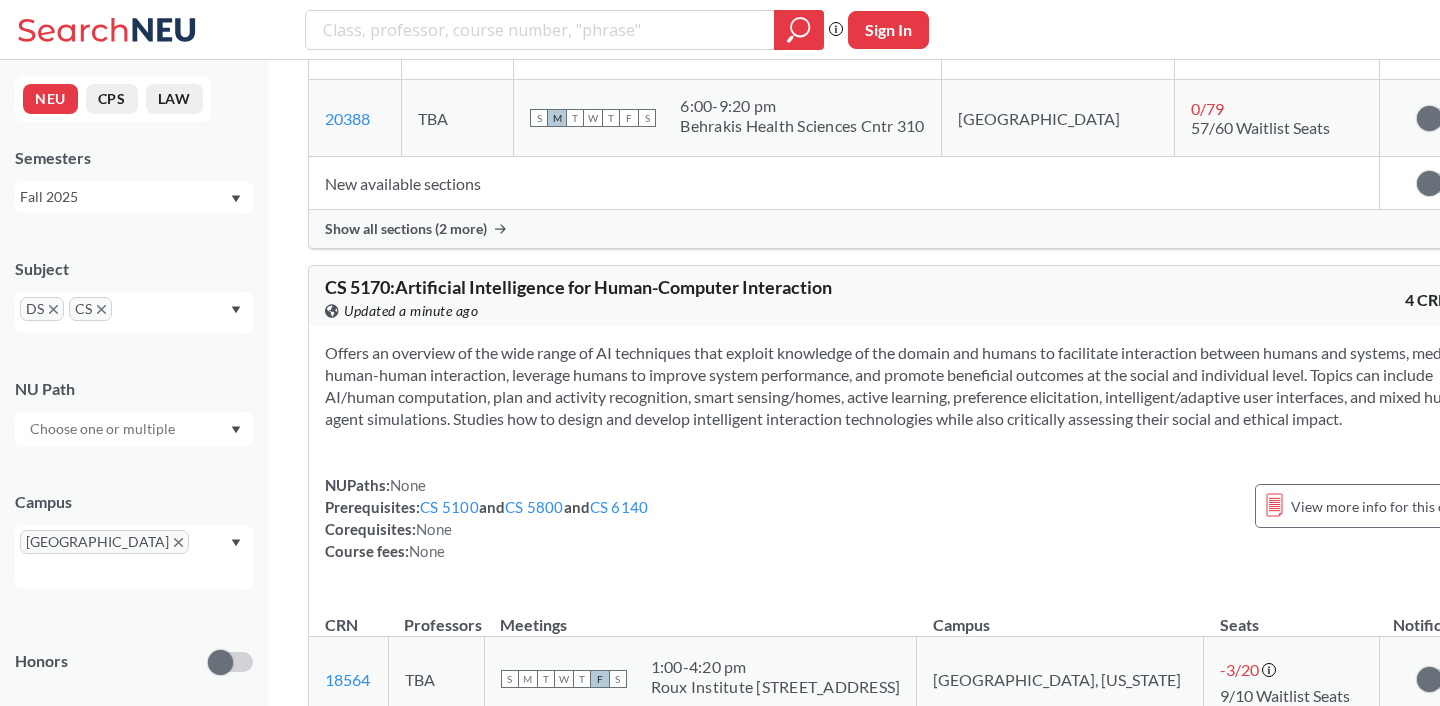 scroll, scrollTop: 9315, scrollLeft: 0, axis: vertical 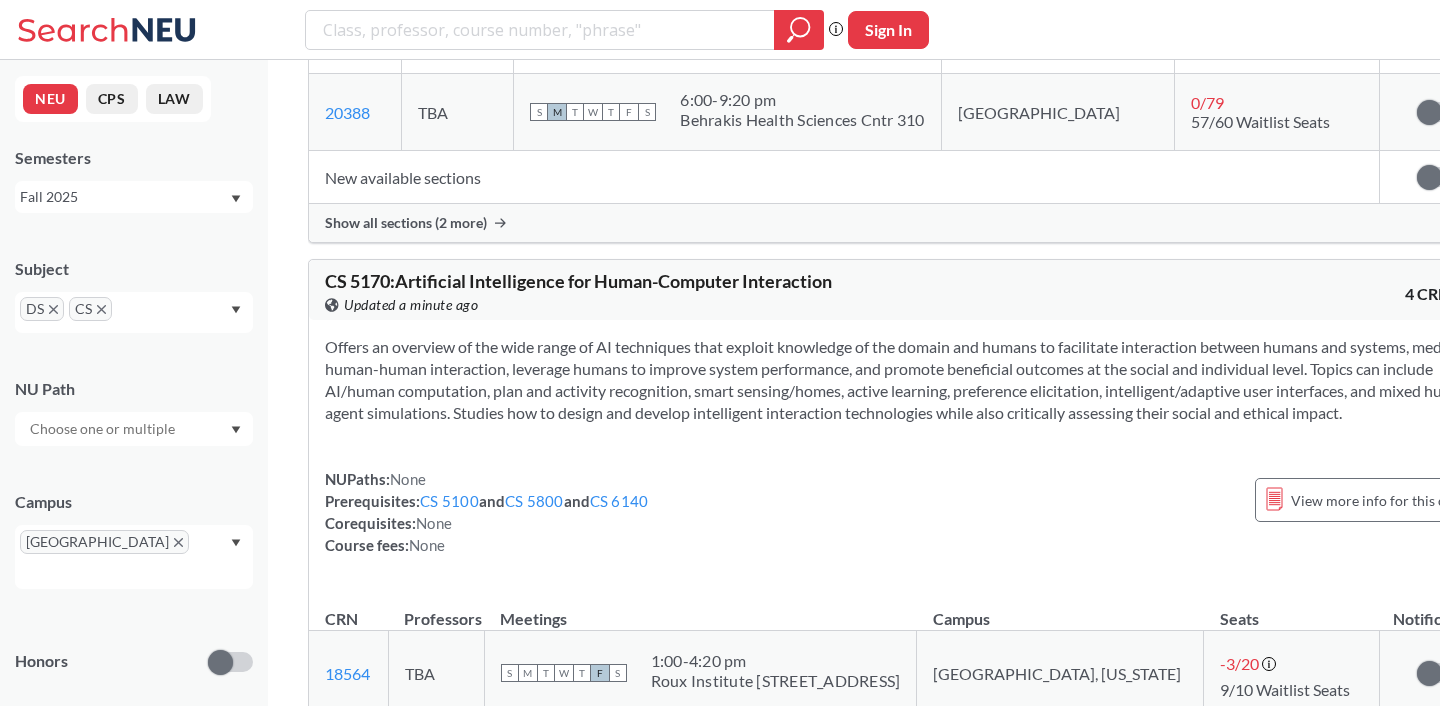 click 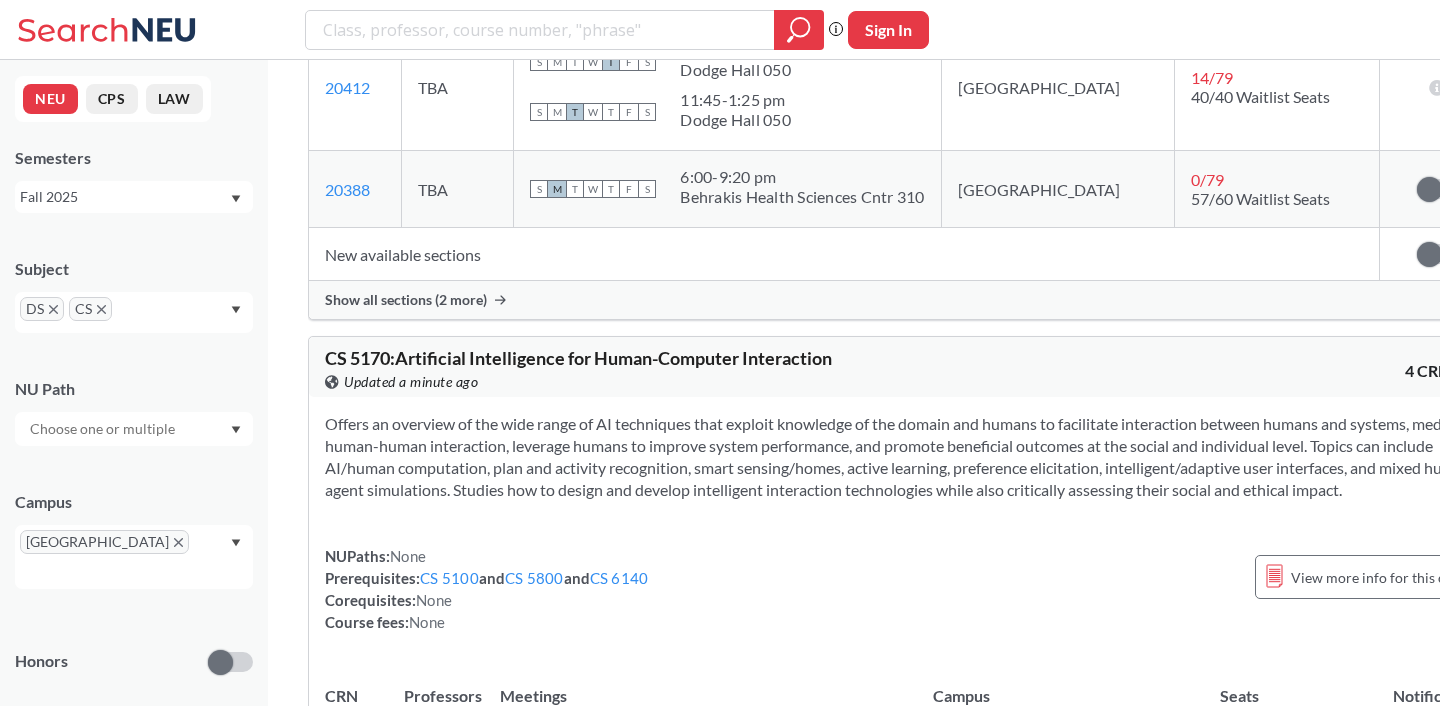 scroll, scrollTop: 9235, scrollLeft: 0, axis: vertical 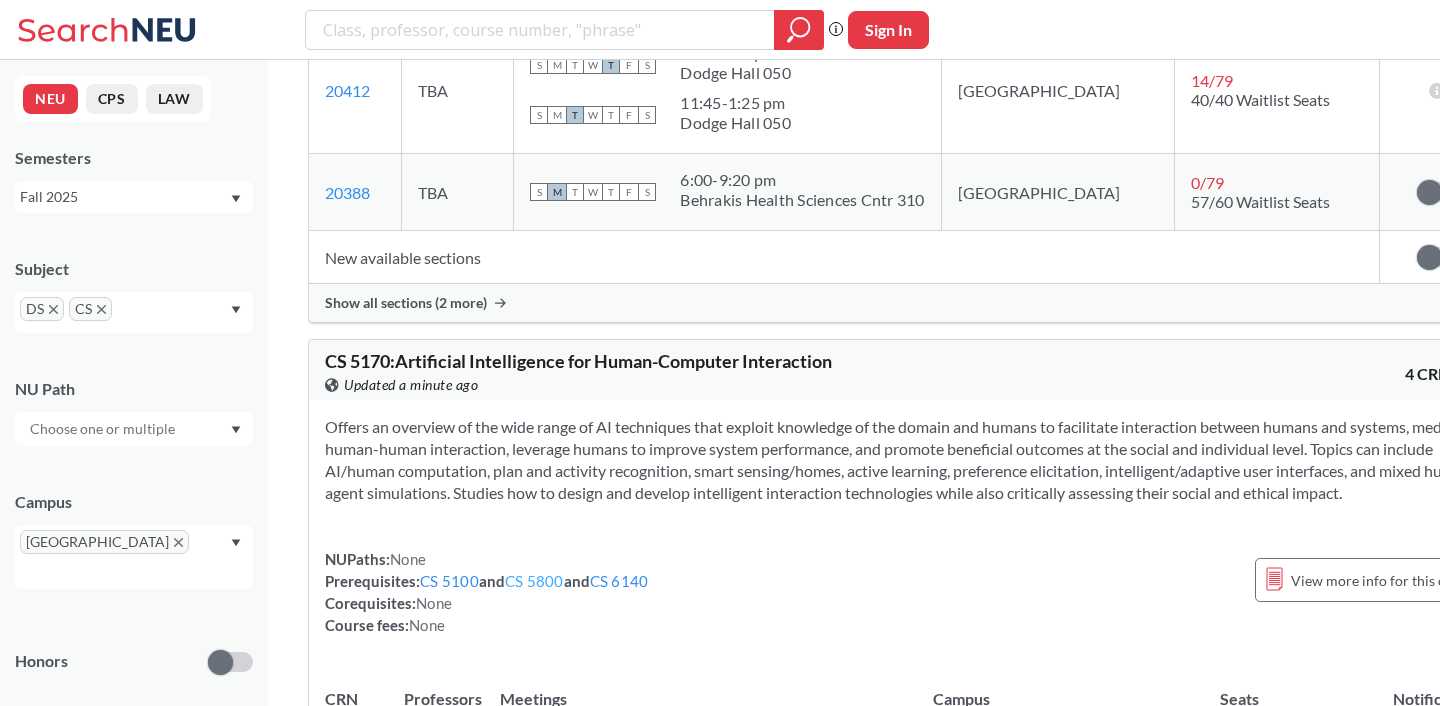 click on "CS 5800" at bounding box center (534, 581) 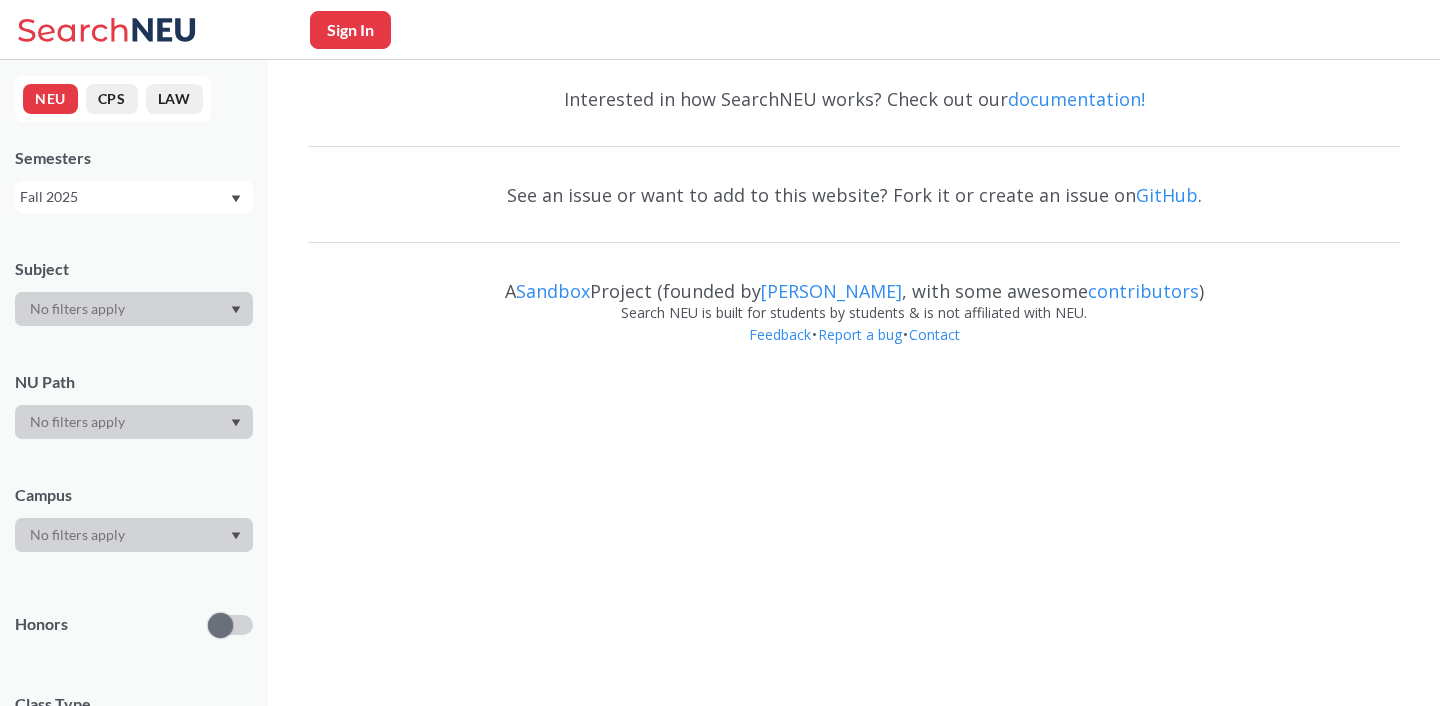 scroll, scrollTop: 0, scrollLeft: 0, axis: both 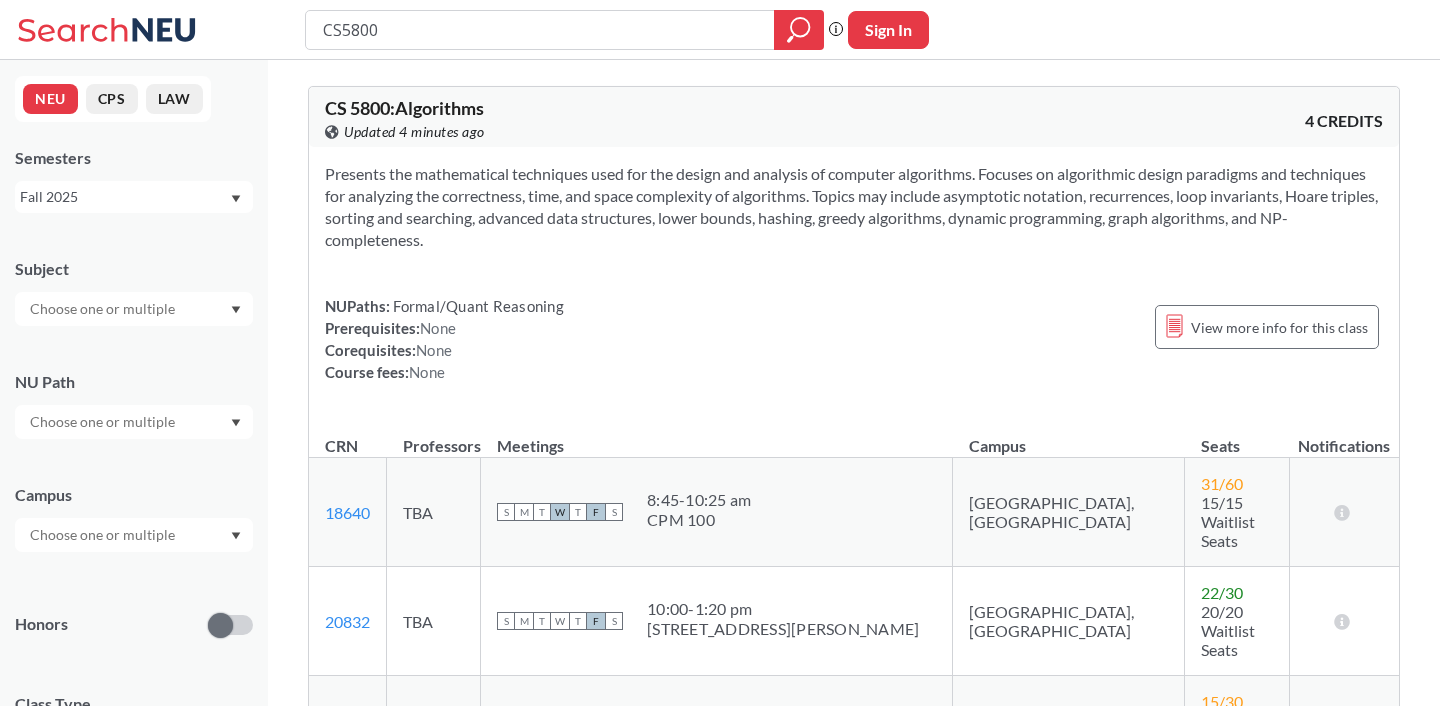 type 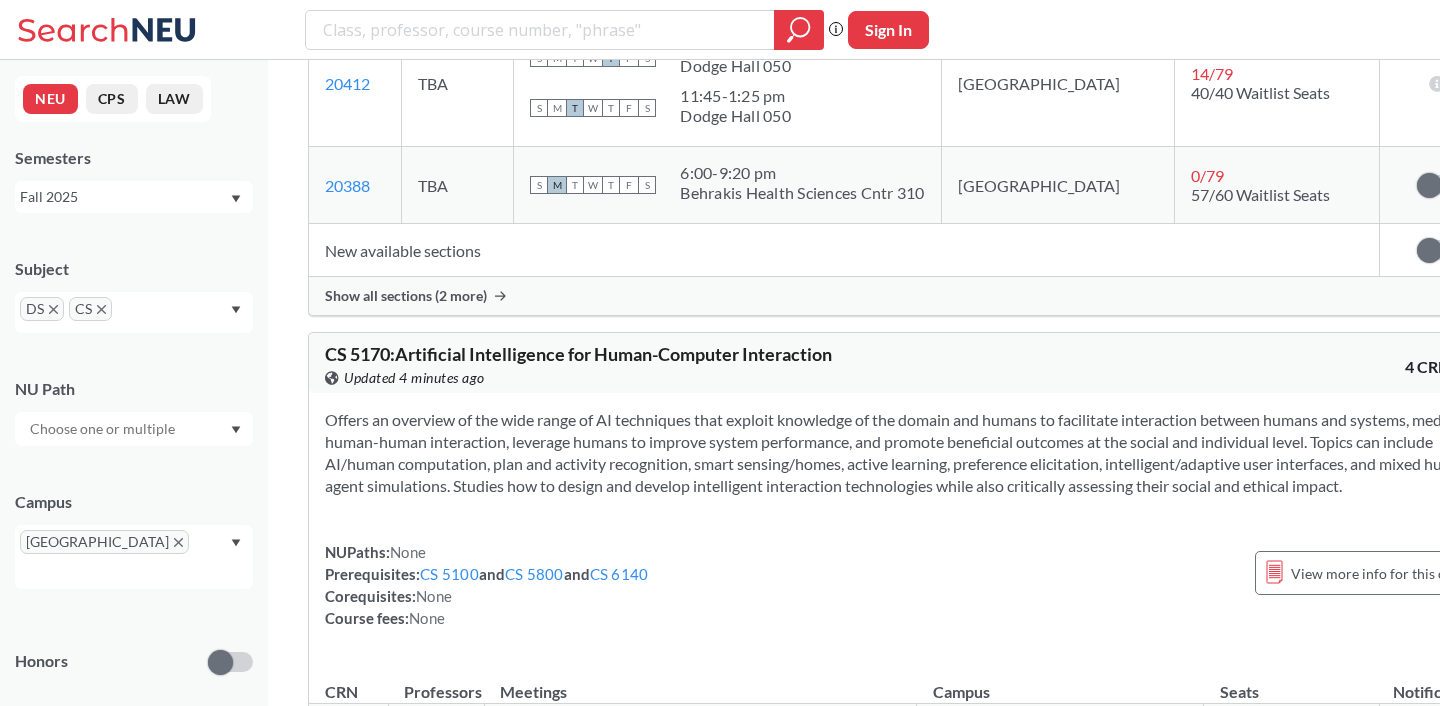 scroll, scrollTop: 9252, scrollLeft: 0, axis: vertical 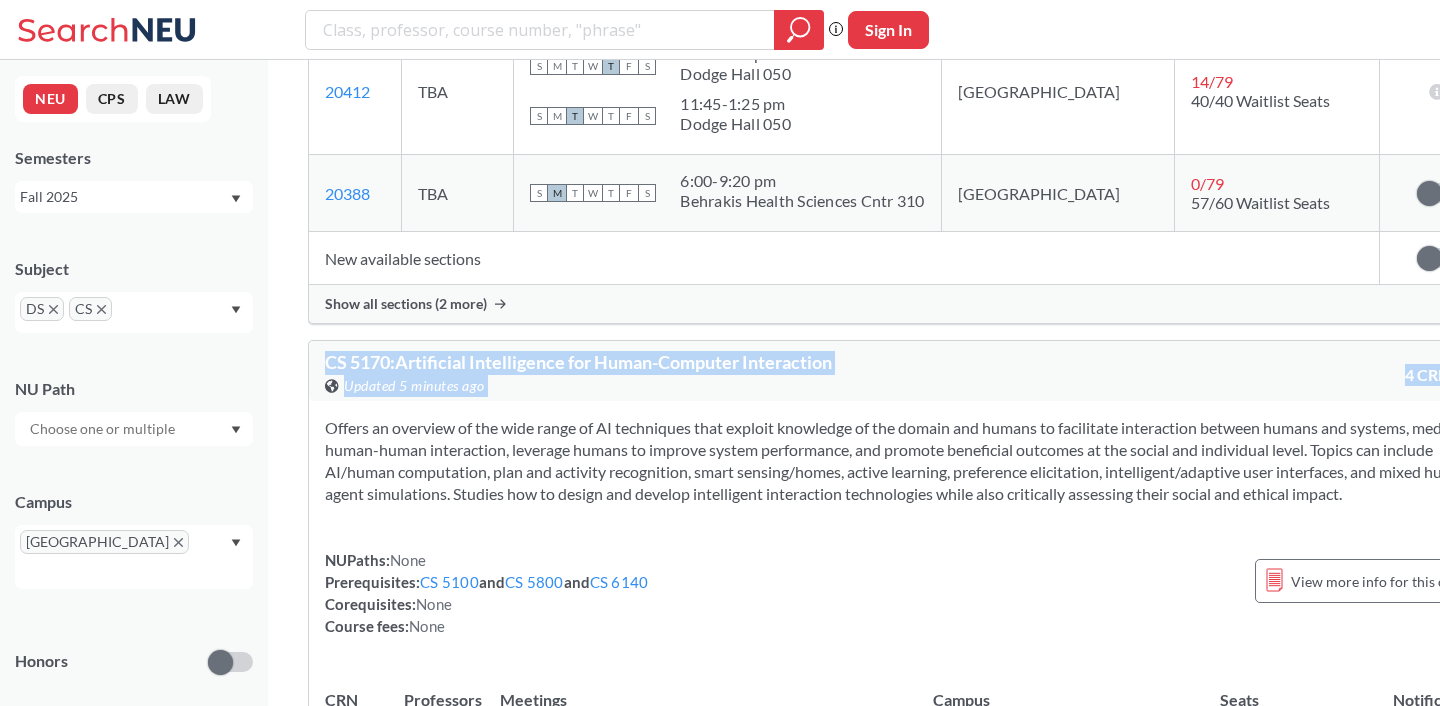 drag, startPoint x: 764, startPoint y: 267, endPoint x: 311, endPoint y: 79, distance: 490.46204 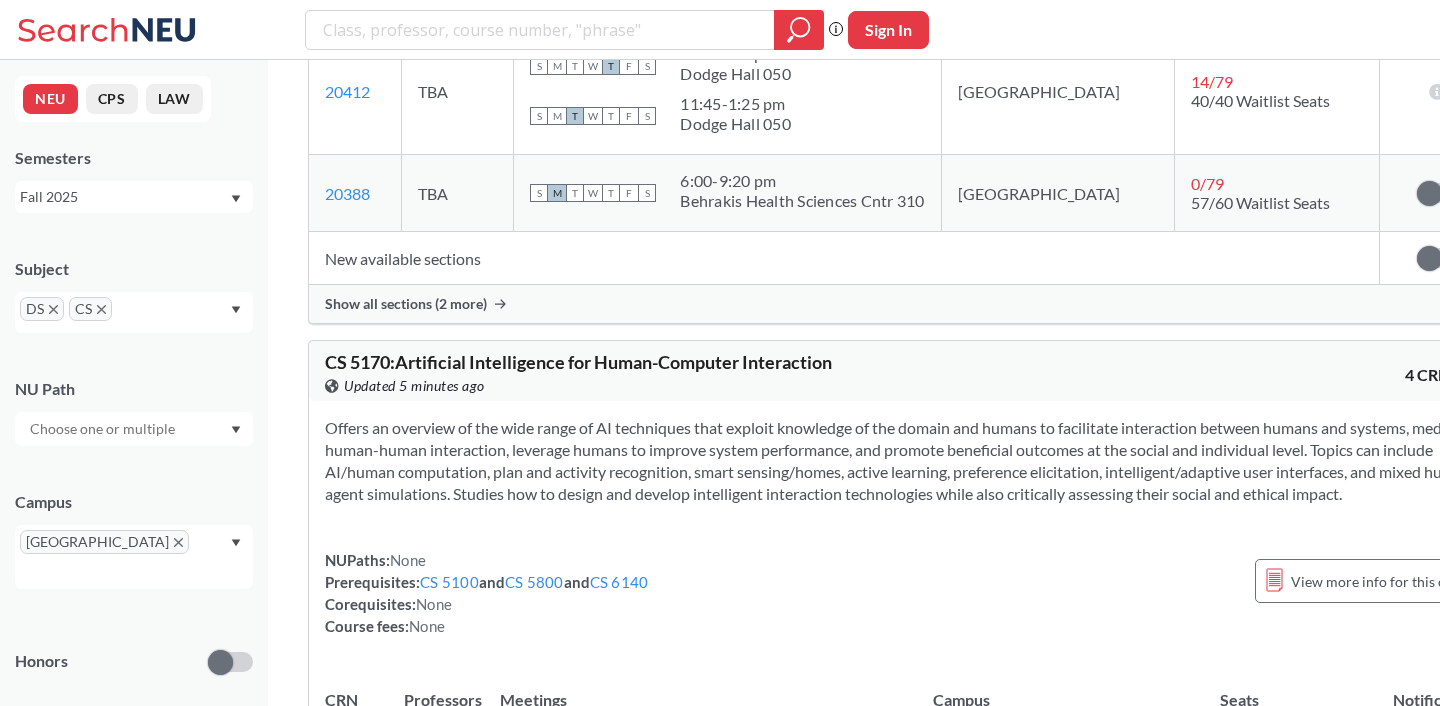 click on "Applied ( 4 ): Subject: DS DS Subject: CS CS Campus: [GEOGRAPHIC_DATA] ID Range: 5000 - 8000 5000 - 8000 Clear All CS   5001 :  Intensive Foundations of Computer Science View this course on Banner. Updated 5 minutes ago 4 CREDITS
Introduces systematic problem solving through programming. Offers students an opportunity to learn how to analyze a problem, how to divide and organize the problem into appropriate components, how to describe the problem in a computer language, how to analyze and understand the behavior of their programs, and how to test that their programs are working correctly. Additionally, introduces a method of program design called object-oriented programming and various ways to organize data, including a discussion of their advantages and disadvantages. To practice the course concepts, students undertake assignments ranging from small, highly specified programming tasks to larger open-ended problems where students design and code their own solutions.
NUPaths:  None None CS 5003 S" at bounding box center (904, -2253) 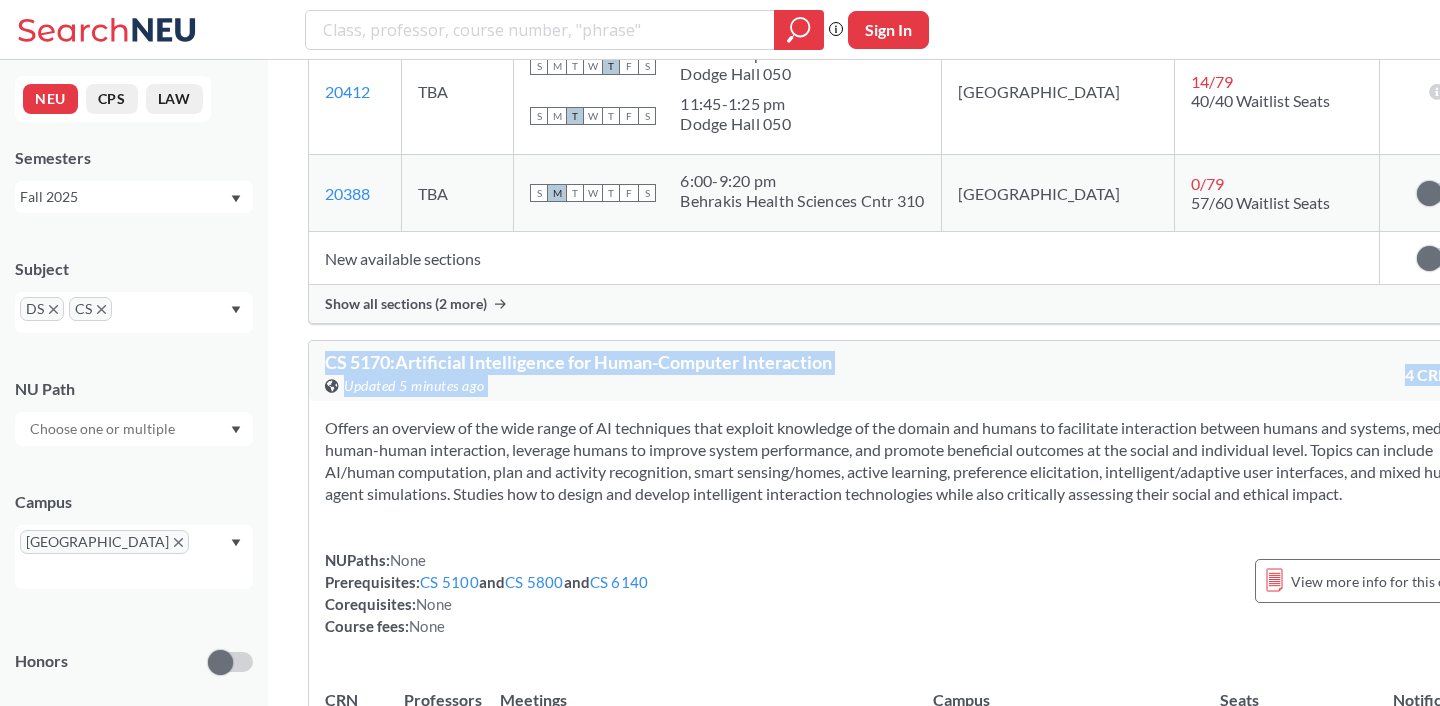 drag, startPoint x: 719, startPoint y: 261, endPoint x: 278, endPoint y: 41, distance: 492.8296 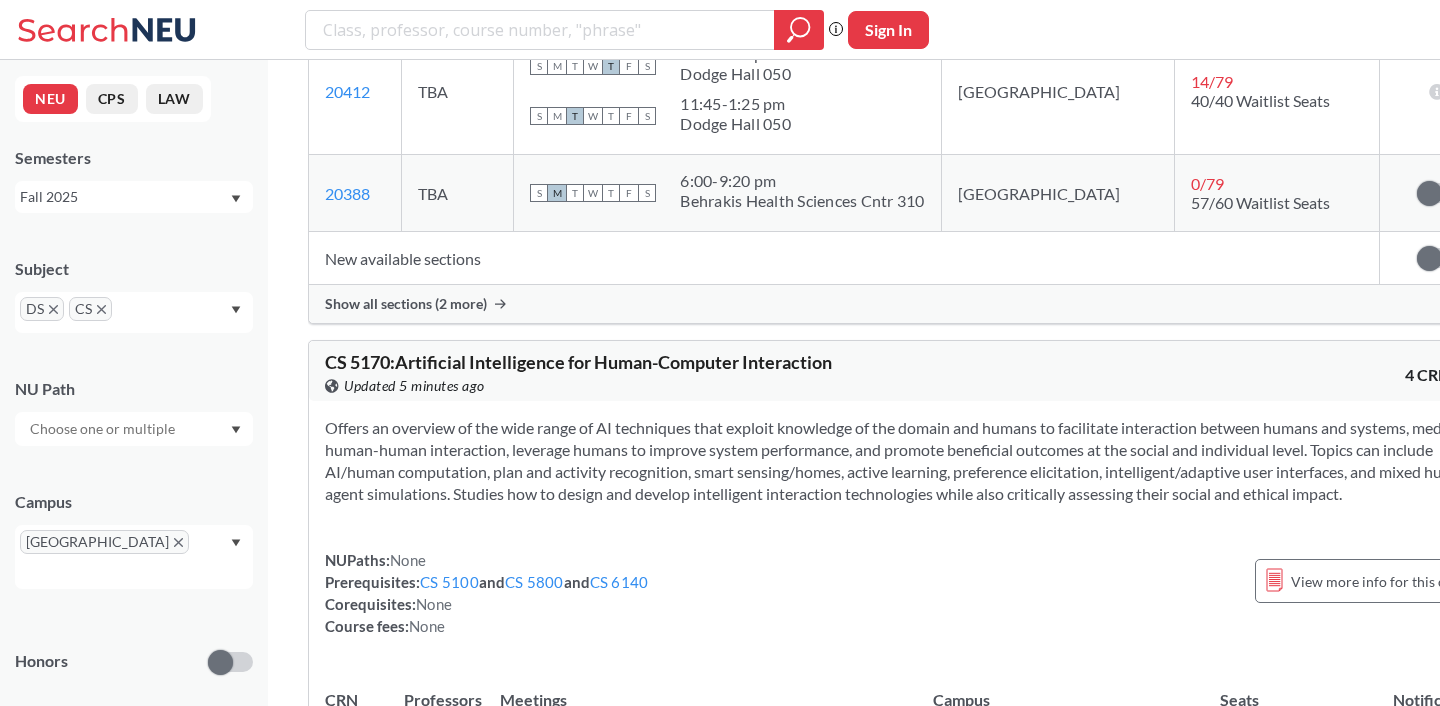 click on "Applied ( 4 ): Subject: DS DS Subject: CS CS Campus: [GEOGRAPHIC_DATA] ID Range: 5000 - 8000 5000 - 8000 Clear All CS   5001 :  Intensive Foundations of Computer Science View this course on Banner. Updated 5 minutes ago 4 CREDITS
Introduces systematic problem solving through programming. Offers students an opportunity to learn how to analyze a problem, how to divide and organize the problem into appropriate components, how to describe the problem in a computer language, how to analyze and understand the behavior of their programs, and how to test that their programs are working correctly. Additionally, introduces a method of program design called object-oriented programming and various ways to organize data, including a discussion of their advantages and disadvantages. To practice the course concepts, students undertake assignments ranging from small, highly specified programming tasks to larger open-ended problems where students design and code their own solutions.
NUPaths:  None None CS 5003 S" at bounding box center (904, -2253) 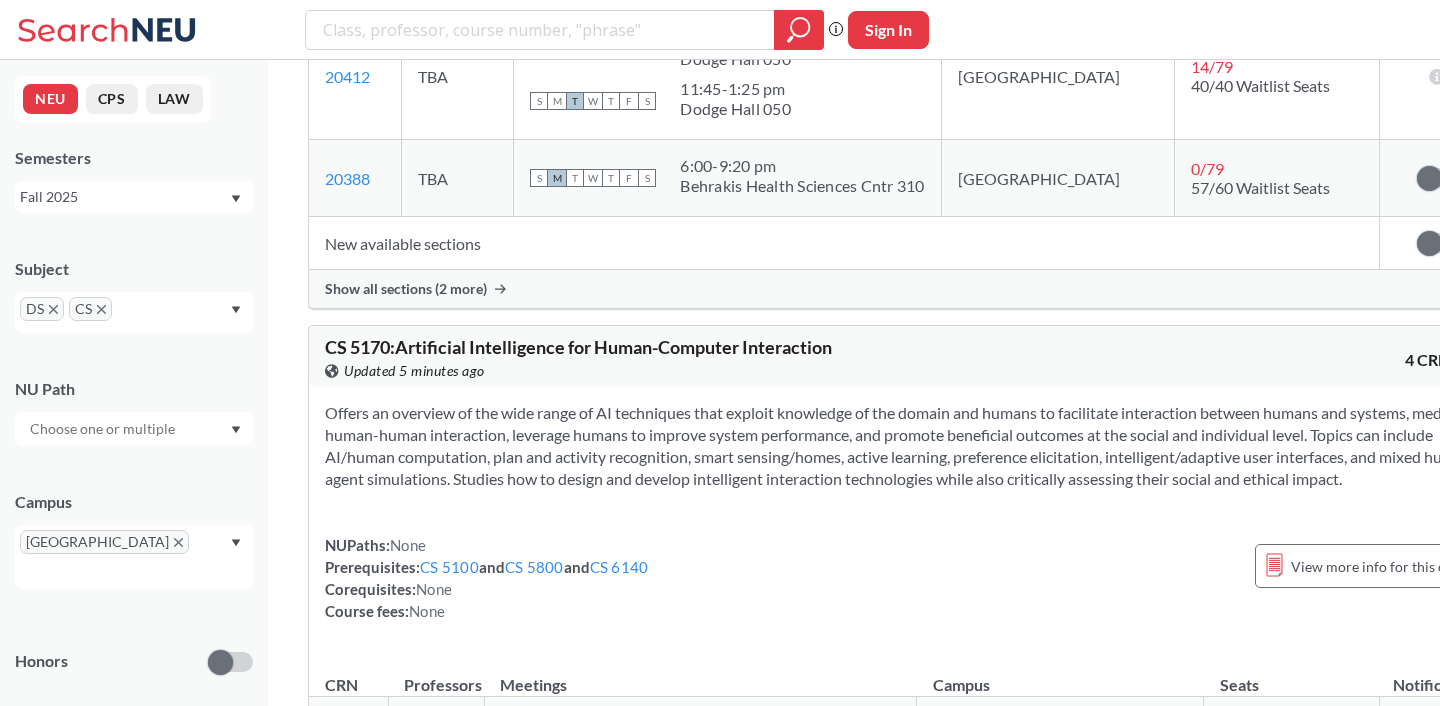 scroll, scrollTop: 9245, scrollLeft: 0, axis: vertical 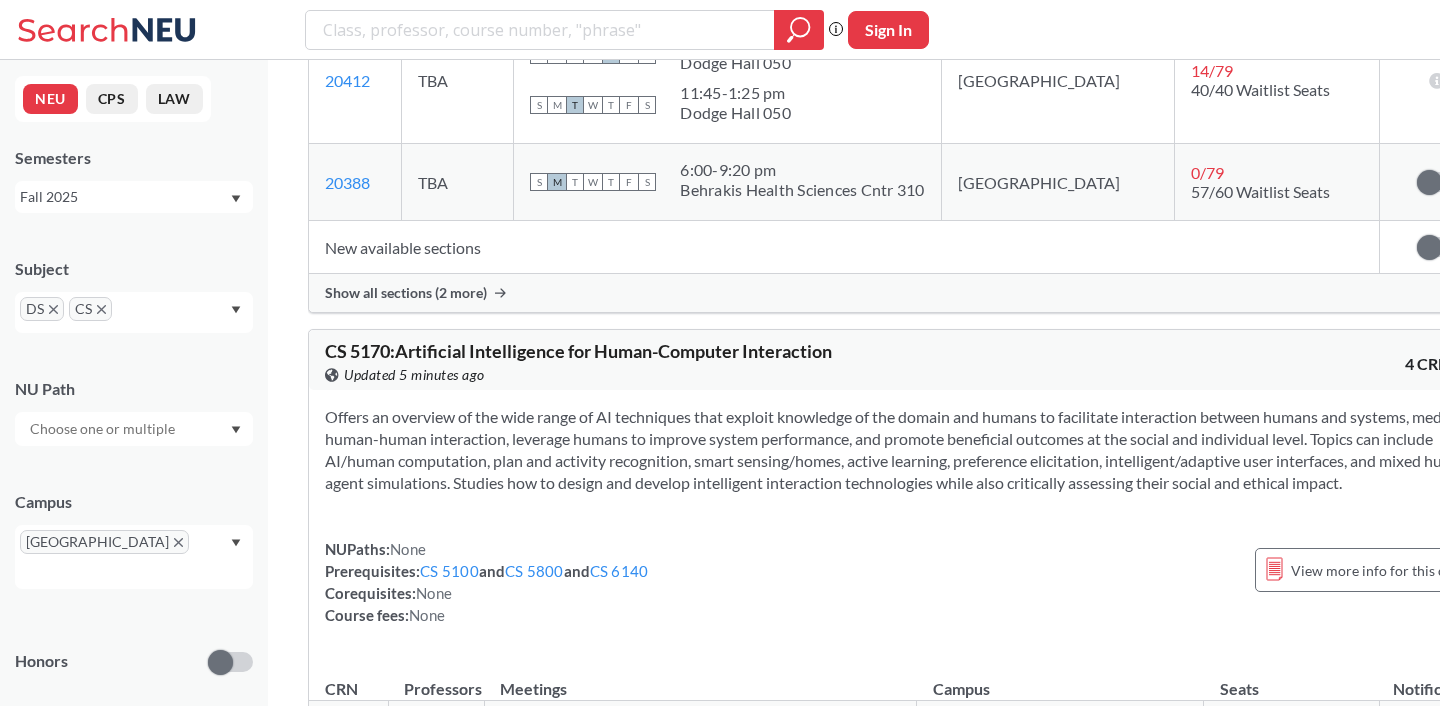 drag, startPoint x: 745, startPoint y: 241, endPoint x: 330, endPoint y: 148, distance: 425.29285 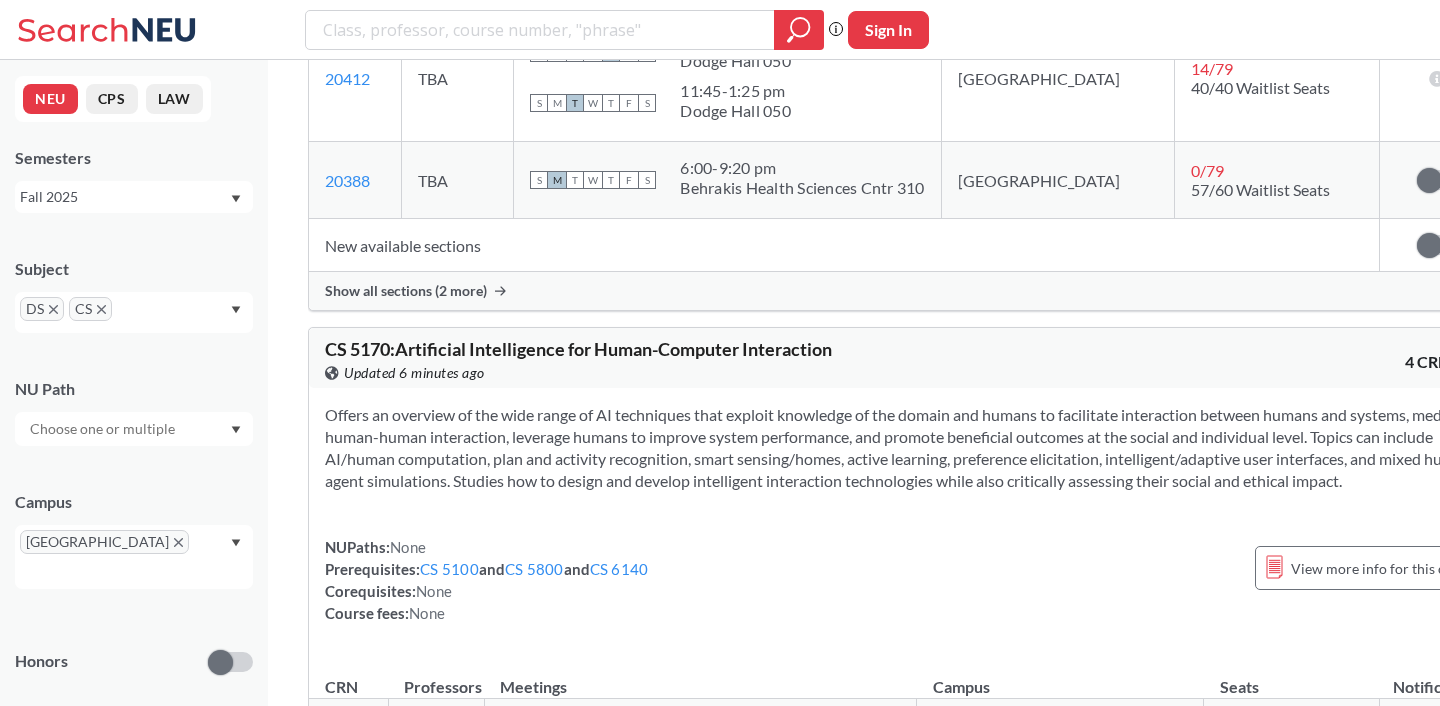 scroll, scrollTop: 9250, scrollLeft: 0, axis: vertical 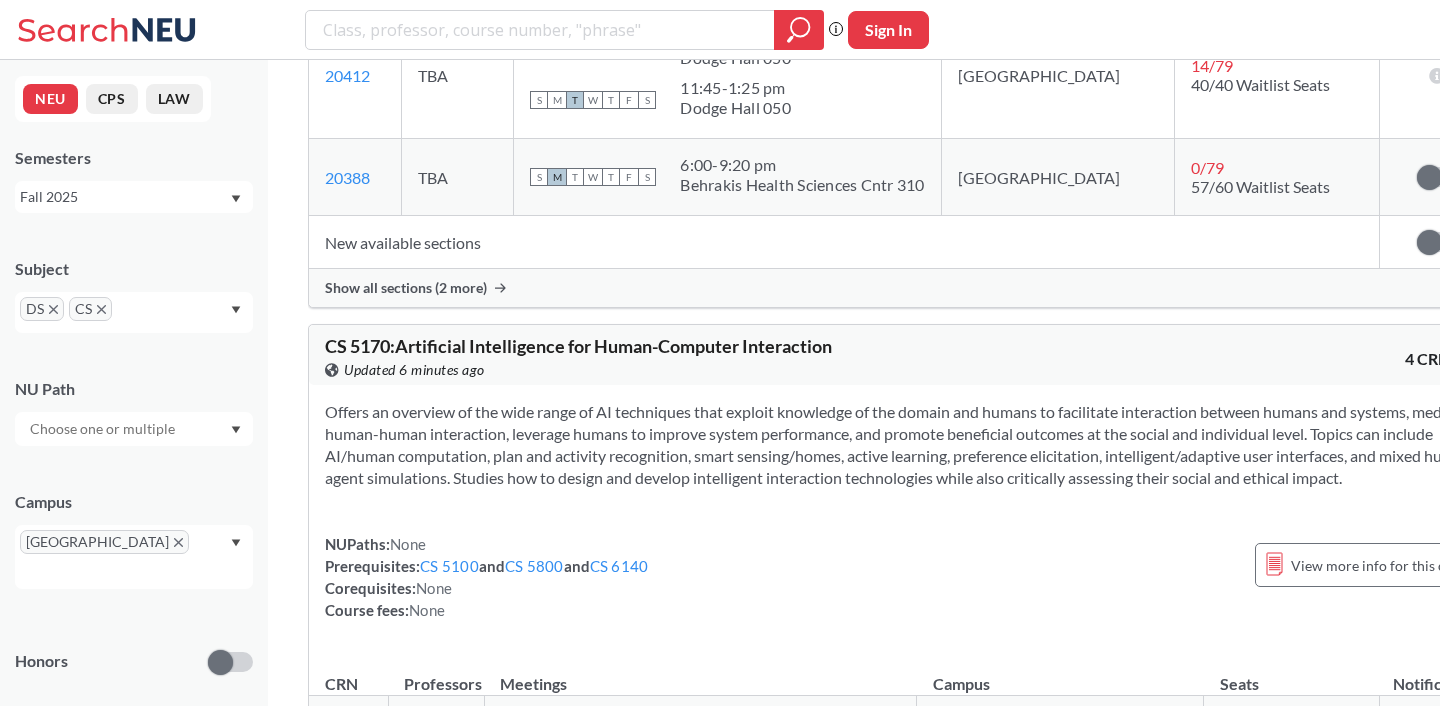 click on "Offers an overview of the wide range of AI techniques that exploit knowledge of the domain and humans to facilitate interaction between humans and systems, mediate human-human interaction, leverage humans to improve system performance, and promote beneficial outcomes at the social and individual level. Topics can include AI/human computation, plan and activity recognition, smart sensing/homes, active learning, preference elicitation, intelligent/adaptive user interfaces, and mixed human-agent simulations. Studies how to design and develop intelligent interaction technologies while also critically assessing their social and ethical impact.
NUPaths:  None Prerequisites:  CS 5100  and  CS 5800  and  CS 6140 Corequisites:  None Course fees:  None View more info for this class" at bounding box center (904, 519) 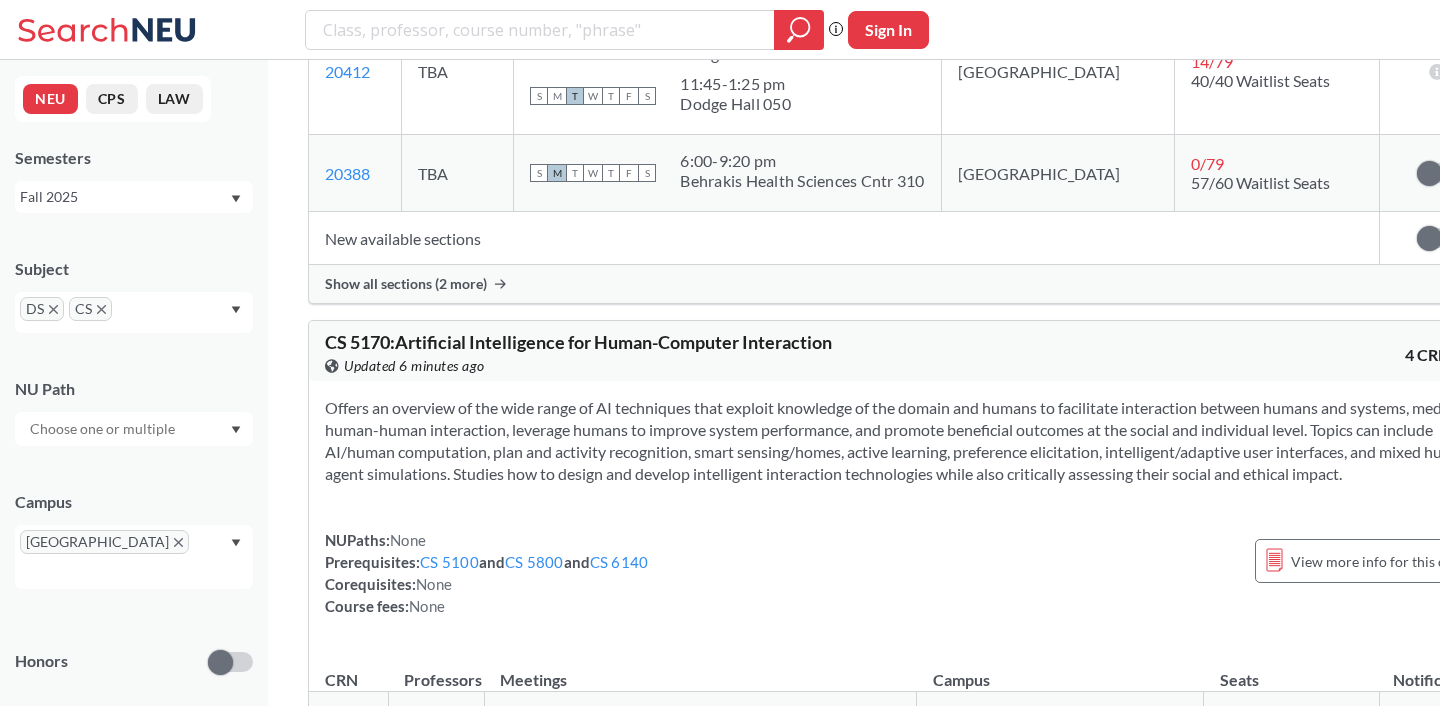 scroll, scrollTop: 9247, scrollLeft: 0, axis: vertical 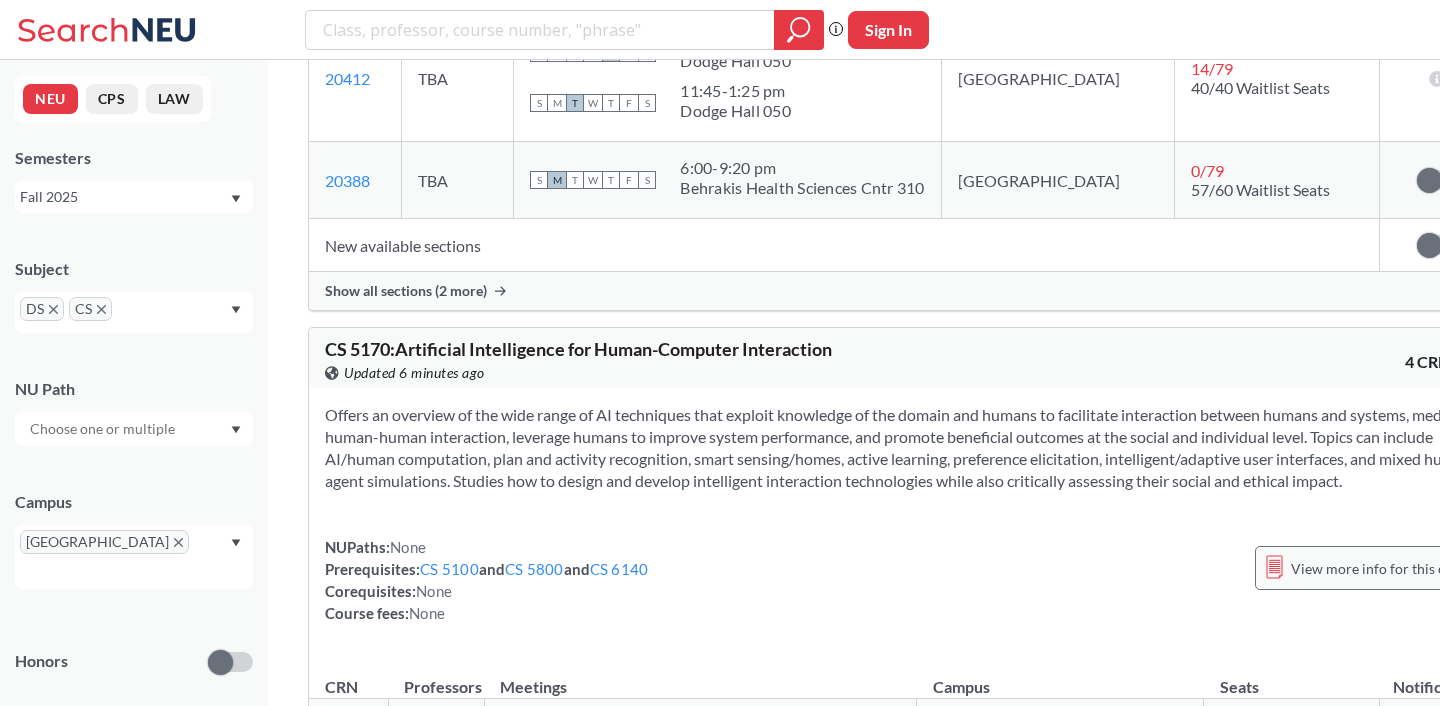 click on "View more info for this class" at bounding box center [1379, 568] 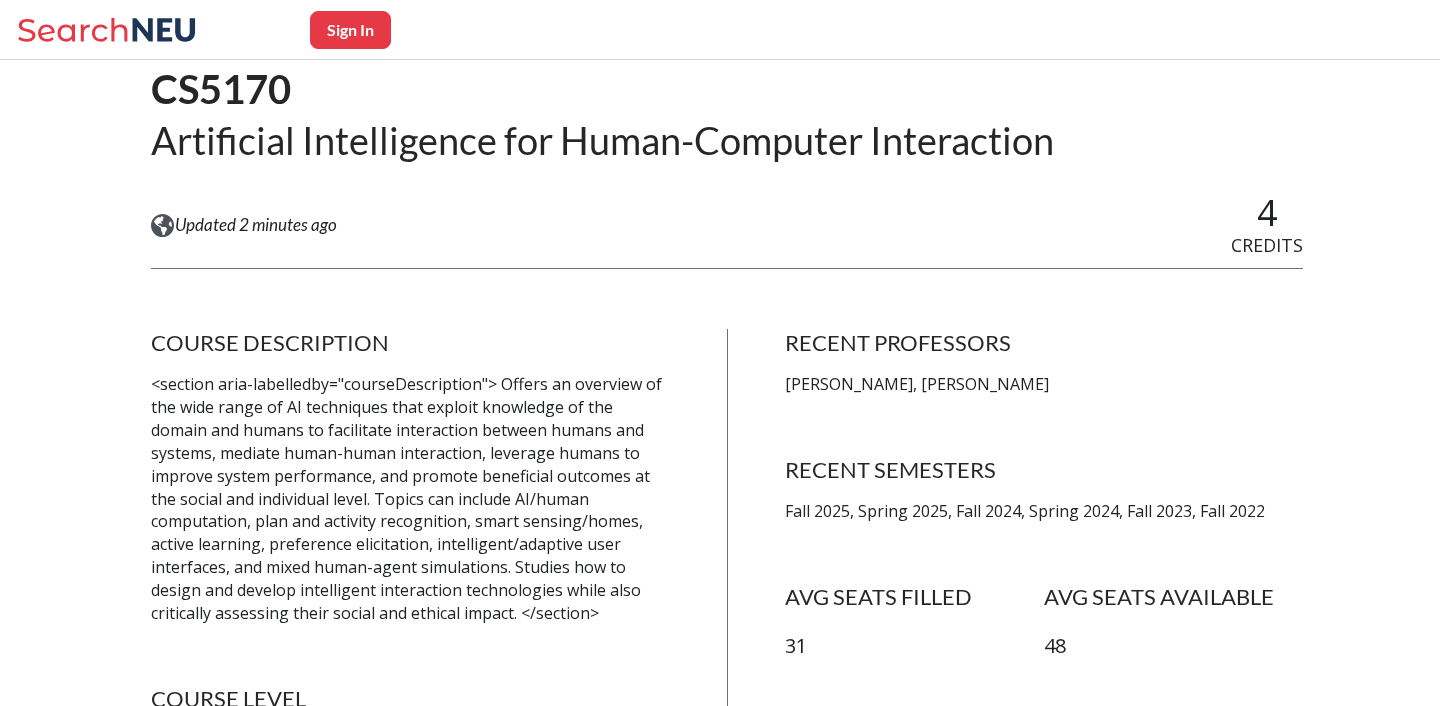 scroll, scrollTop: 0, scrollLeft: 0, axis: both 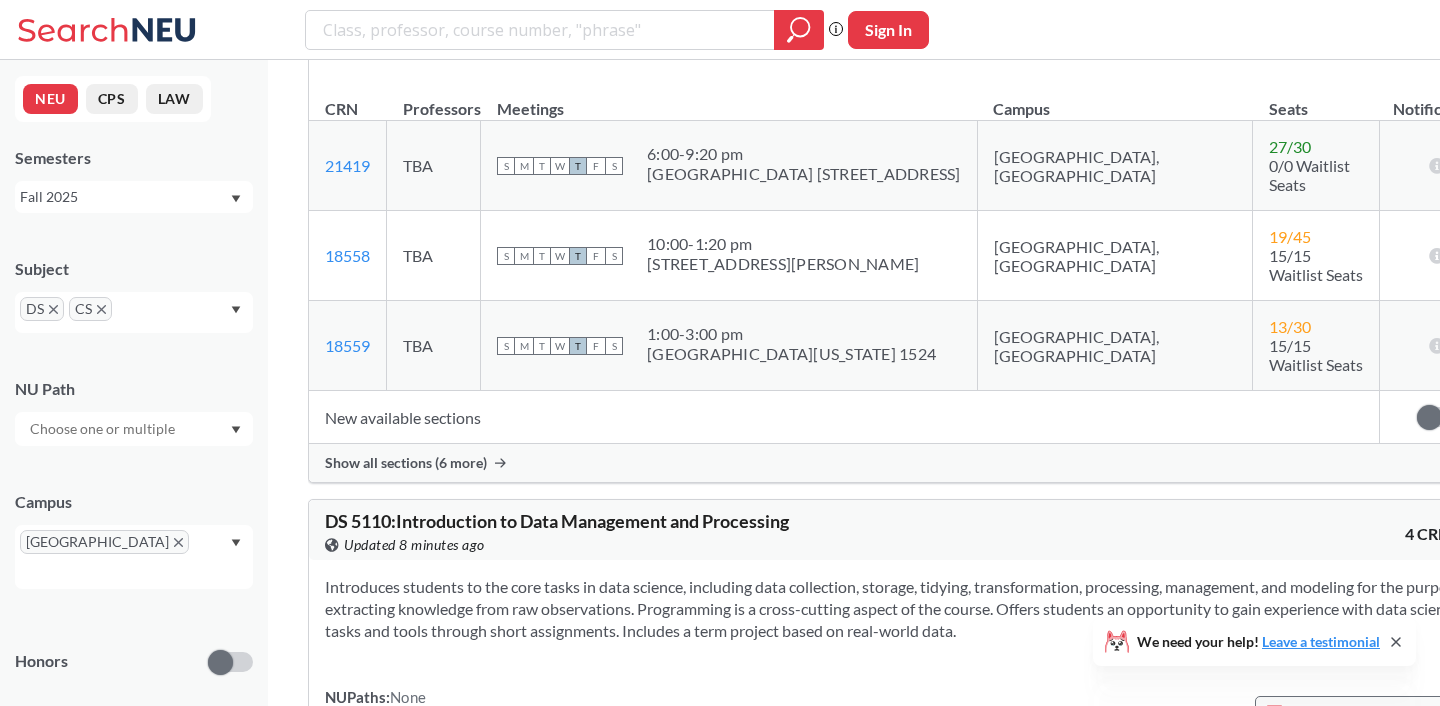 click on "View more info for this class" at bounding box center [1379, 718] 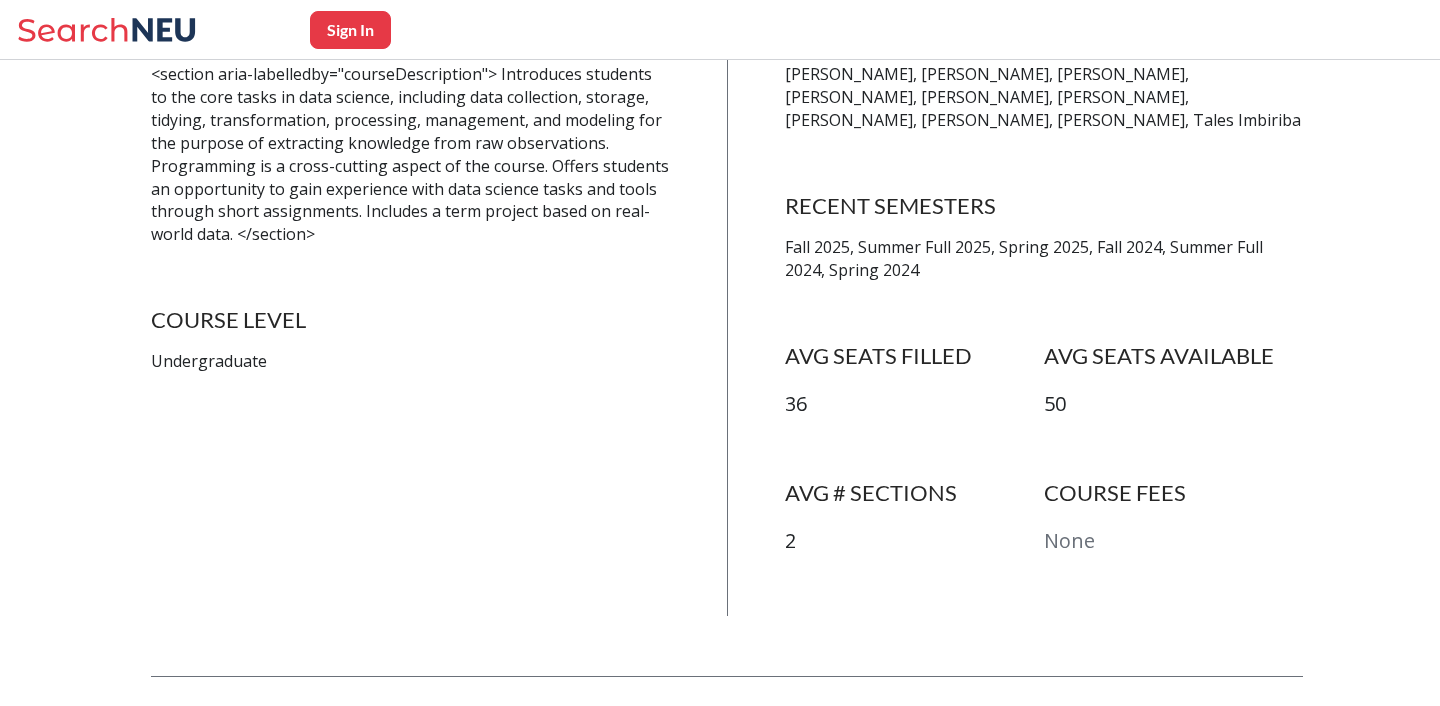 scroll, scrollTop: 0, scrollLeft: 0, axis: both 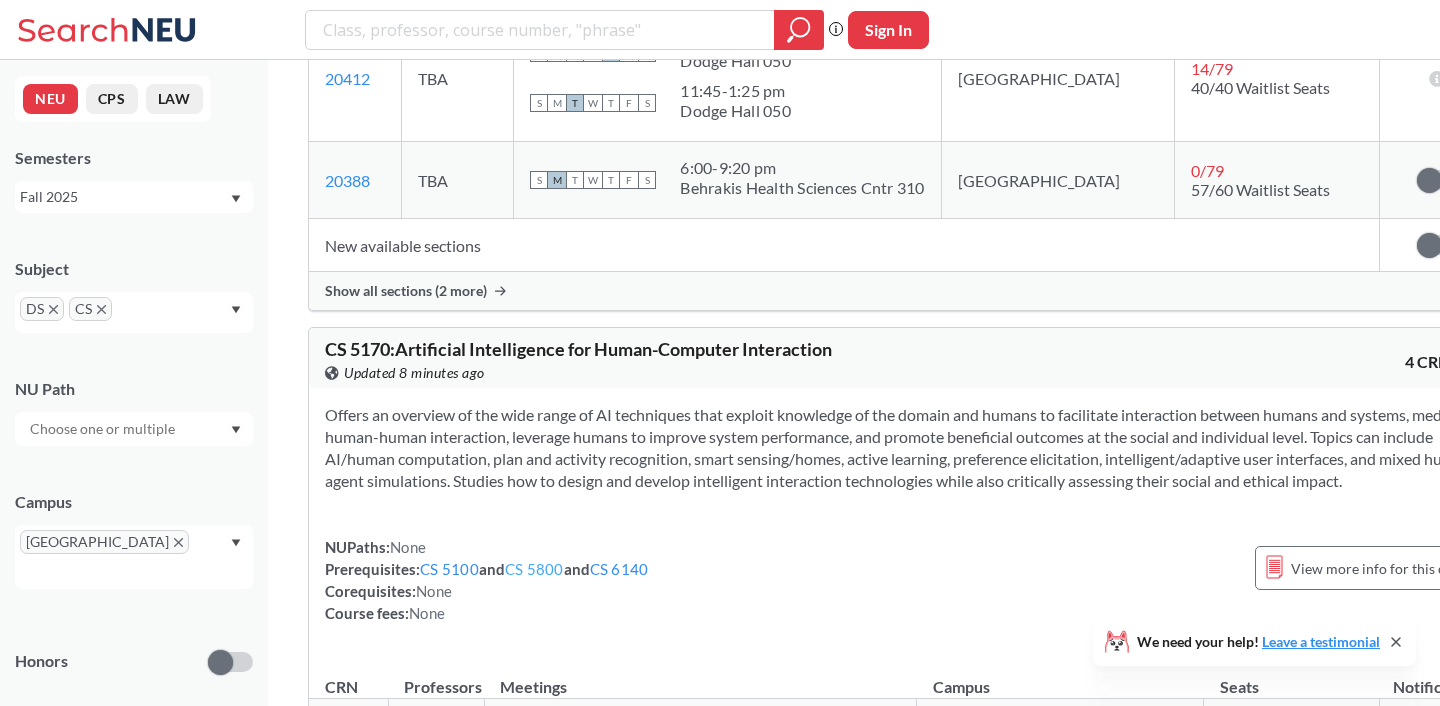 click on "CS 5800" at bounding box center [534, 569] 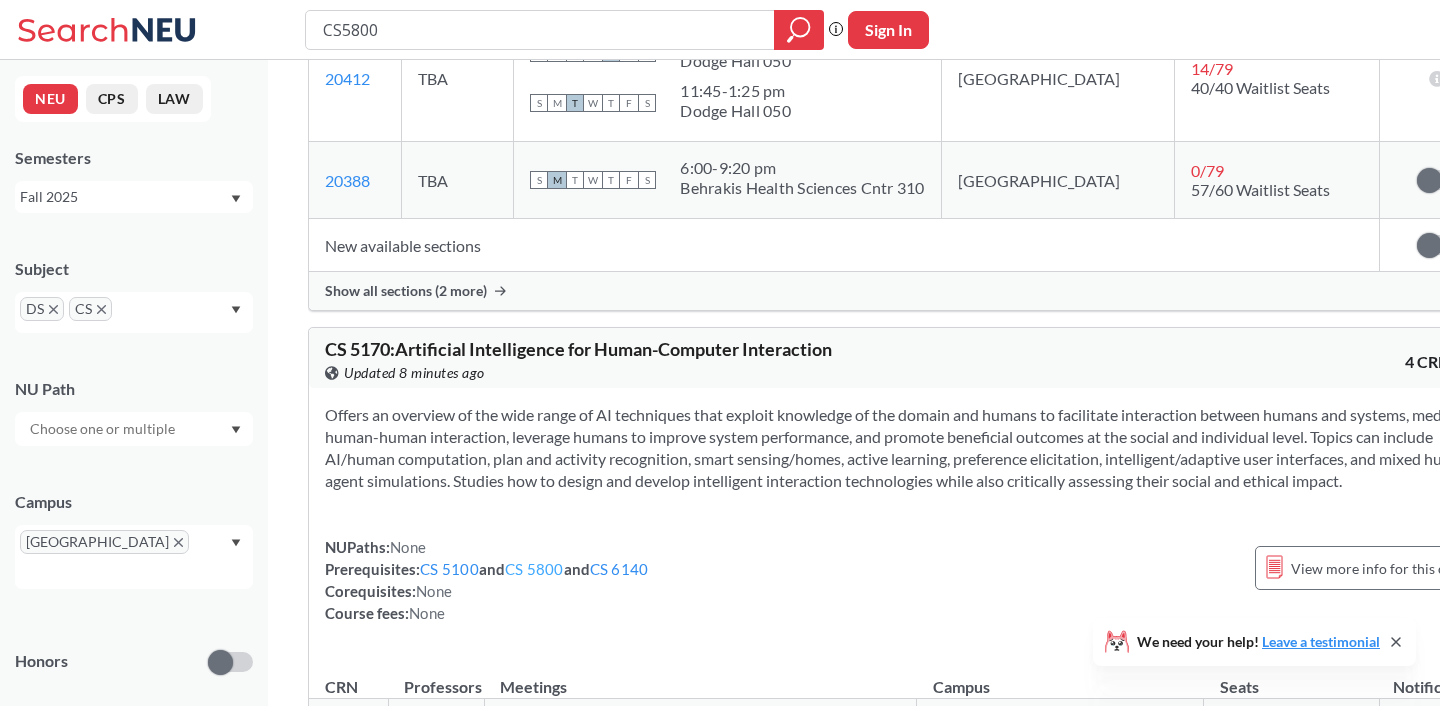 scroll, scrollTop: 0, scrollLeft: 0, axis: both 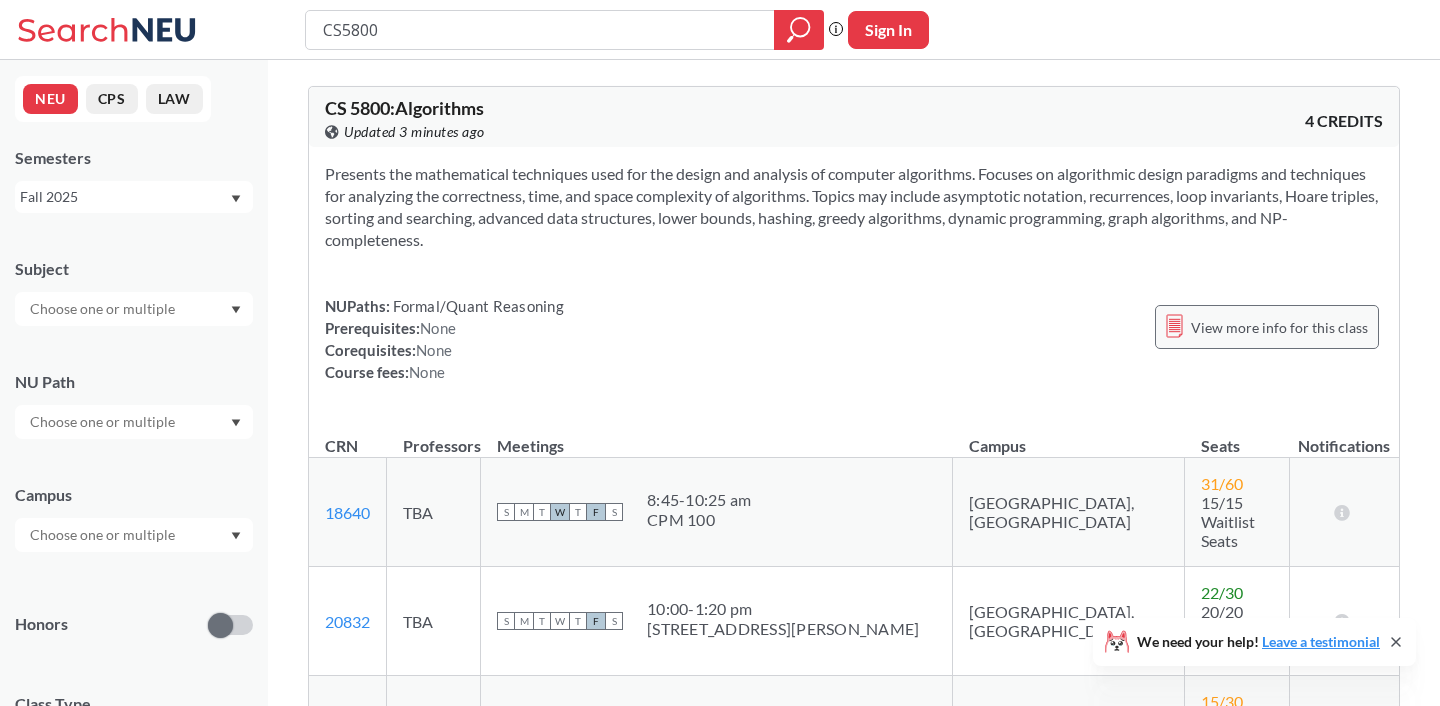 click on "View more info for this class" at bounding box center (1279, 327) 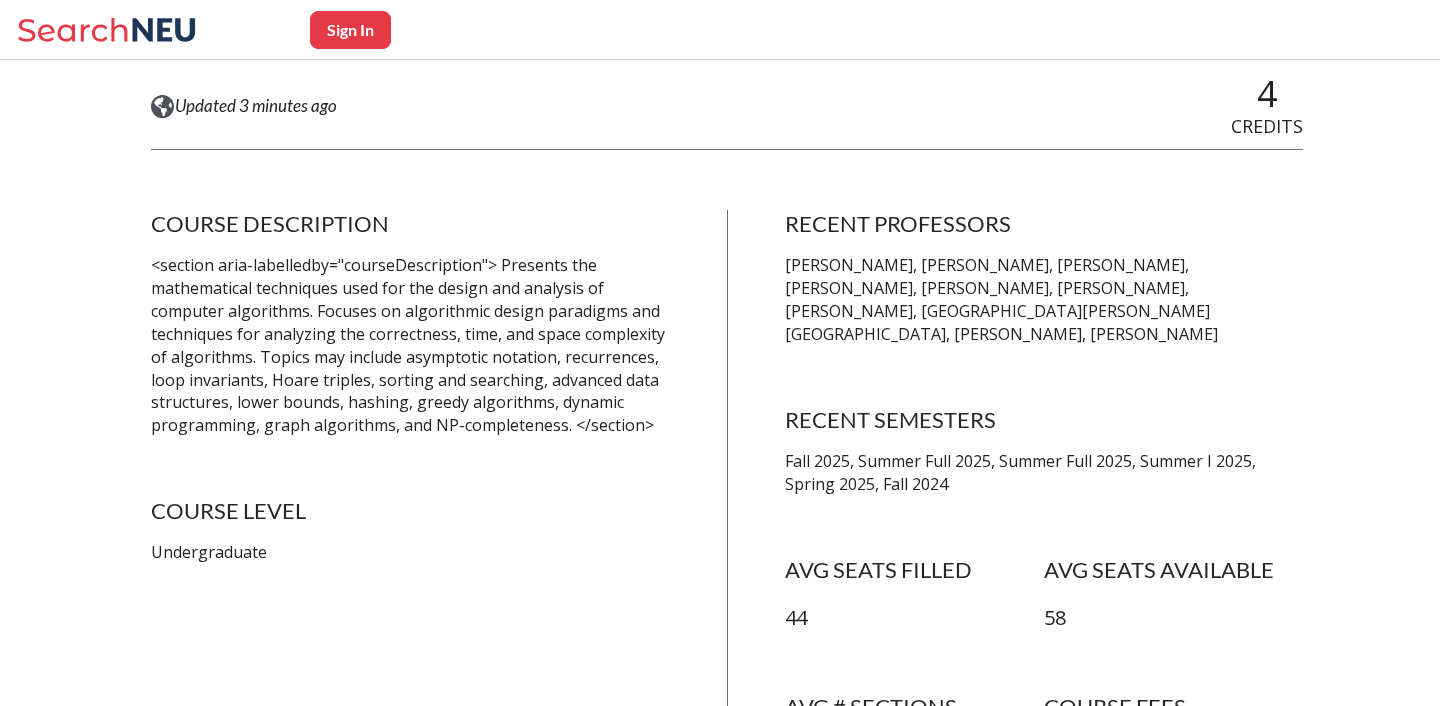 scroll, scrollTop: 290, scrollLeft: 0, axis: vertical 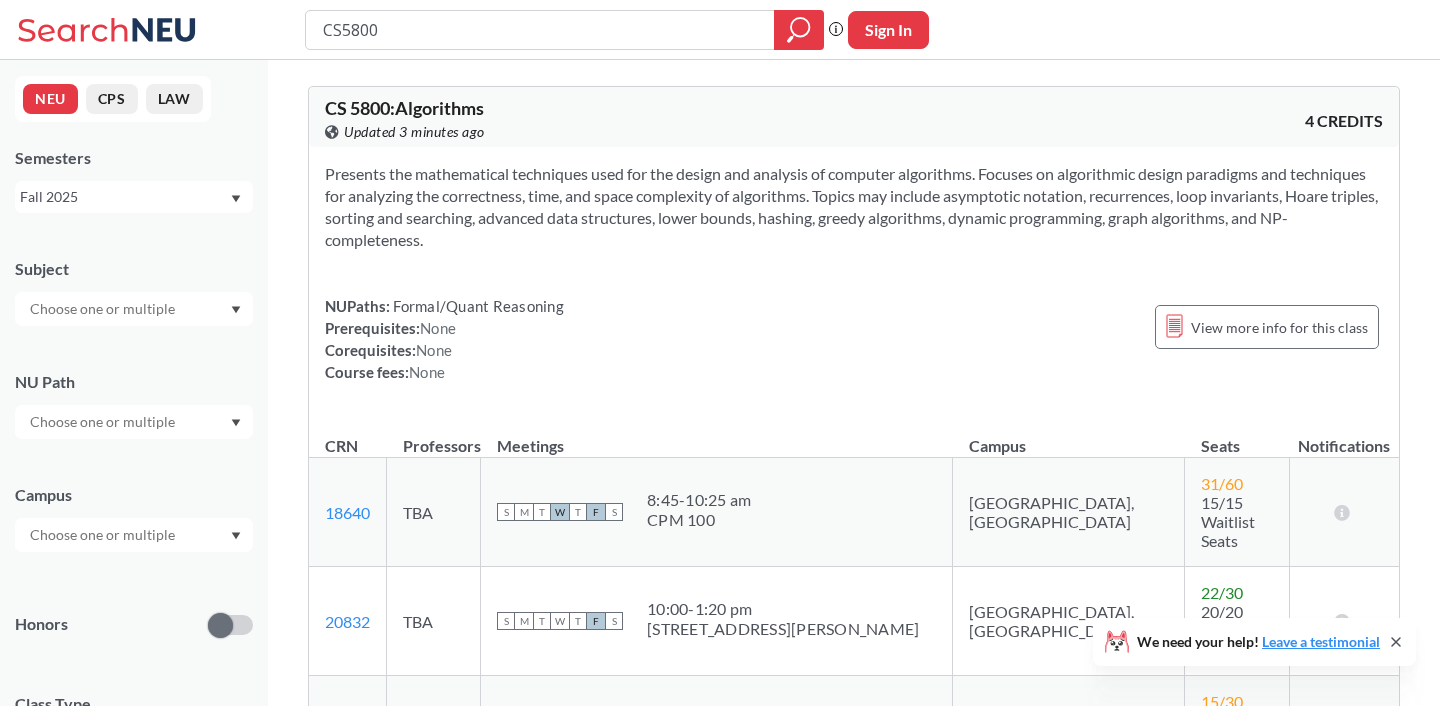 drag, startPoint x: 436, startPoint y: 35, endPoint x: 131, endPoint y: 27, distance: 305.1049 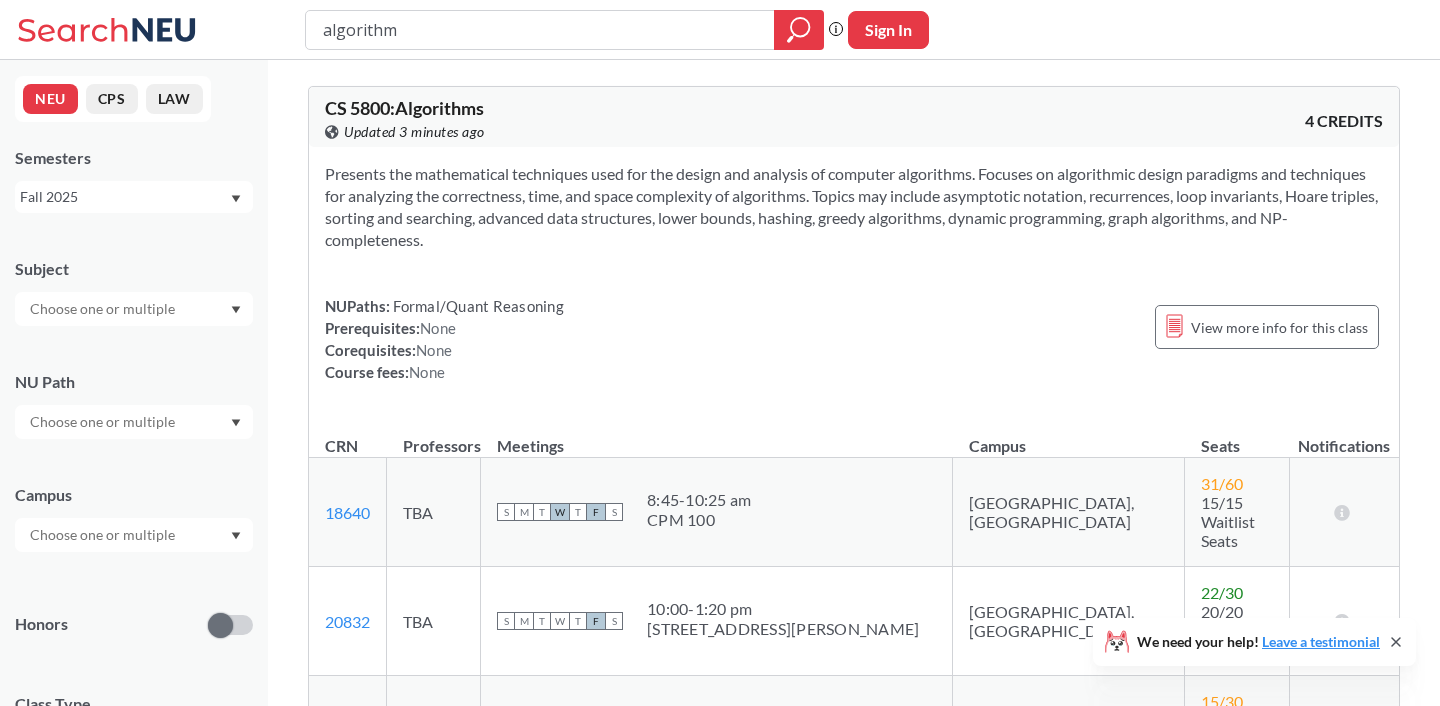 type on "algorithms" 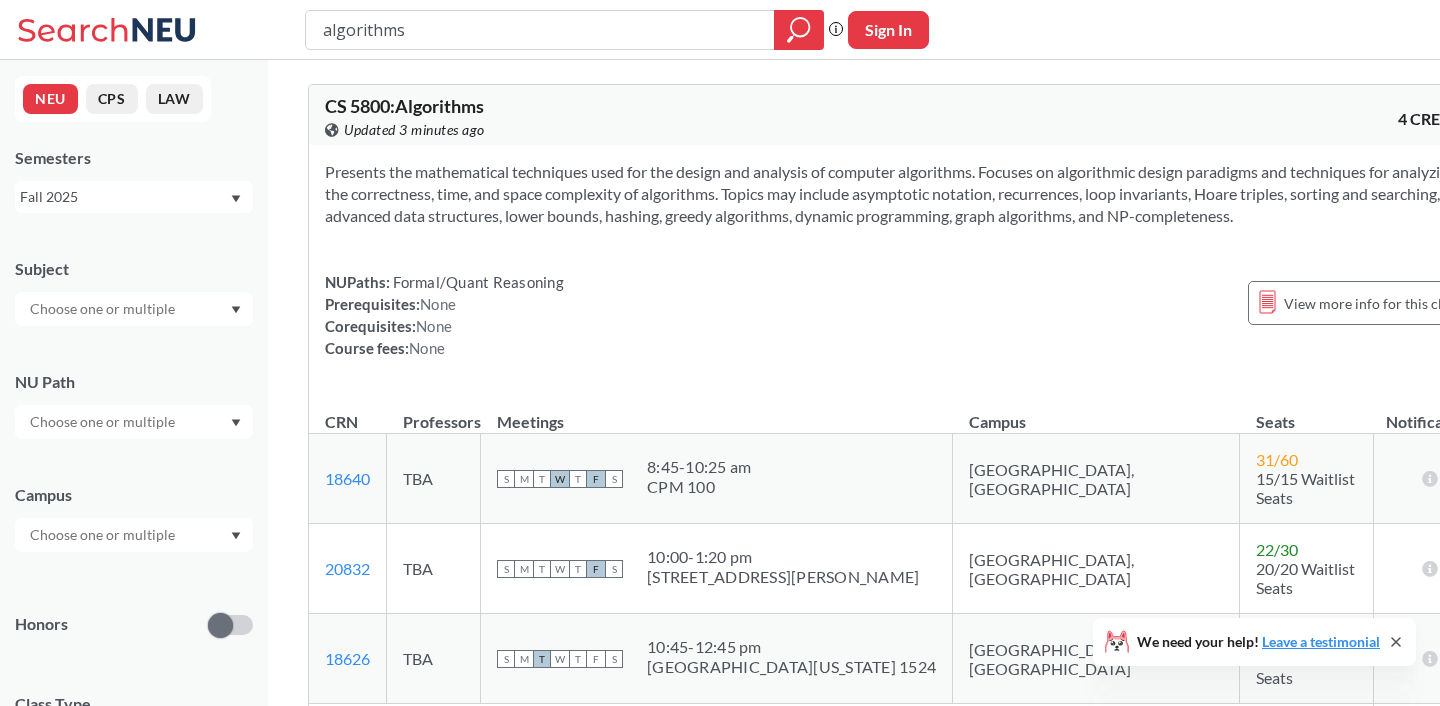scroll, scrollTop: 0, scrollLeft: 0, axis: both 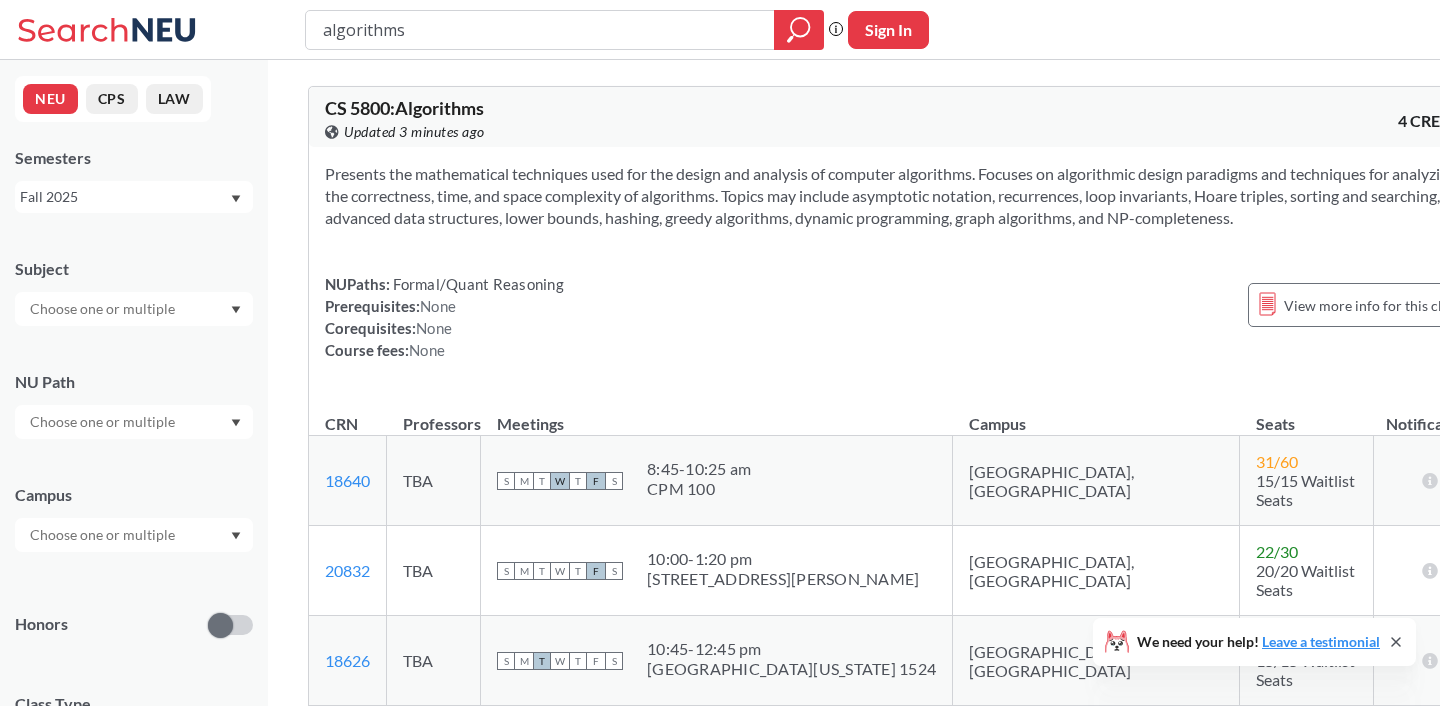 drag, startPoint x: 460, startPoint y: 38, endPoint x: 172, endPoint y: -26, distance: 295.02542 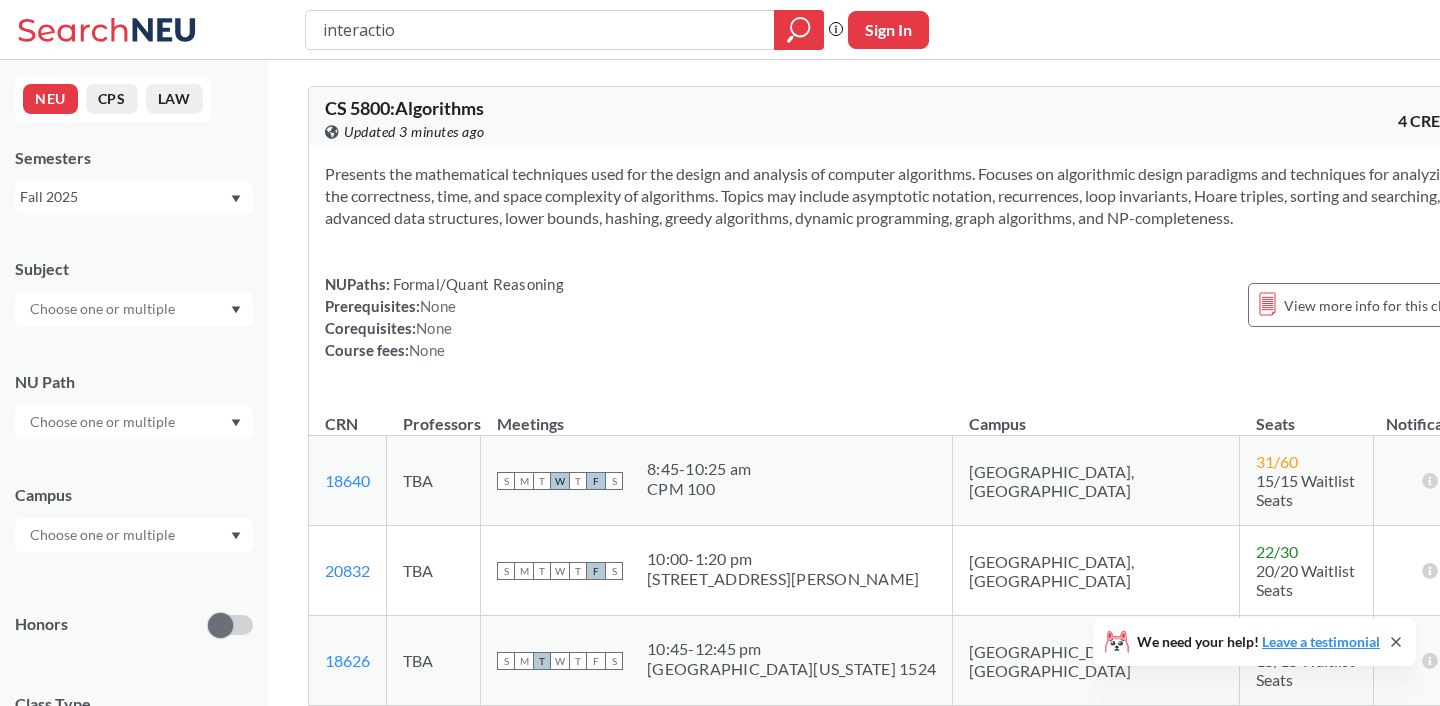 type on "interaction" 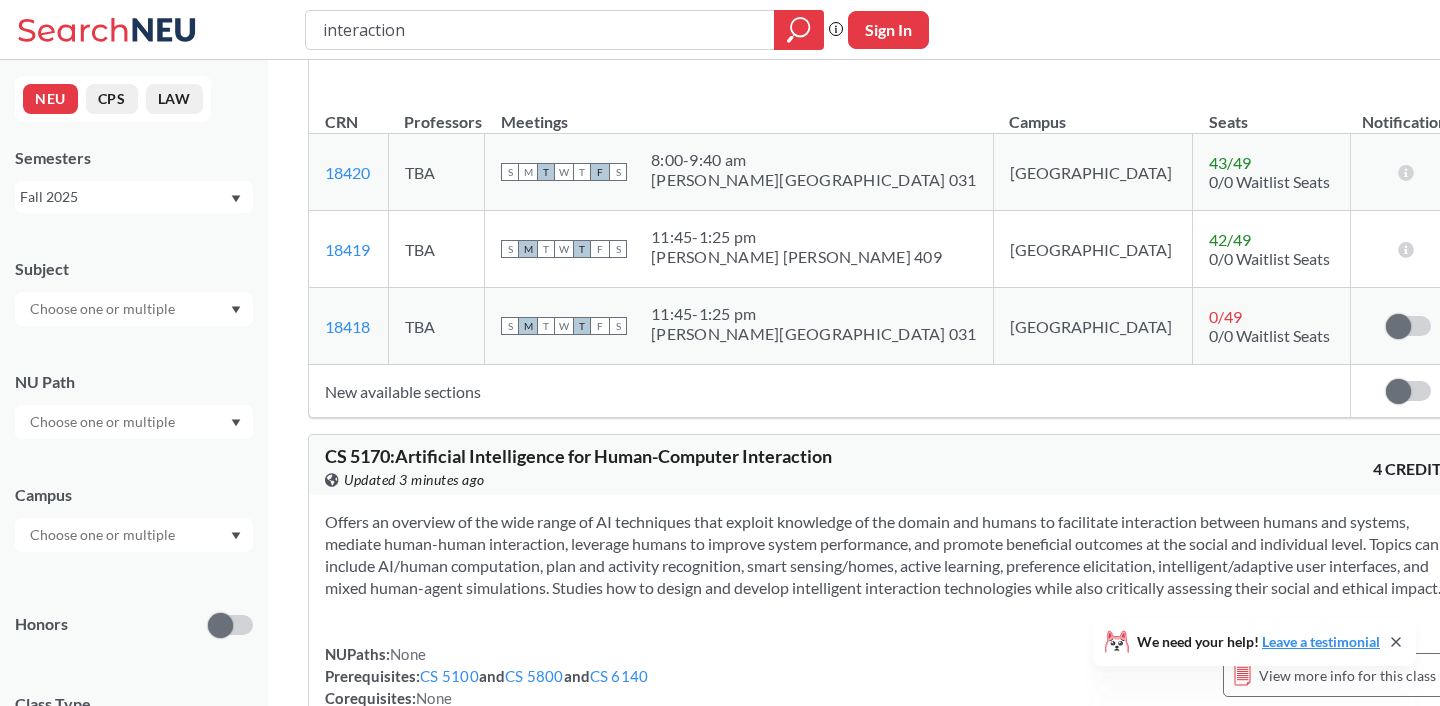 scroll, scrollTop: 4044, scrollLeft: 0, axis: vertical 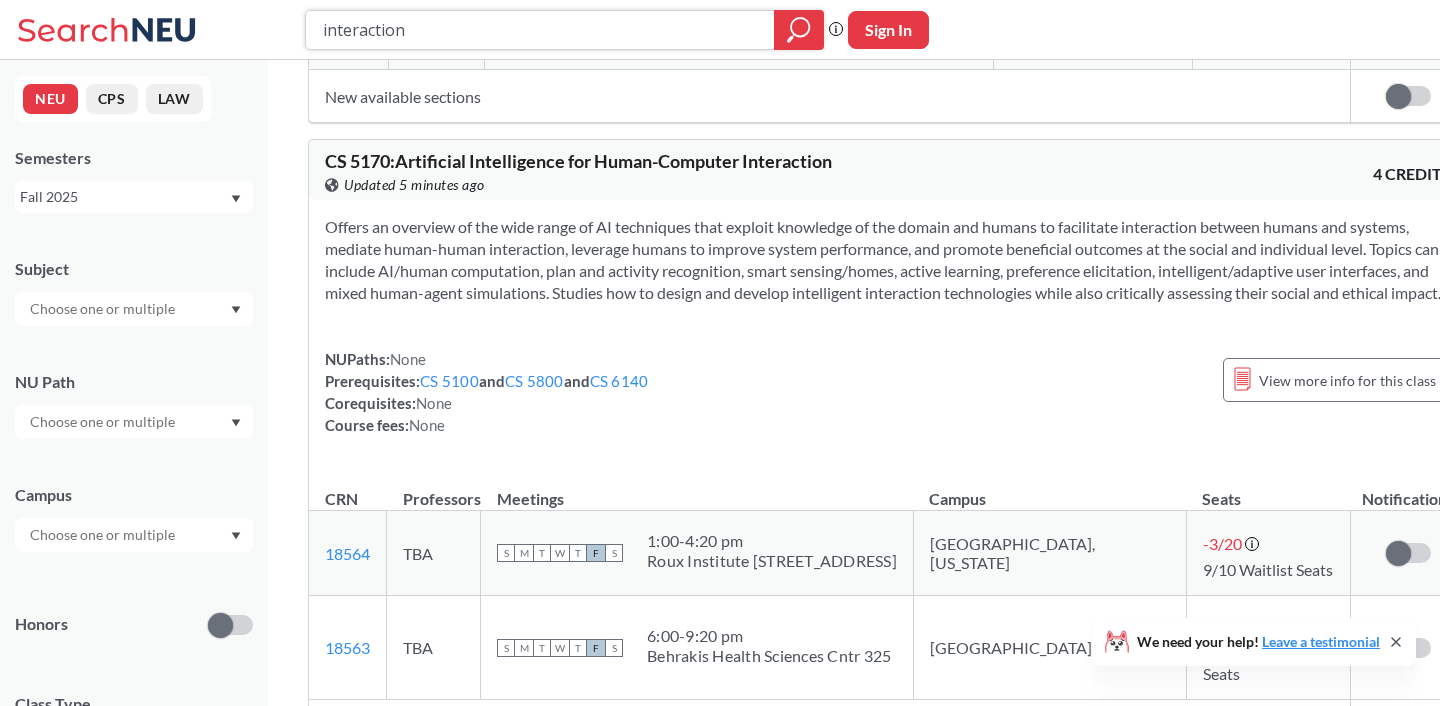 click on "interaction" at bounding box center [540, 30] 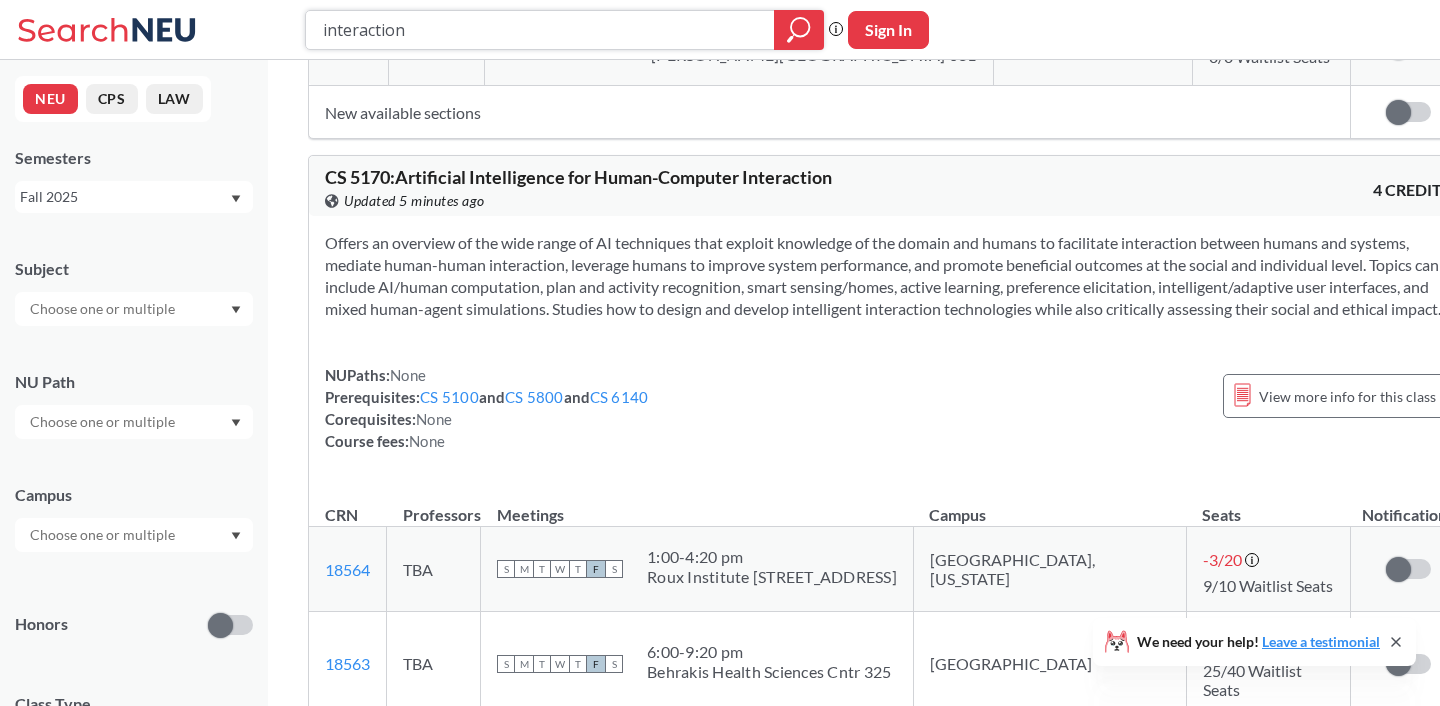 scroll, scrollTop: 4028, scrollLeft: 0, axis: vertical 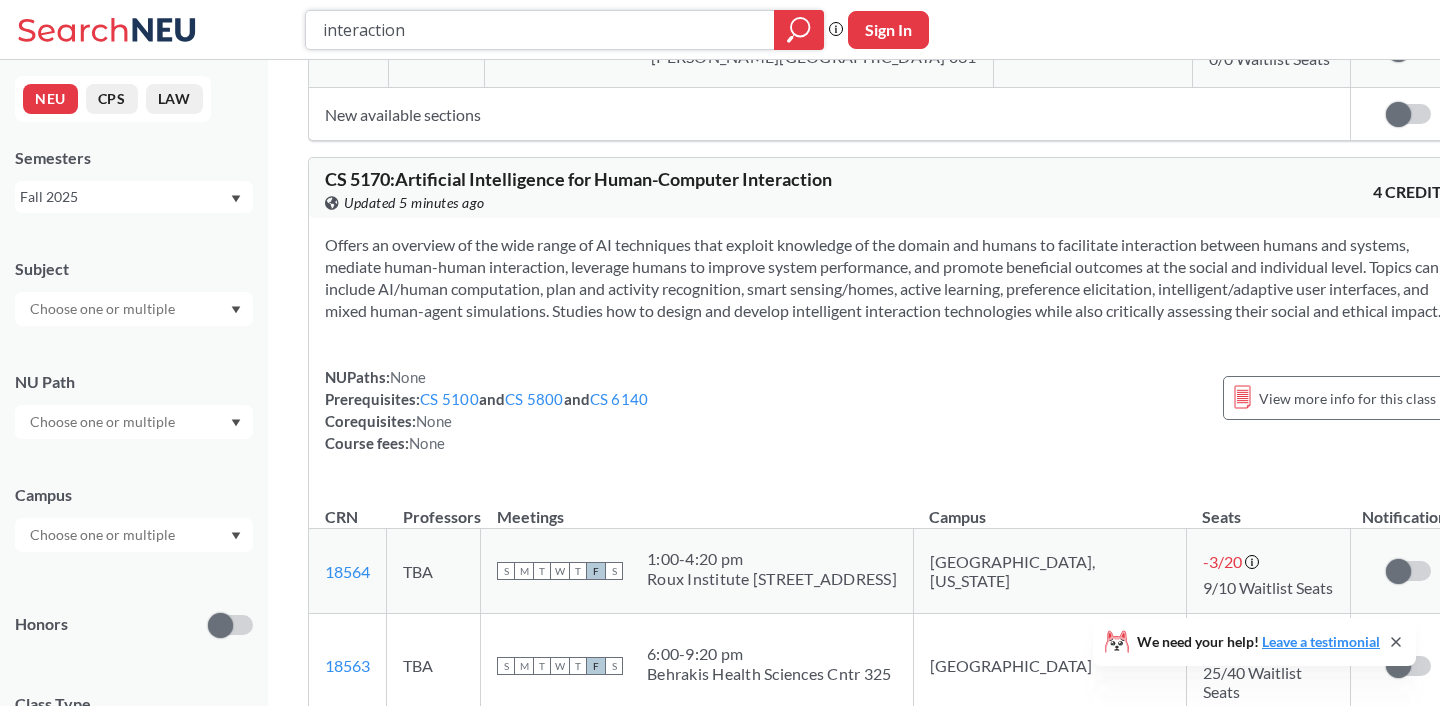type on "interaction" 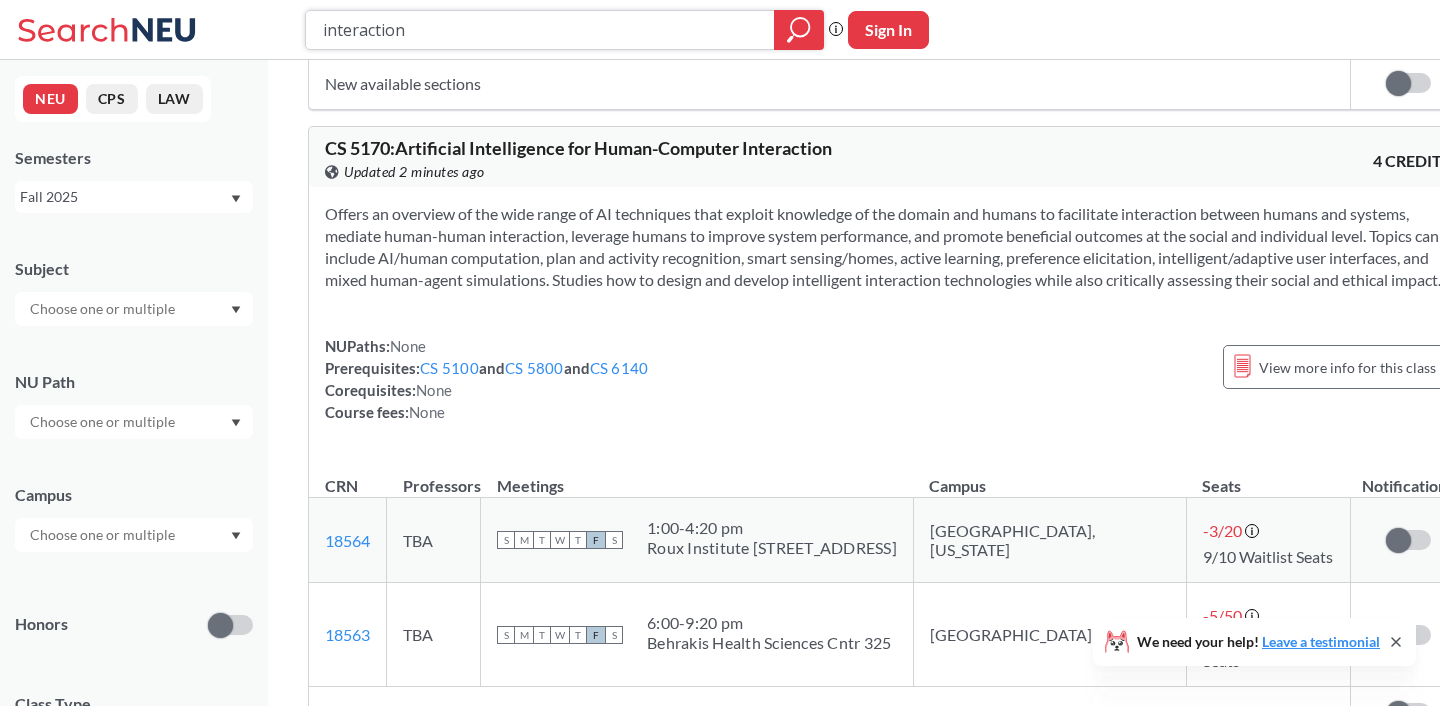 scroll, scrollTop: 4052, scrollLeft: 0, axis: vertical 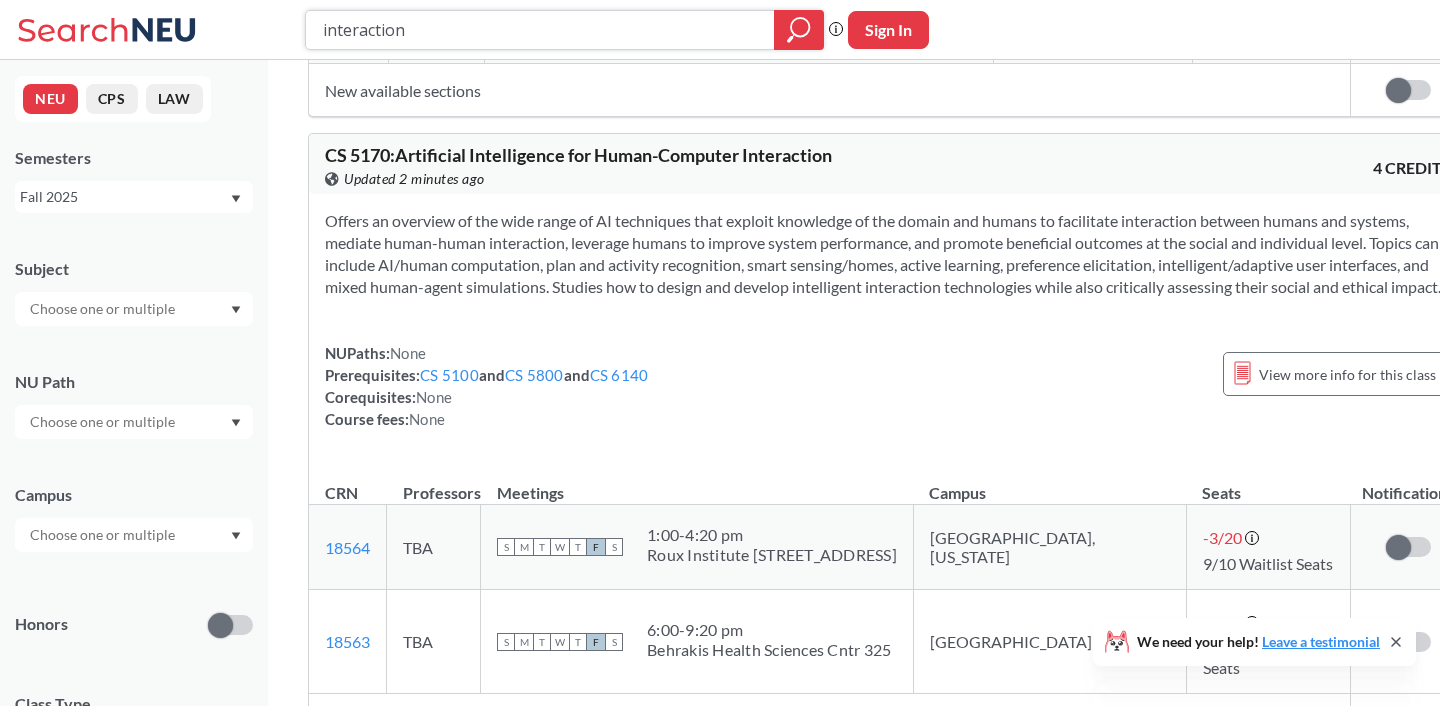 drag, startPoint x: 288, startPoint y: 14, endPoint x: 100, endPoint y: 14, distance: 188 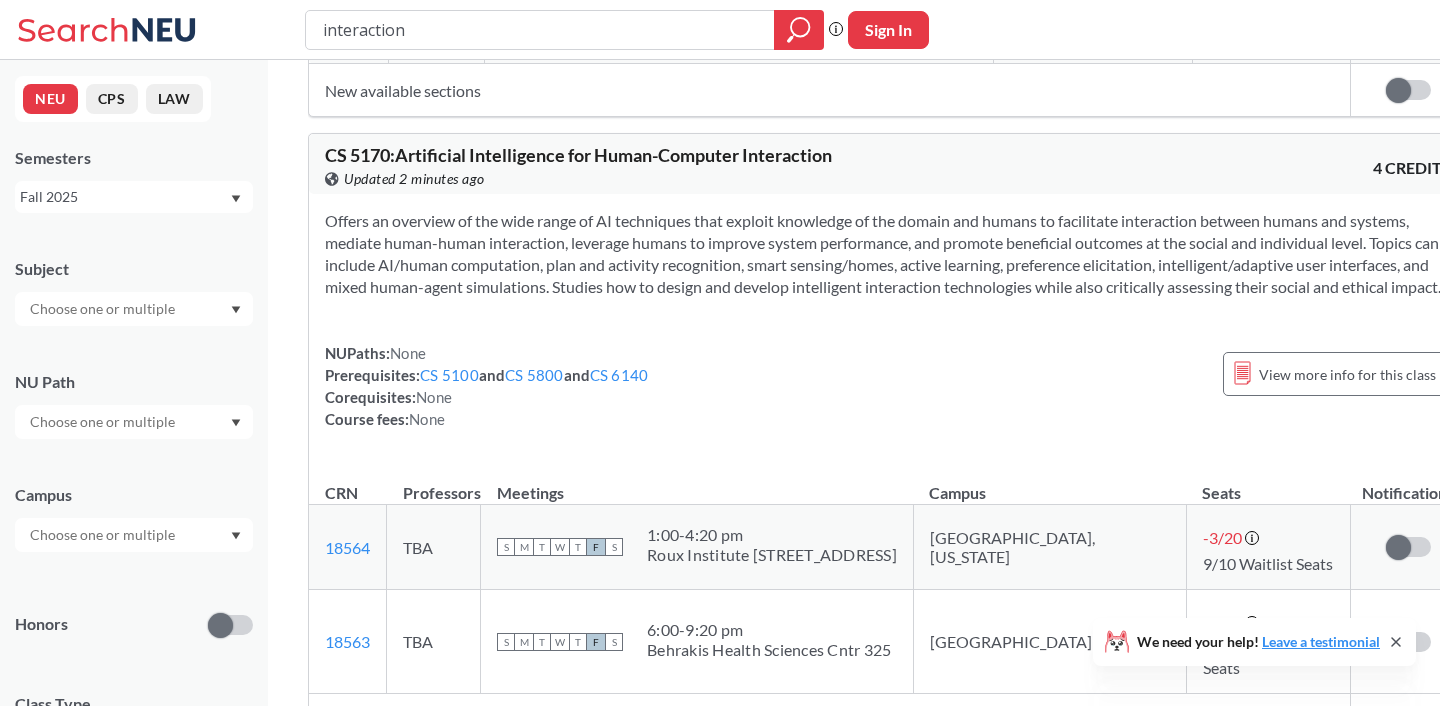 click at bounding box center [104, 309] 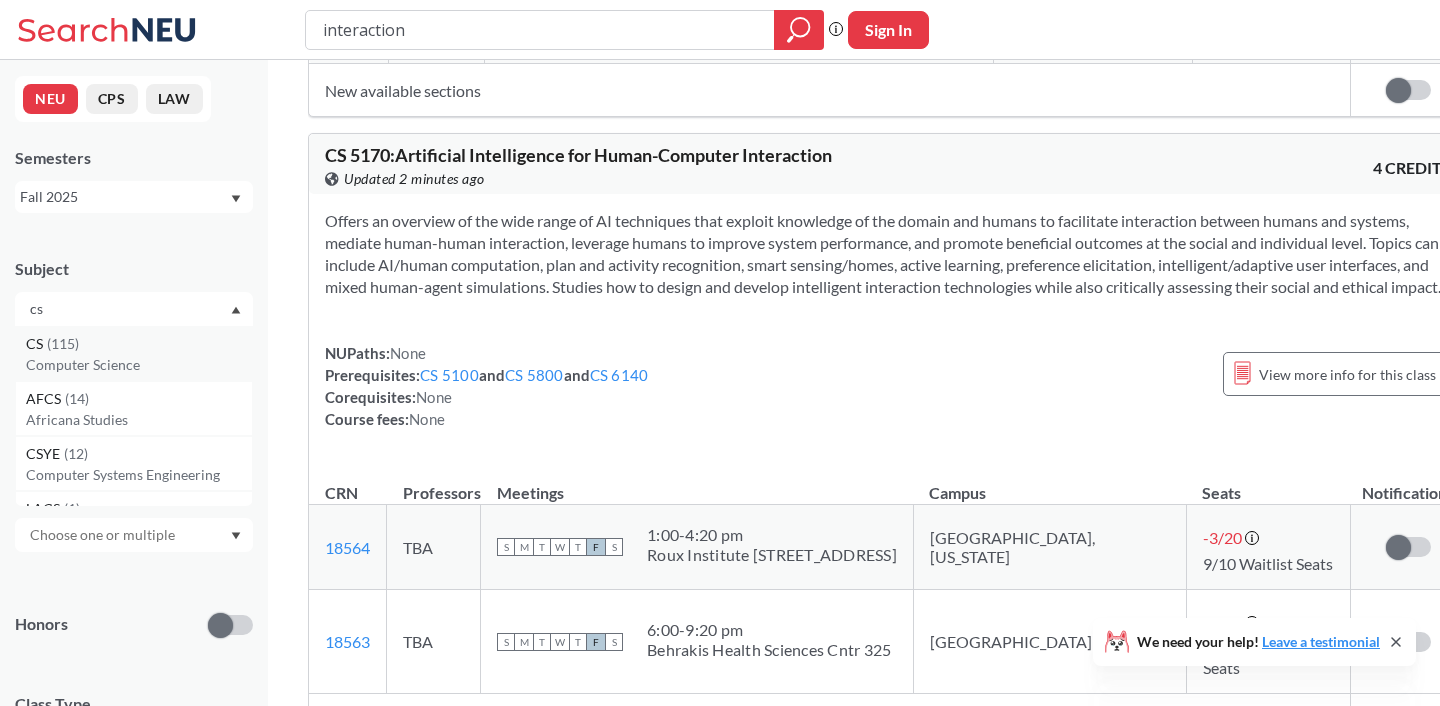 type on "cs" 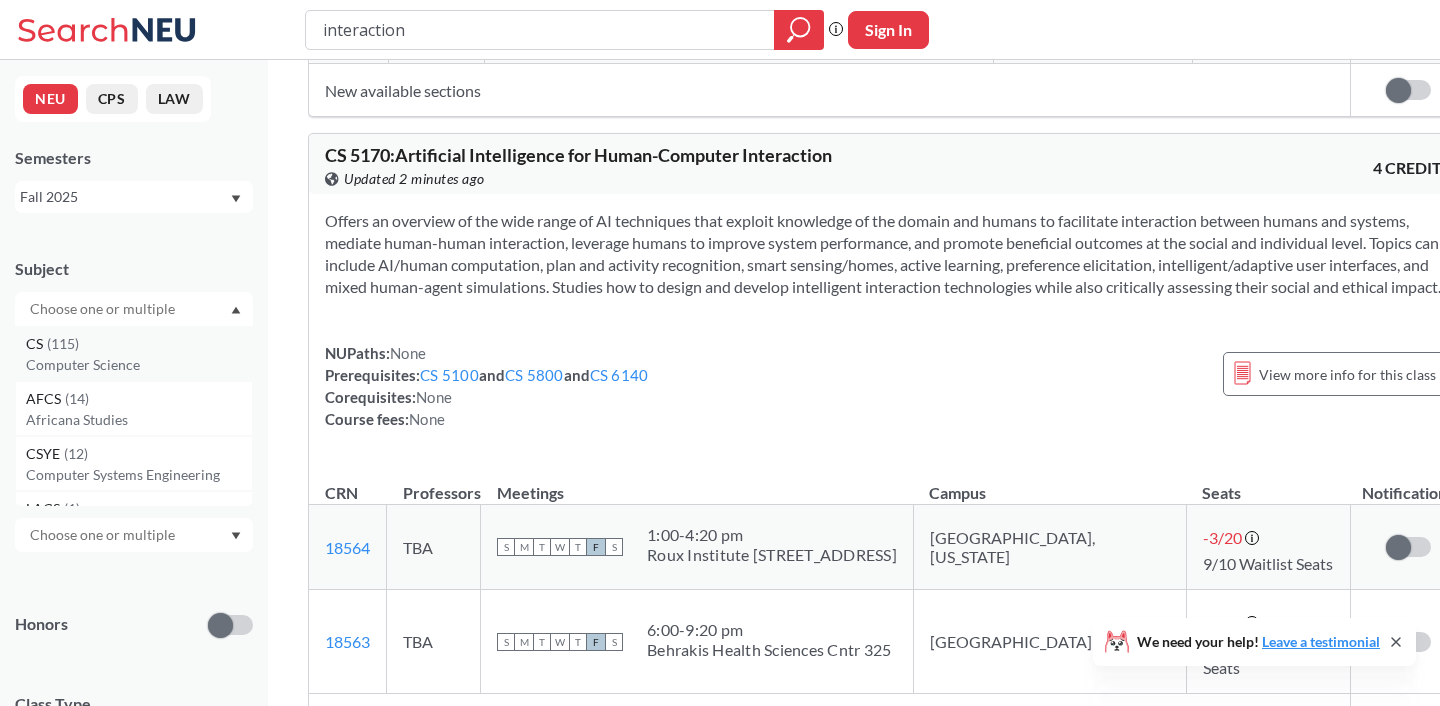 scroll, scrollTop: 0, scrollLeft: 0, axis: both 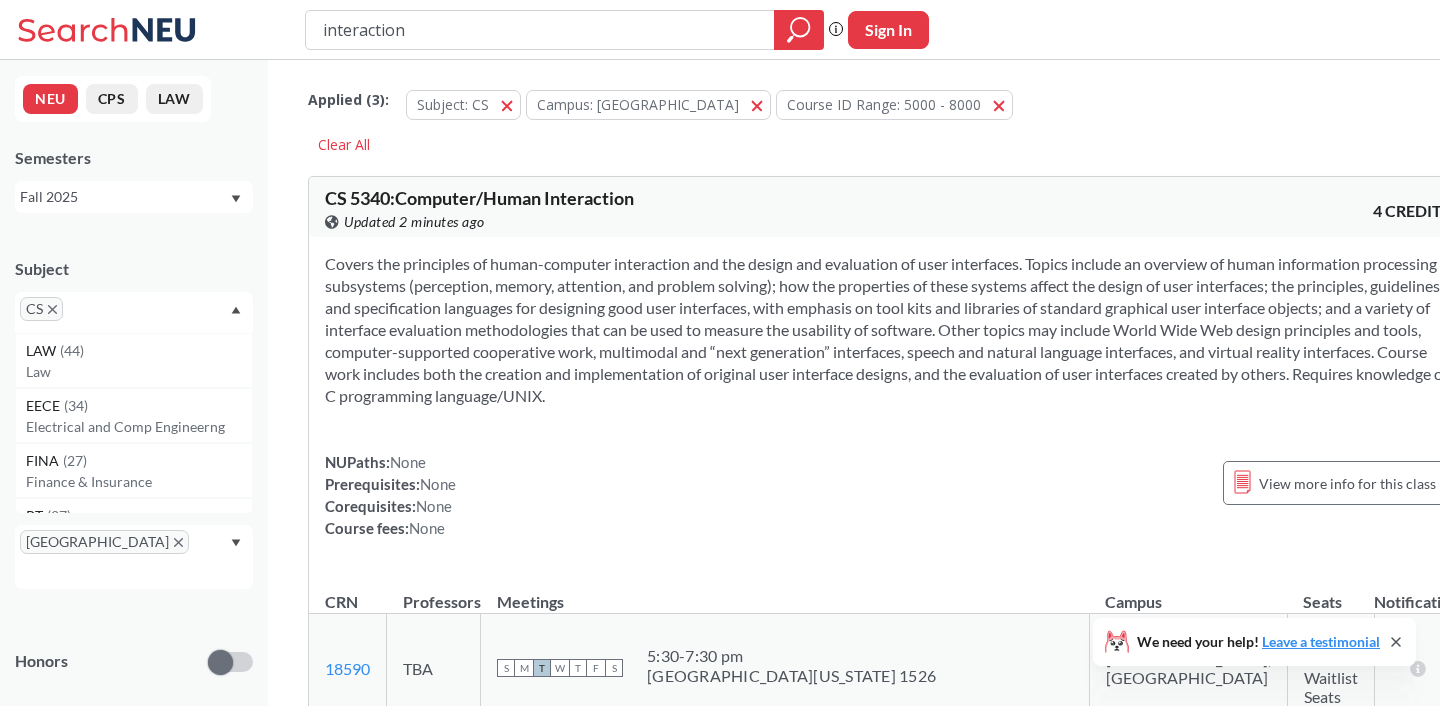 click at bounding box center [97, 316] 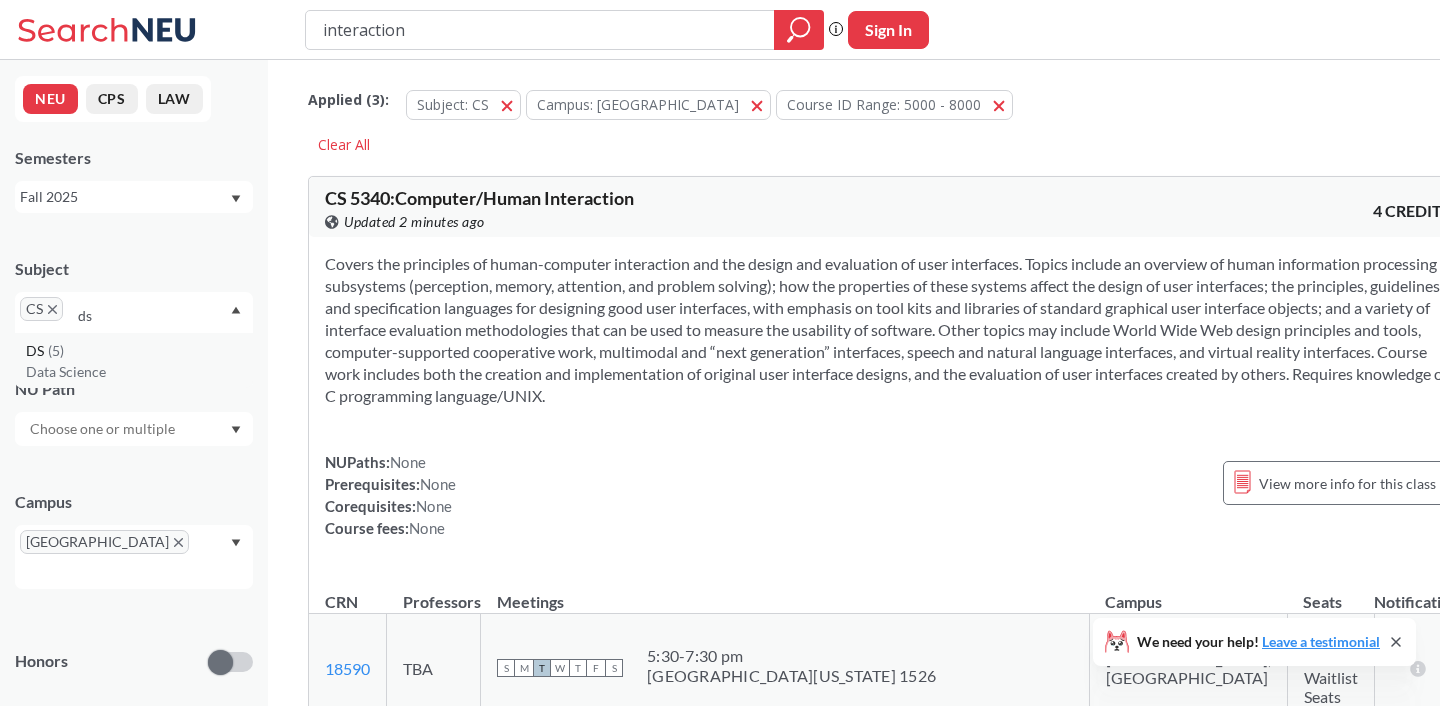 type on "ds" 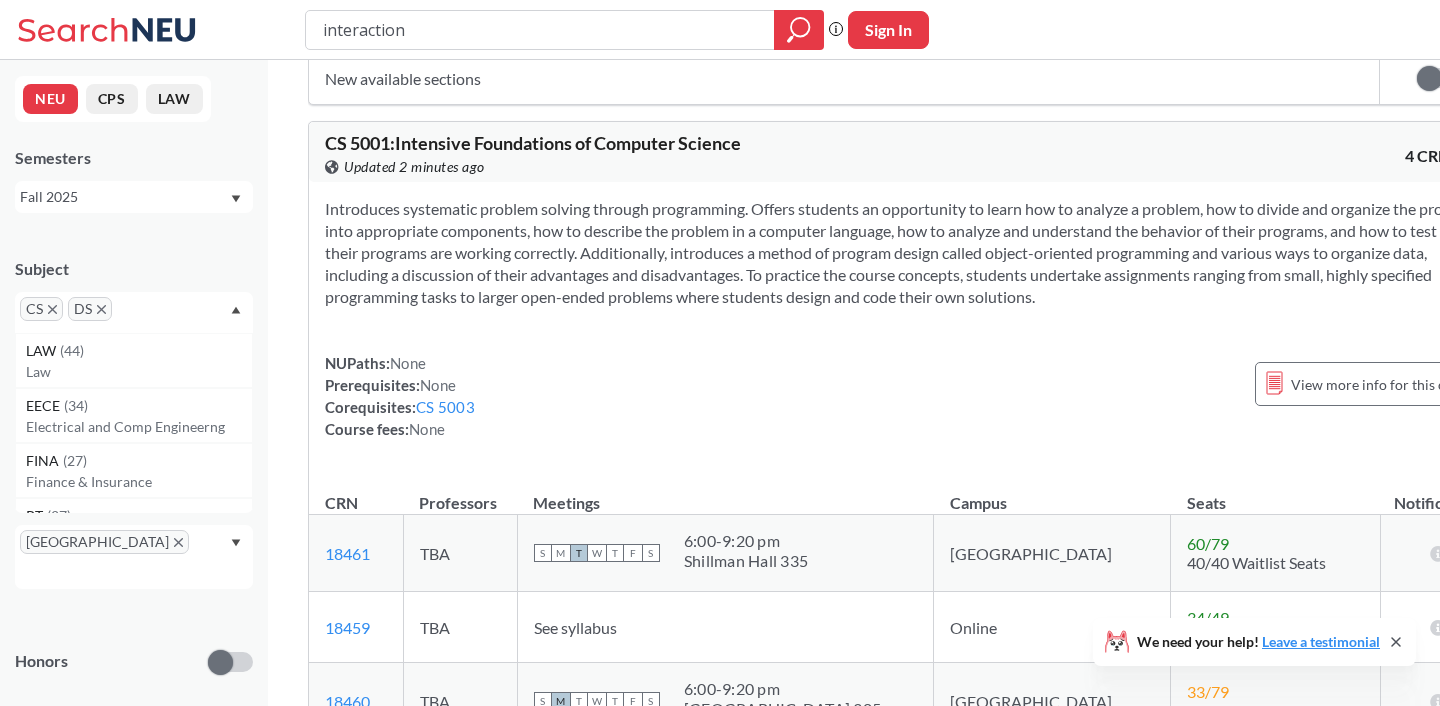 scroll, scrollTop: 2620, scrollLeft: 0, axis: vertical 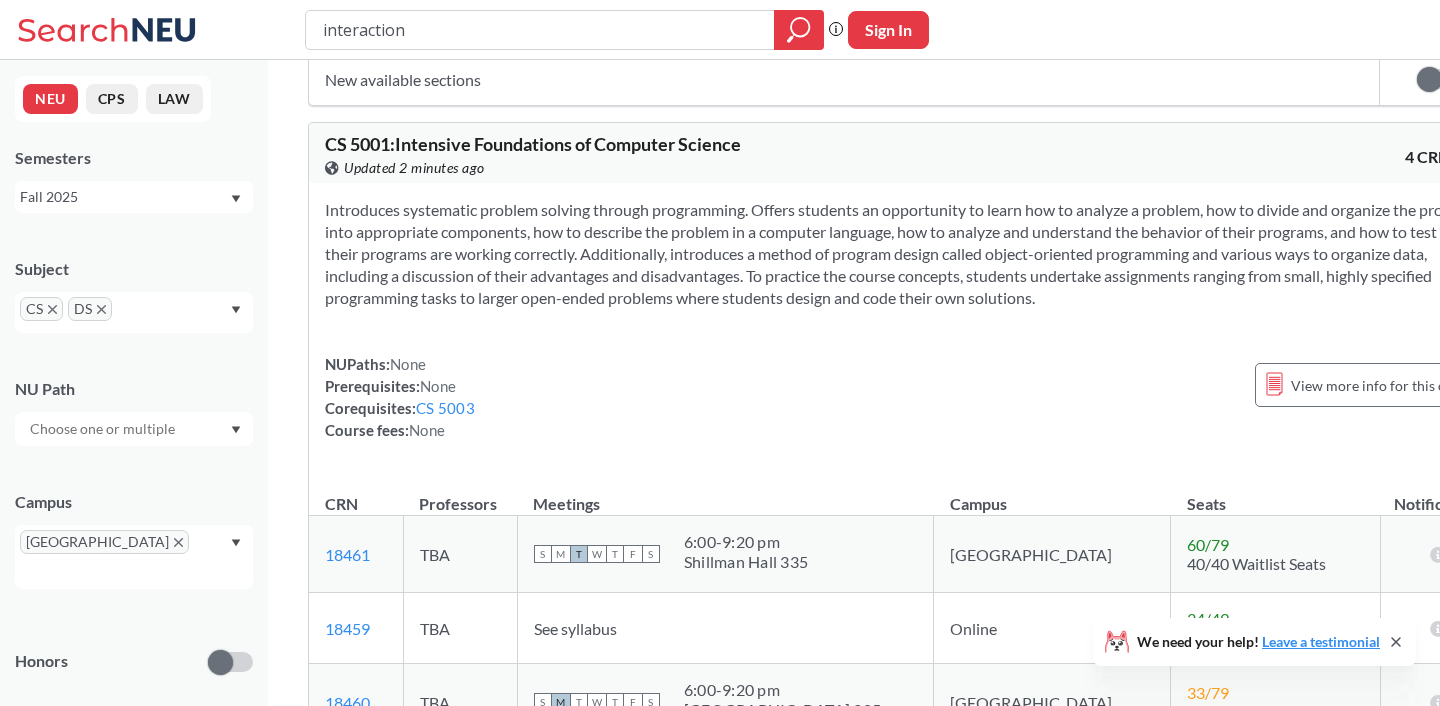 click 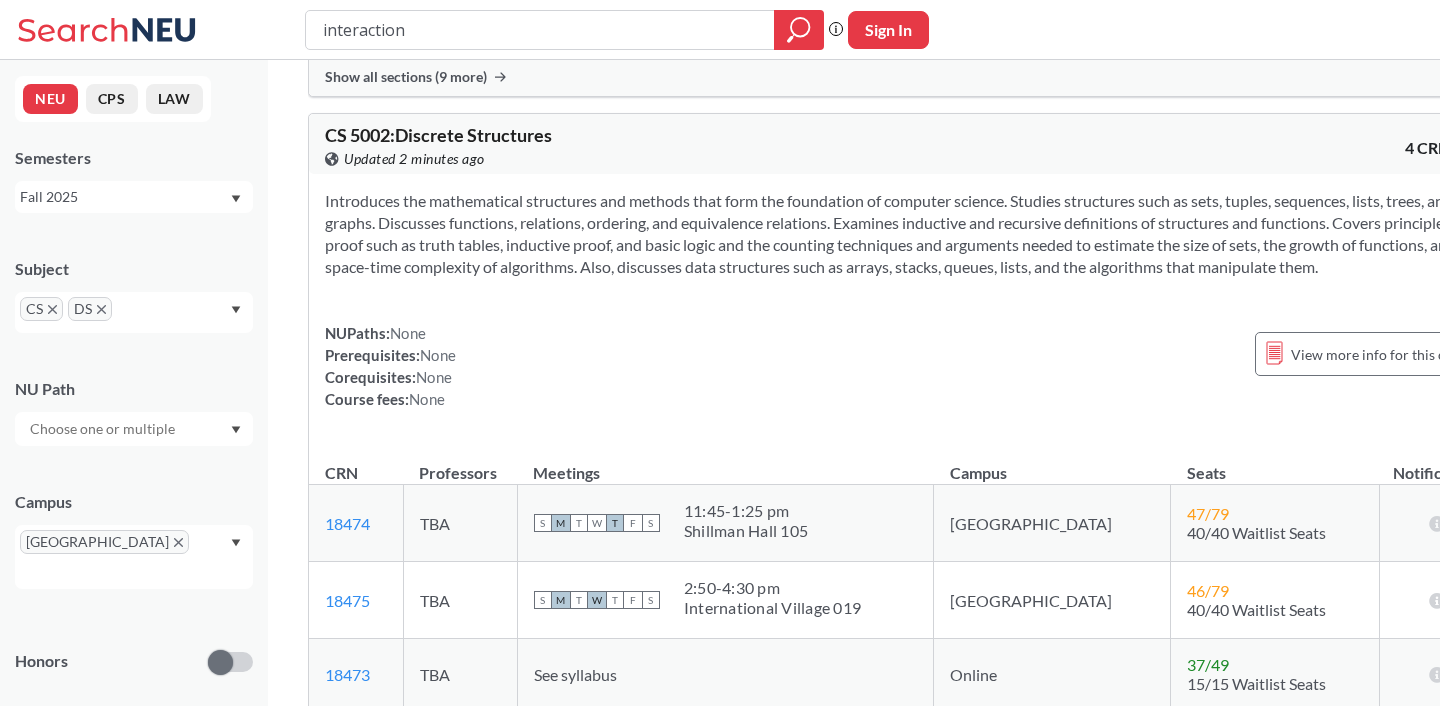 scroll, scrollTop: 3299, scrollLeft: 0, axis: vertical 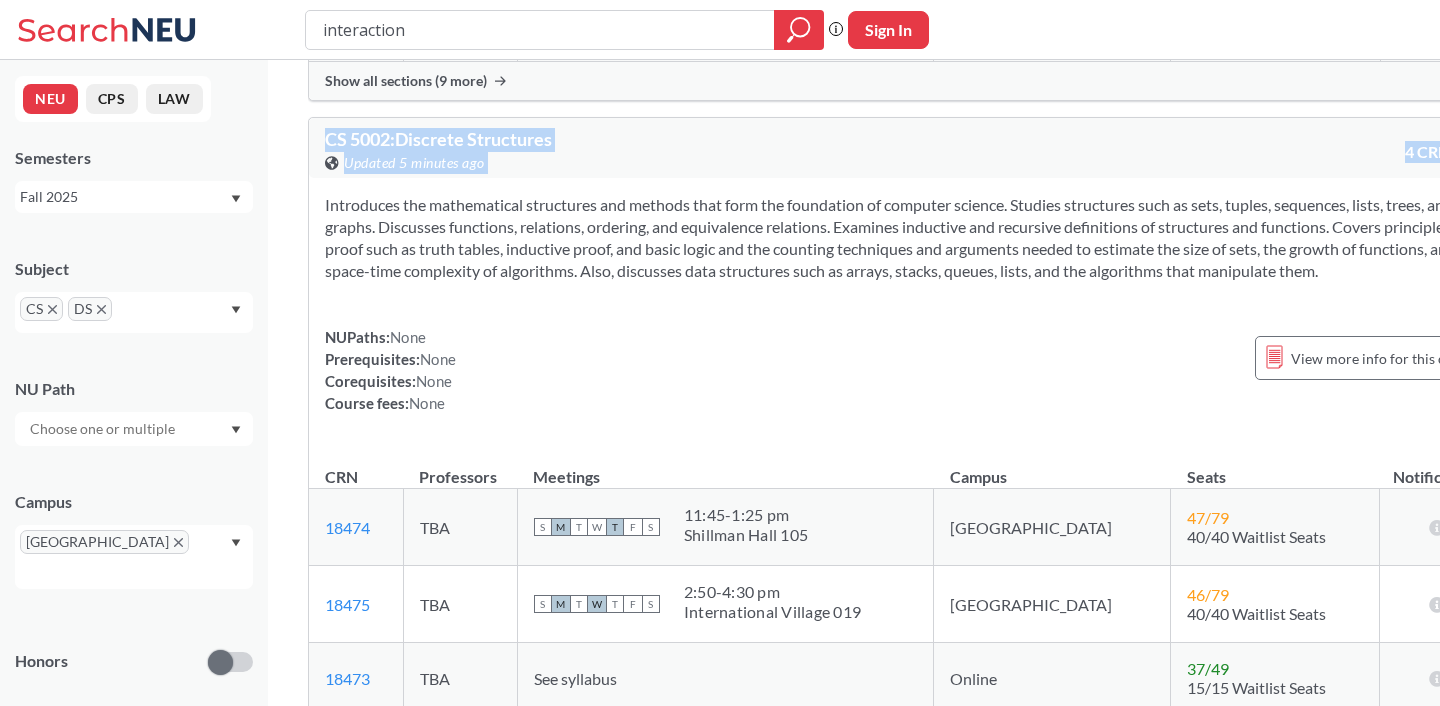 drag, startPoint x: 665, startPoint y: 261, endPoint x: 320, endPoint y: 78, distance: 390.5304 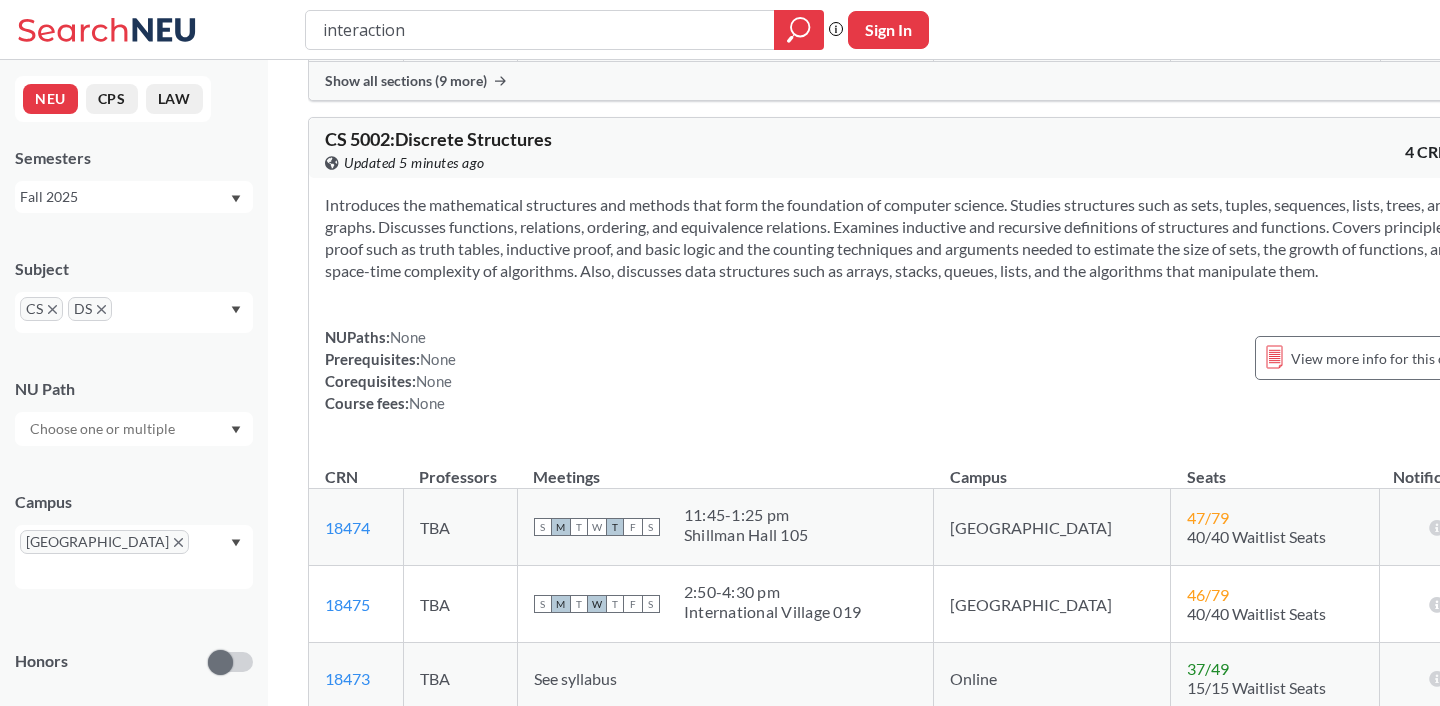 click on "Introduces the mathematical structures and methods that form the foundation of computer science. Studies structures such as sets, tuples, sequences, lists, trees, and graphs. Discusses functions, relations, ordering, and equivalence relations. Examines inductive and recursive definitions of structures and functions. Covers principles of proof such as truth tables, inductive proof, and basic logic and the counting techniques and arguments needed to estimate the size of sets, the growth of functions, and the space-time complexity of algorithms. Also, discusses data structures such as arrays, stacks, queues, lists, and the algorithms that manipulate them." at bounding box center (904, 238) 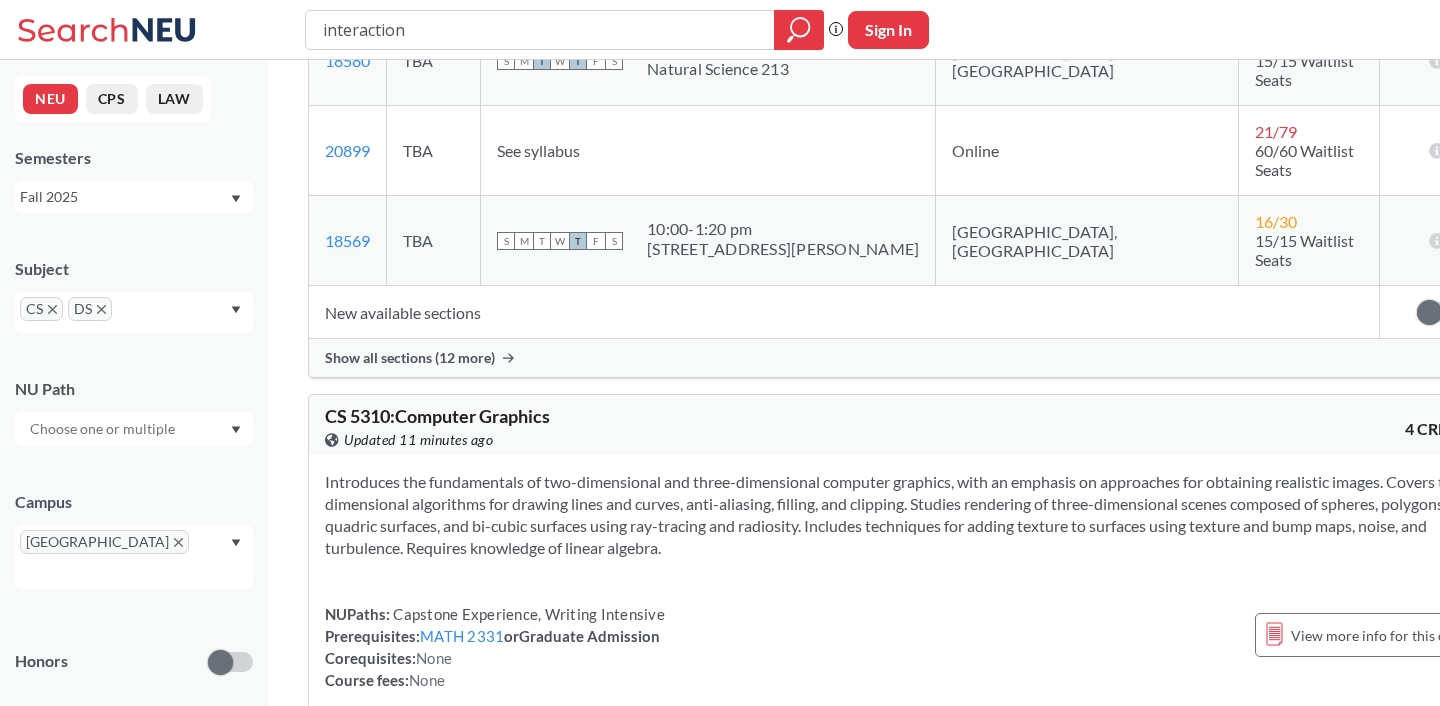 scroll, scrollTop: 12591, scrollLeft: 0, axis: vertical 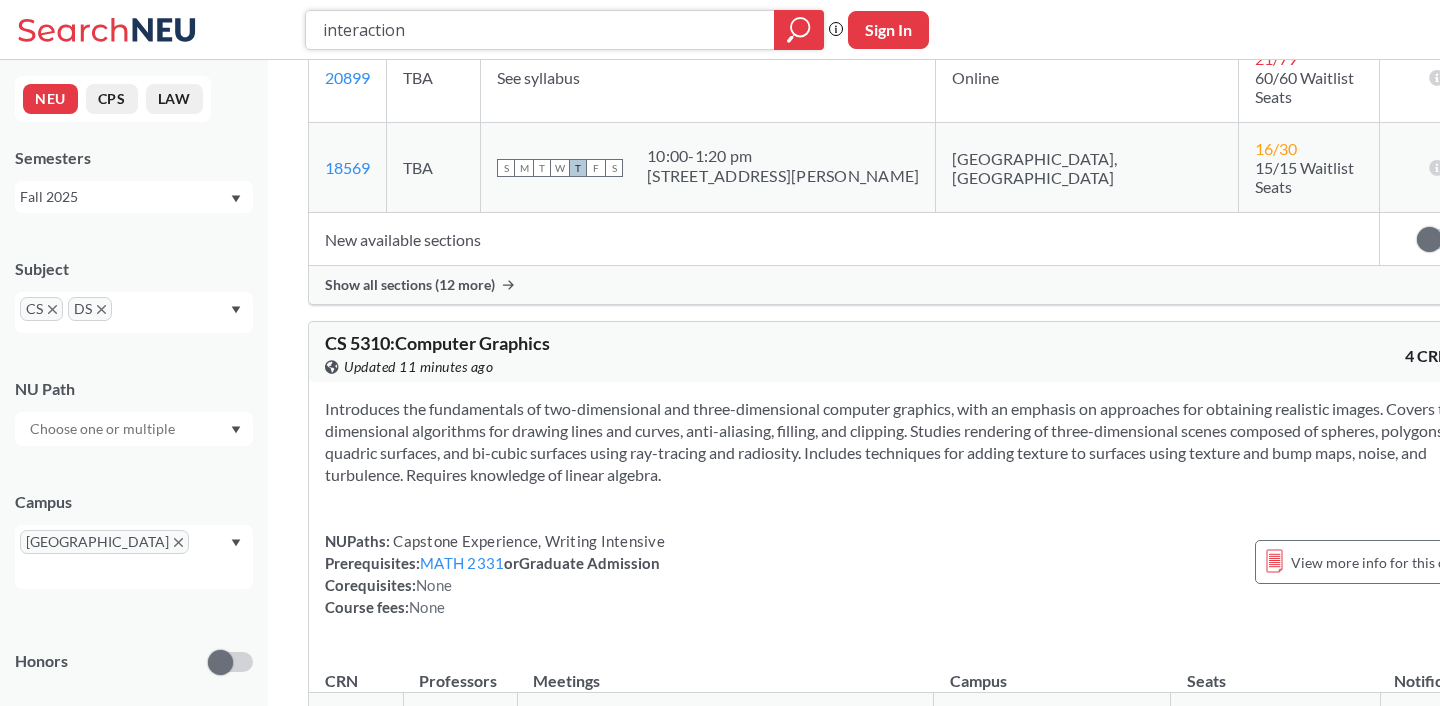 drag, startPoint x: 447, startPoint y: 39, endPoint x: 256, endPoint y: 26, distance: 191.4419 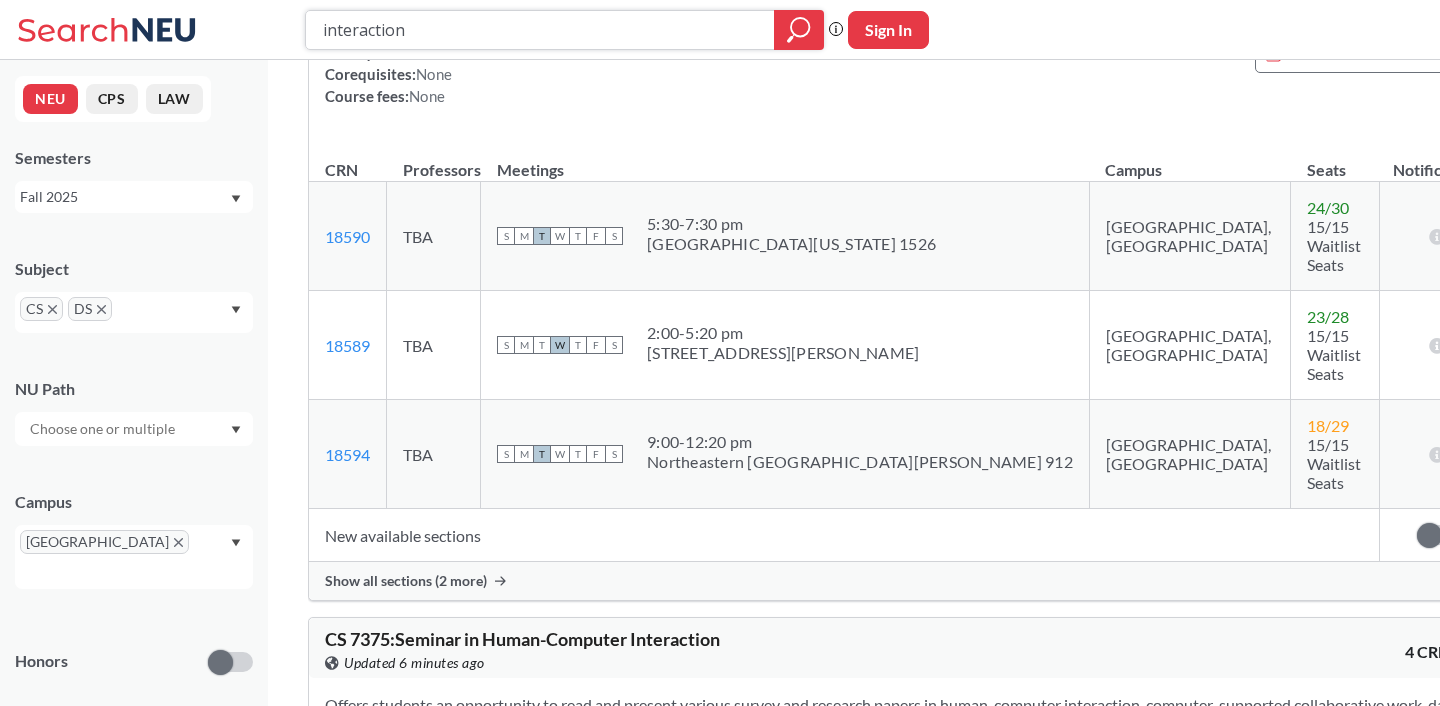 scroll, scrollTop: 0, scrollLeft: 0, axis: both 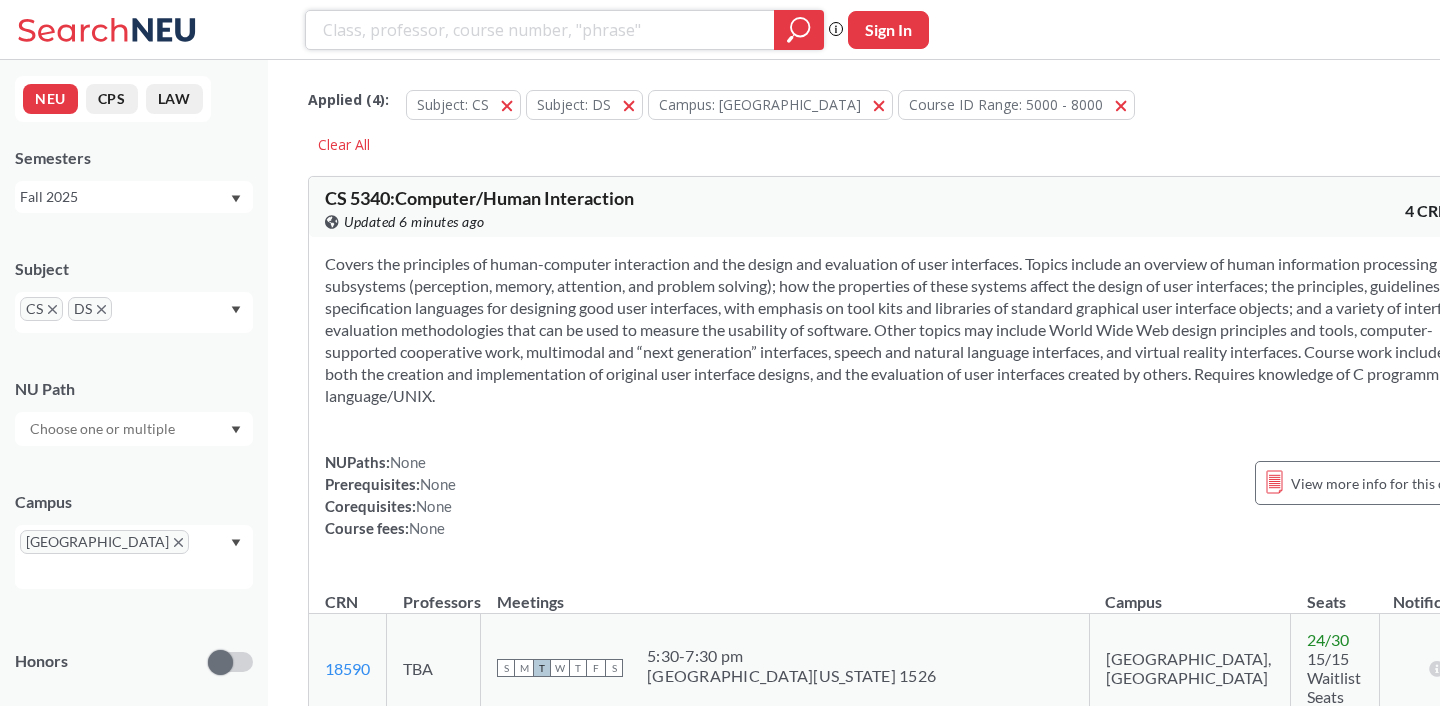 type 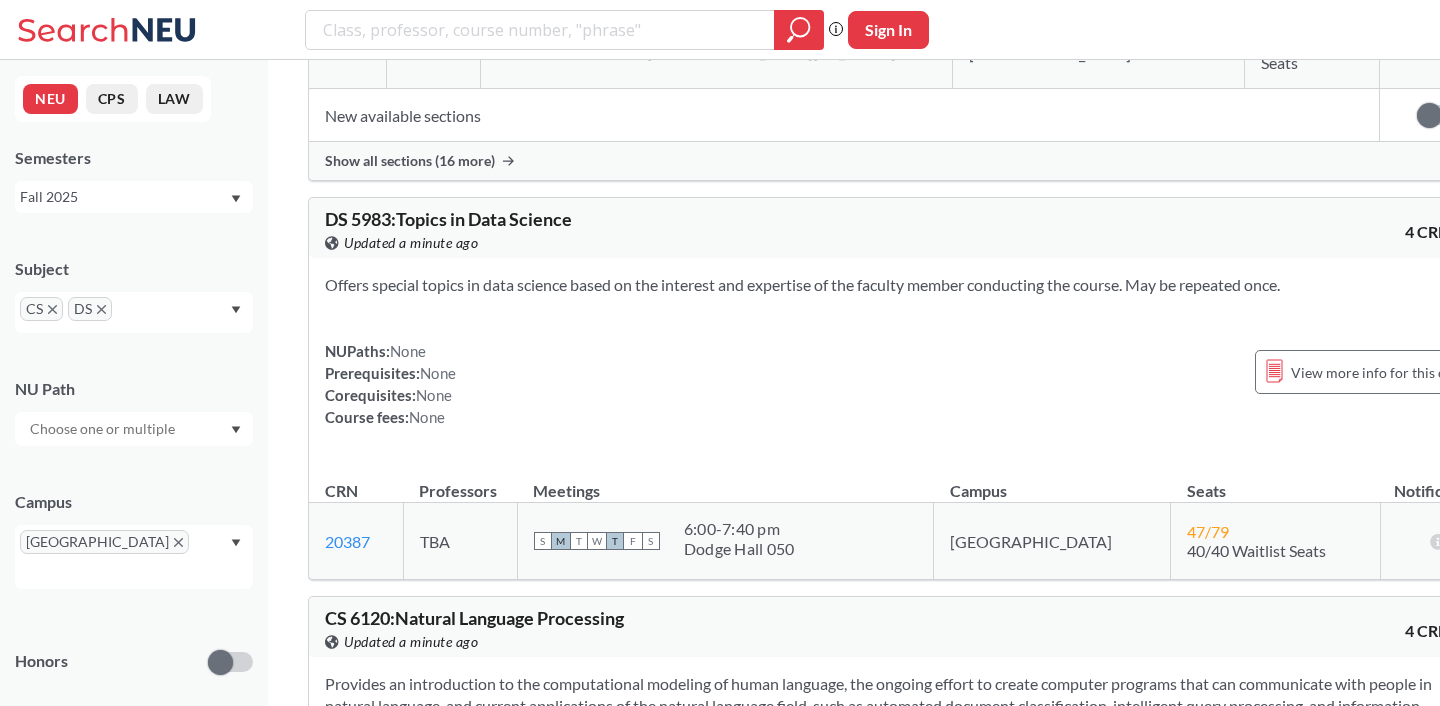 scroll, scrollTop: 16578, scrollLeft: 0, axis: vertical 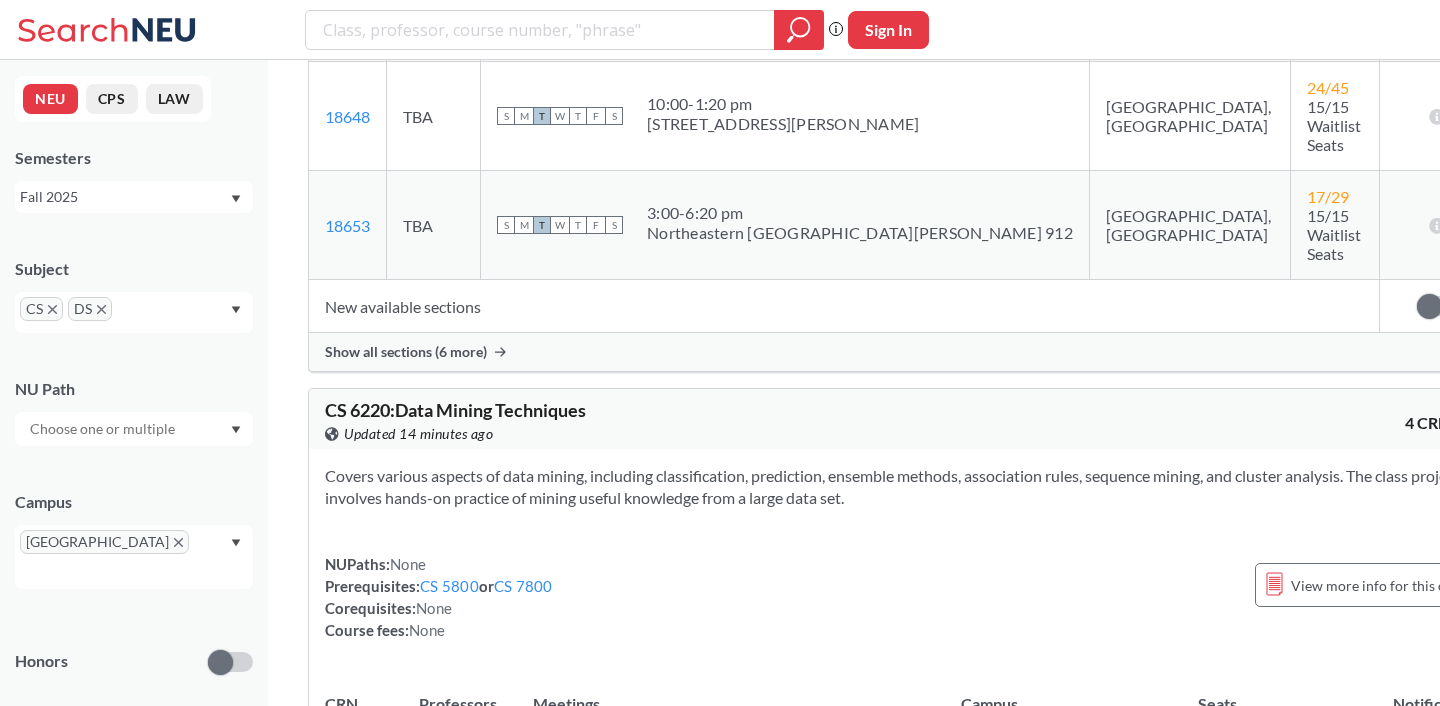 click on "Presents an overview of methods for conducting empirical research within computer science. These methods help provide objective answers to questions about the usability, effectiveness, and acceptability of systems. The course covers the basics of the scientific method, building from a survey of objective measures to the fundamentals of hypothesis testing using relatively simple research designs, and on to more advanced research designs and statistical methods. The course also includes a significant amount of fieldwork, spanning the design, conduct, and presentation of small empirical studies.
NUPaths:  None Prerequisites:  None Corequisites:  None Course fees:  None View more info for this class" at bounding box center [904, 1134] 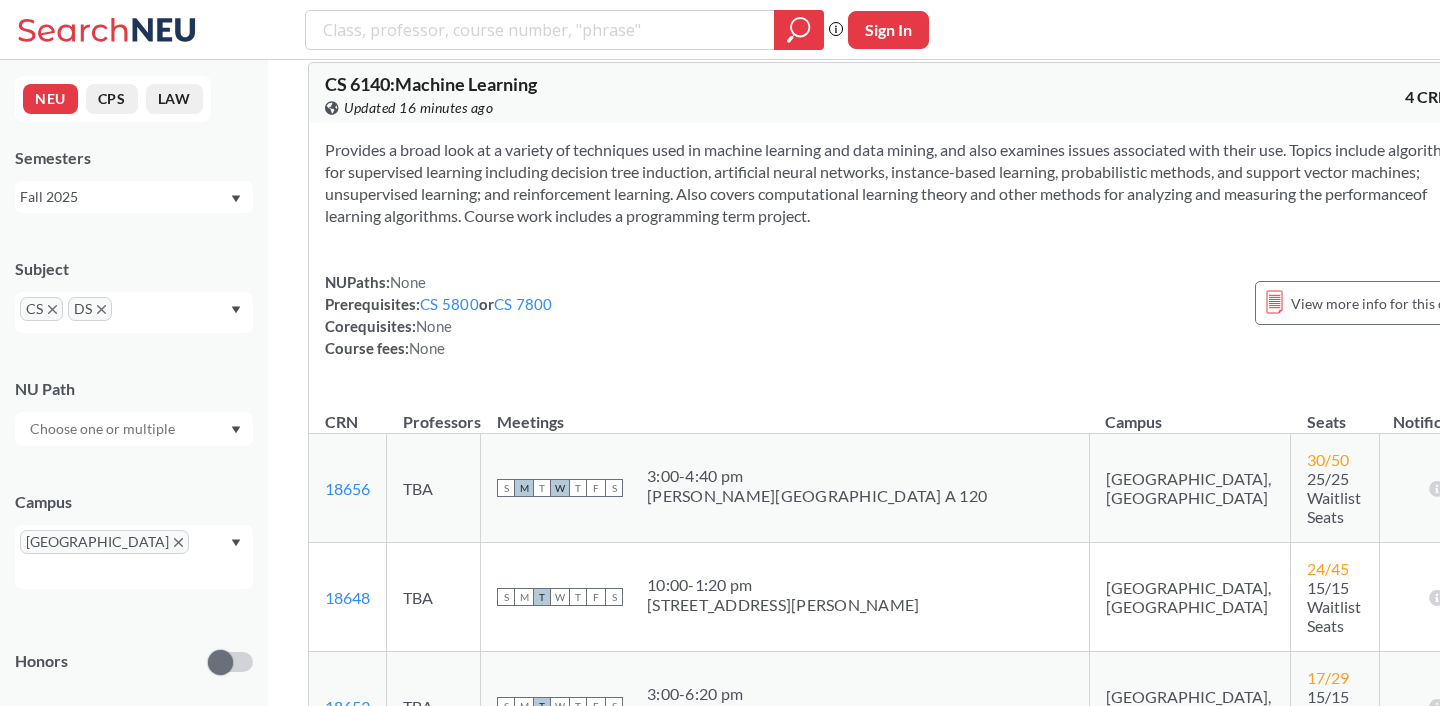 scroll, scrollTop: 18425, scrollLeft: 0, axis: vertical 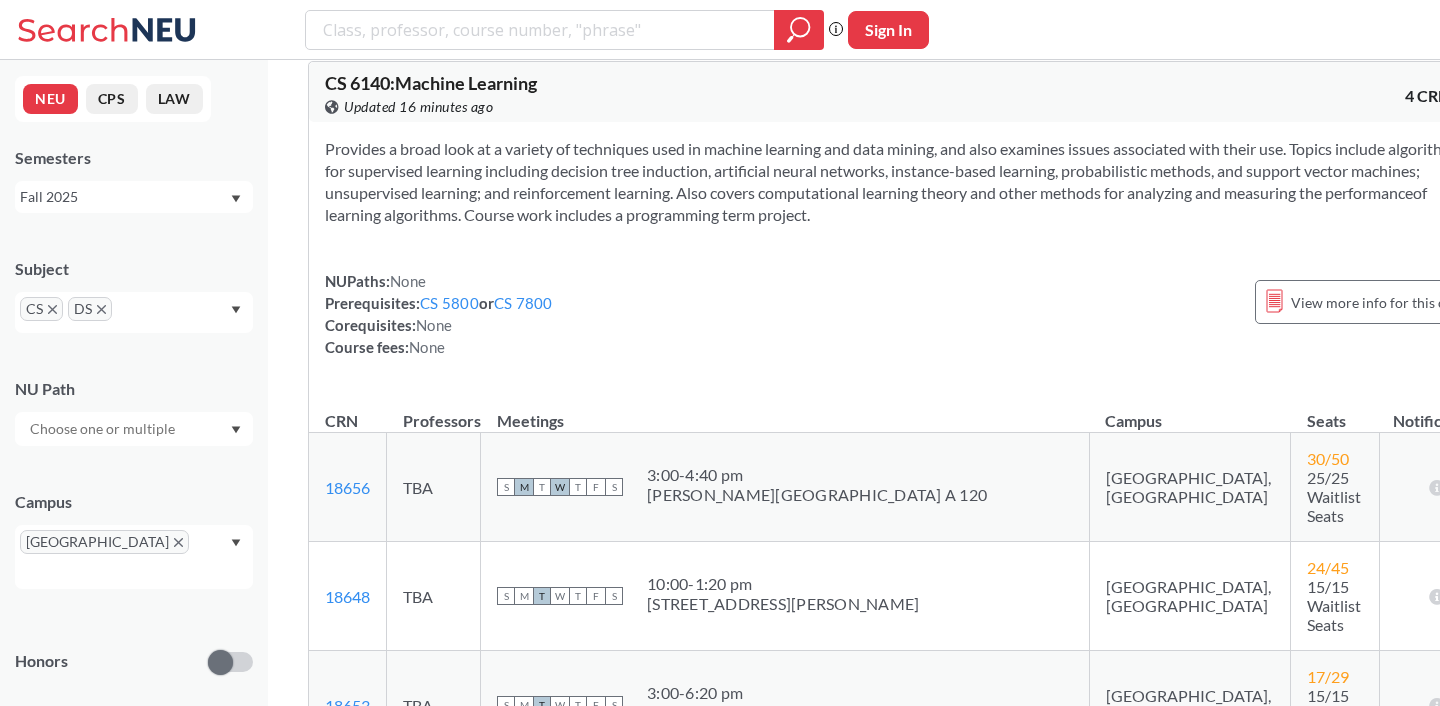click on "NUPaths:  None Prerequisites:  CS 5800  or  CS 7800 Corequisites:  None Course fees:  None View more info for this class" at bounding box center [904, 1077] 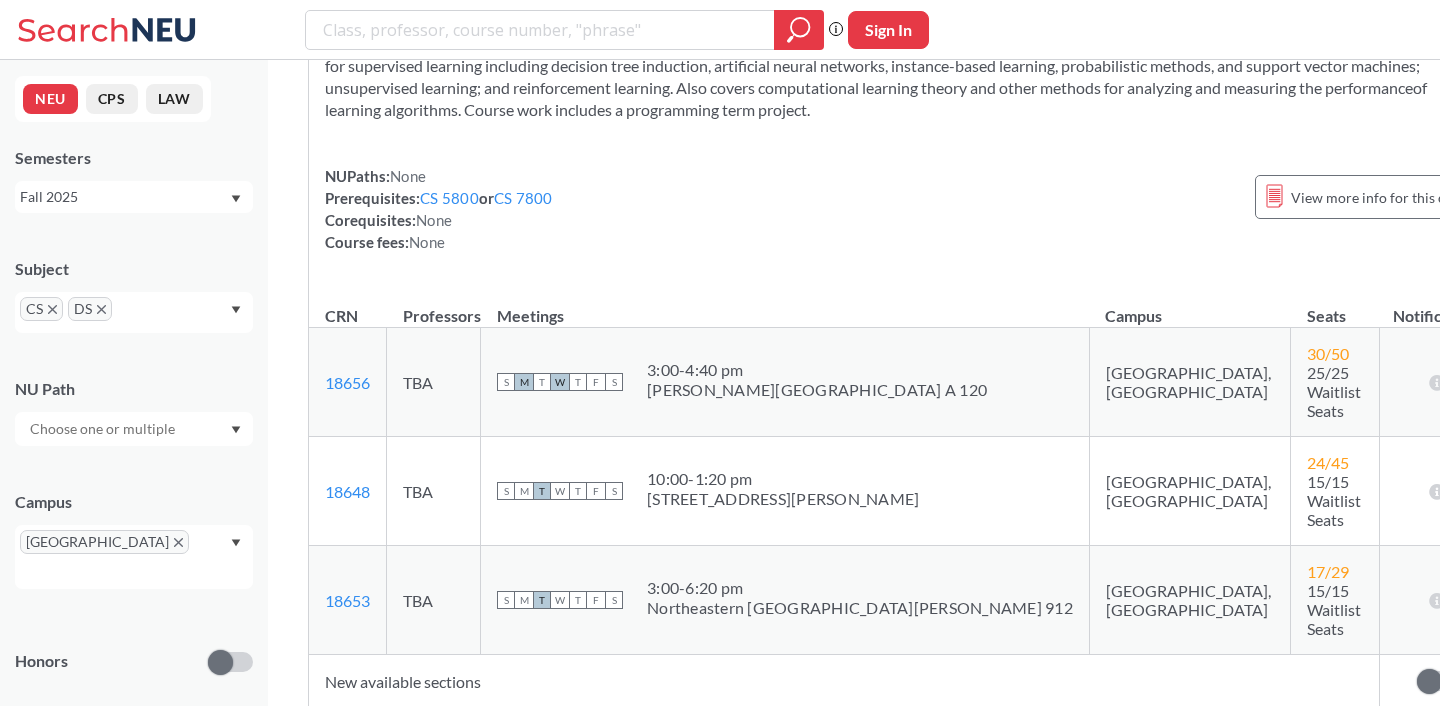 scroll, scrollTop: 18533, scrollLeft: 0, axis: vertical 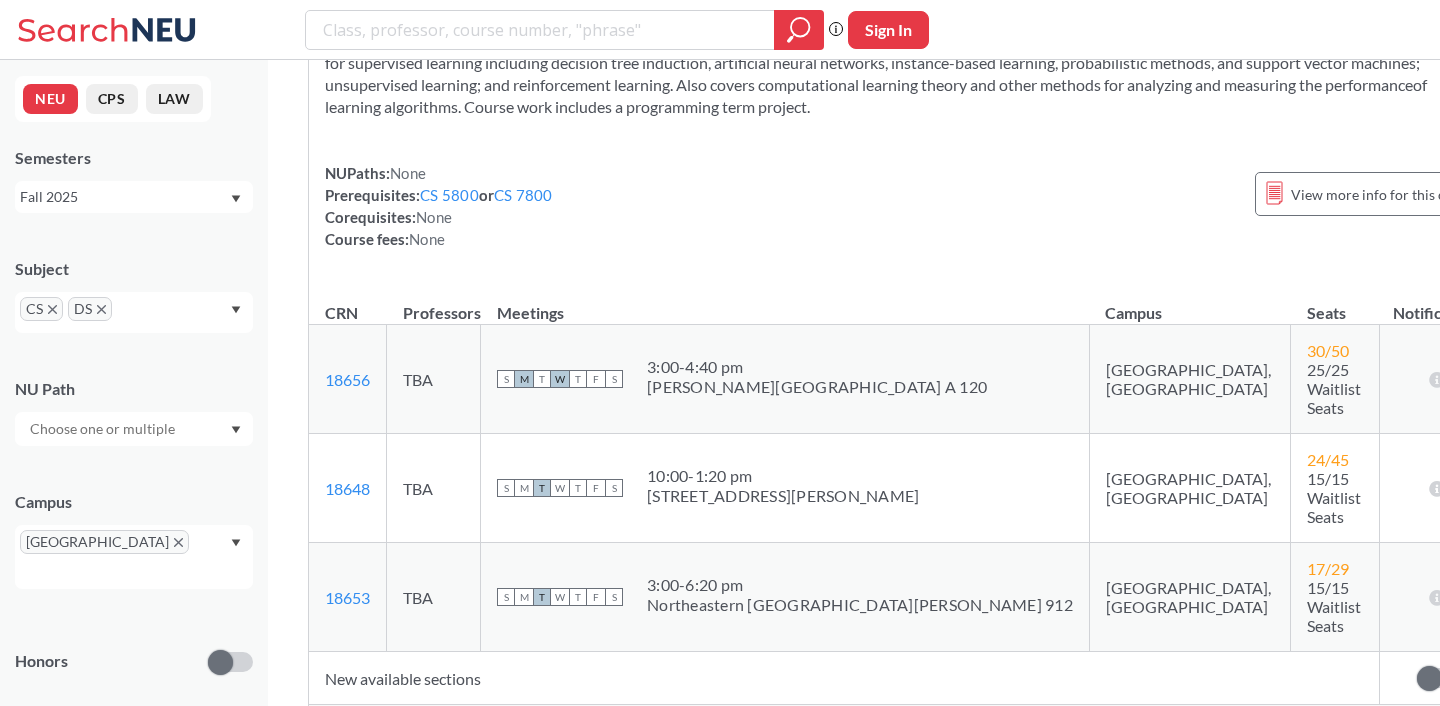click on "1 / 50" at bounding box center (1214, 1116) 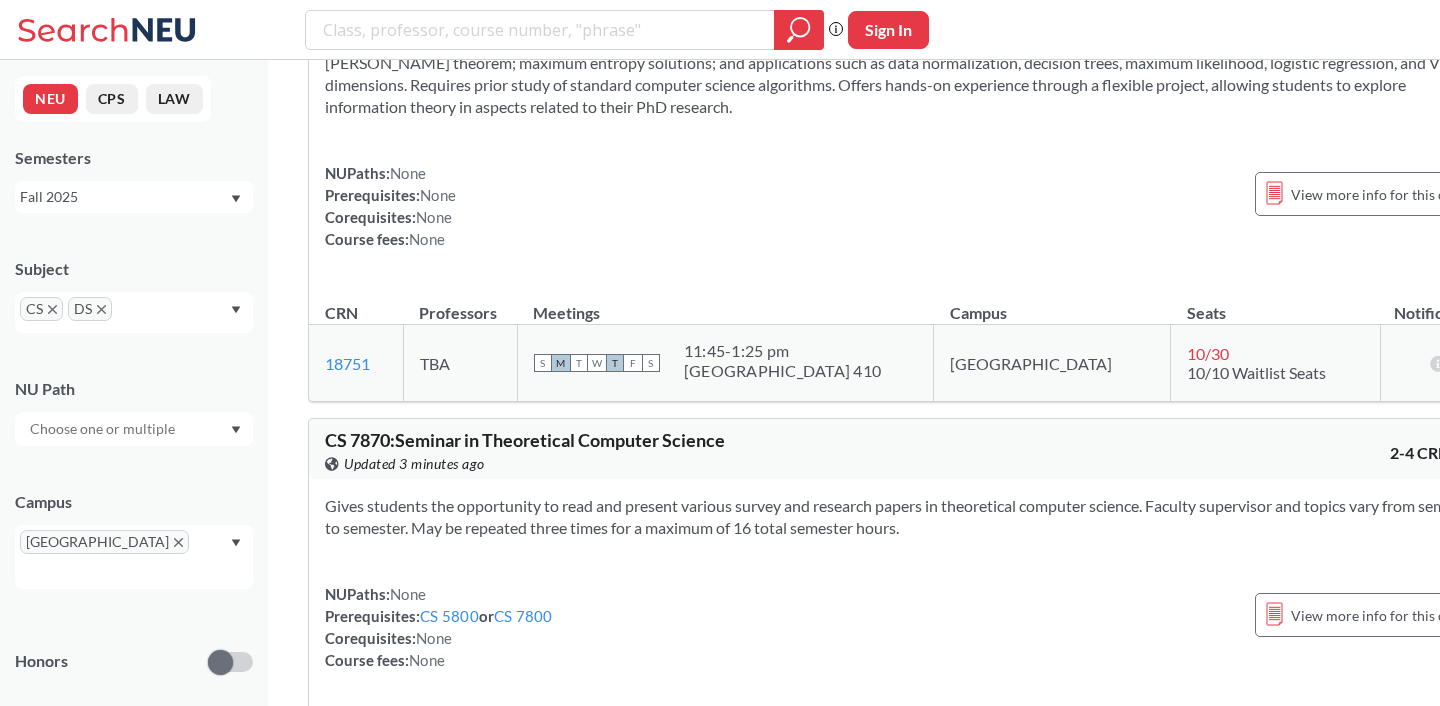 scroll, scrollTop: 30467, scrollLeft: 0, axis: vertical 